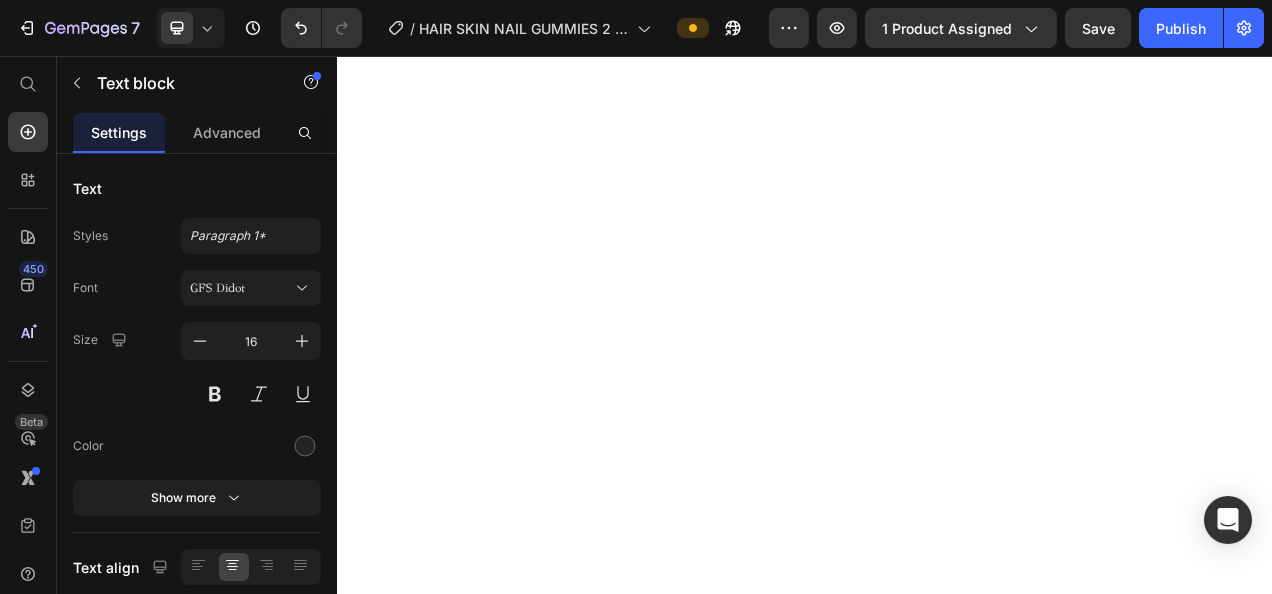 scroll, scrollTop: 0, scrollLeft: 0, axis: both 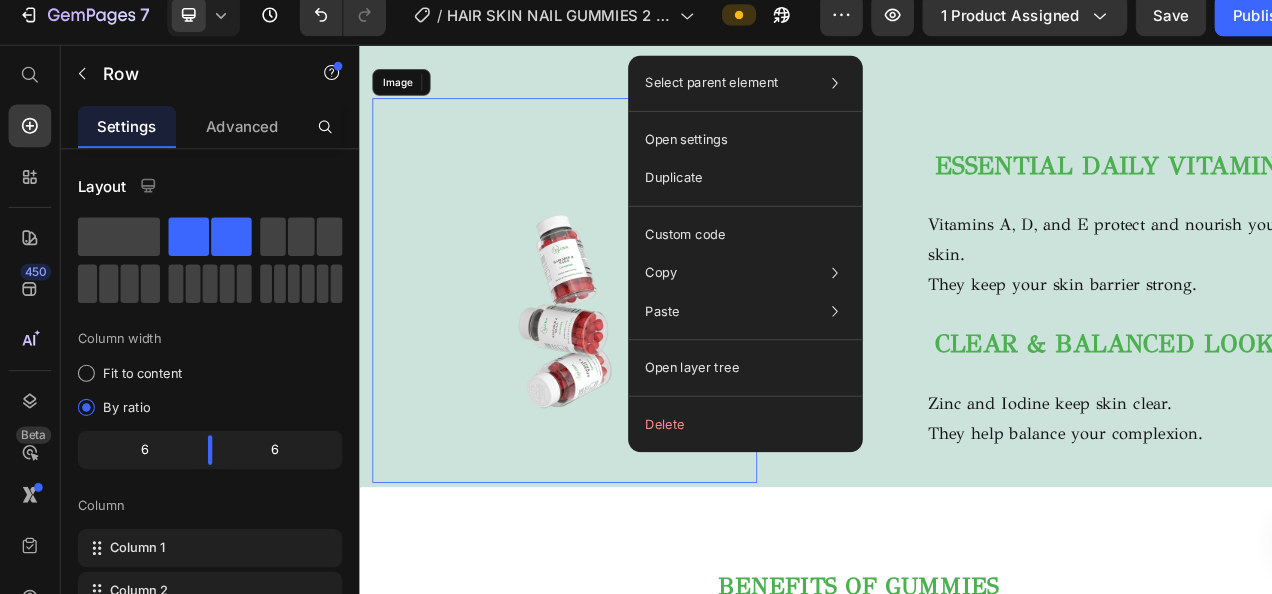 click at bounding box center (605, 339) 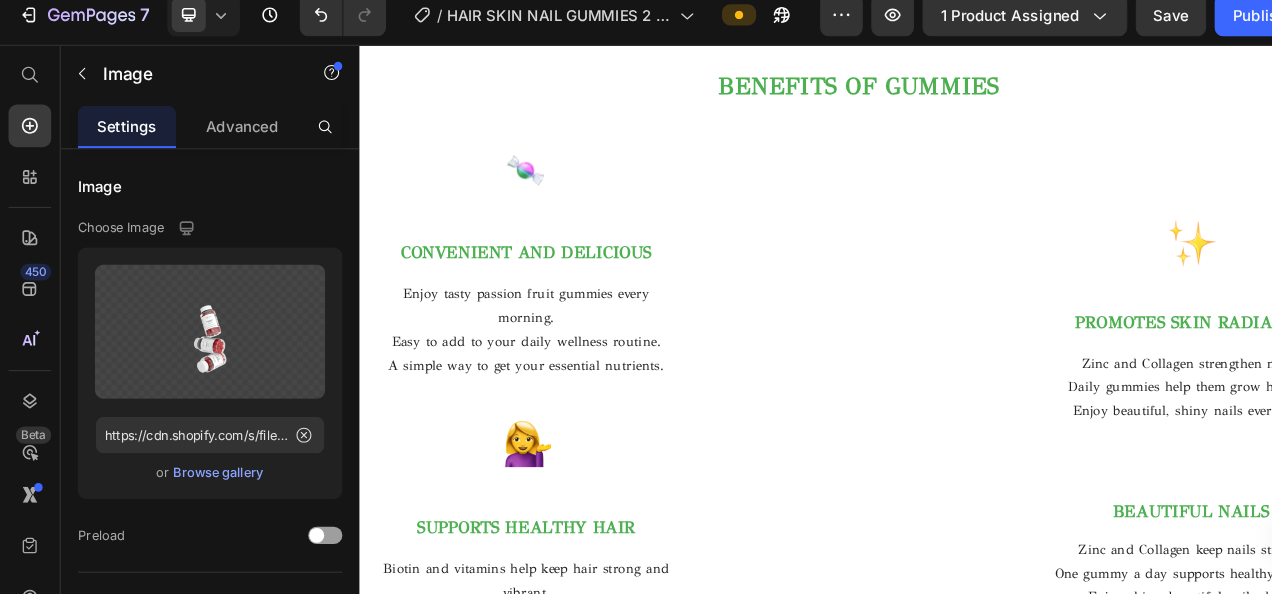 scroll, scrollTop: 2199, scrollLeft: 0, axis: vertical 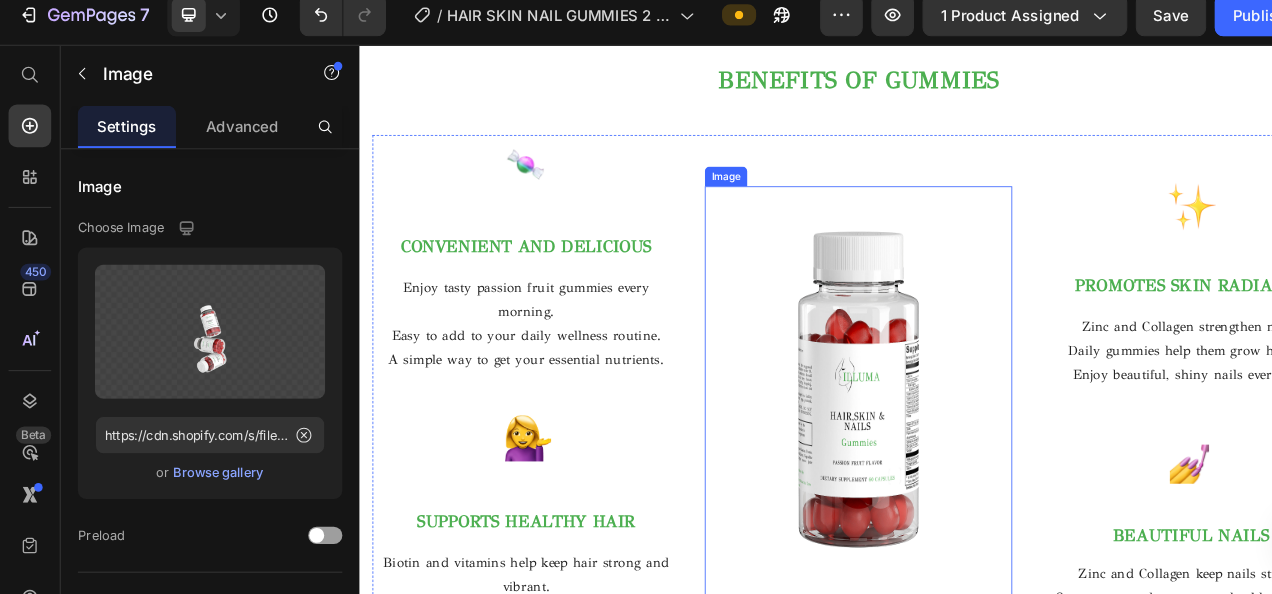 click at bounding box center [959, 460] 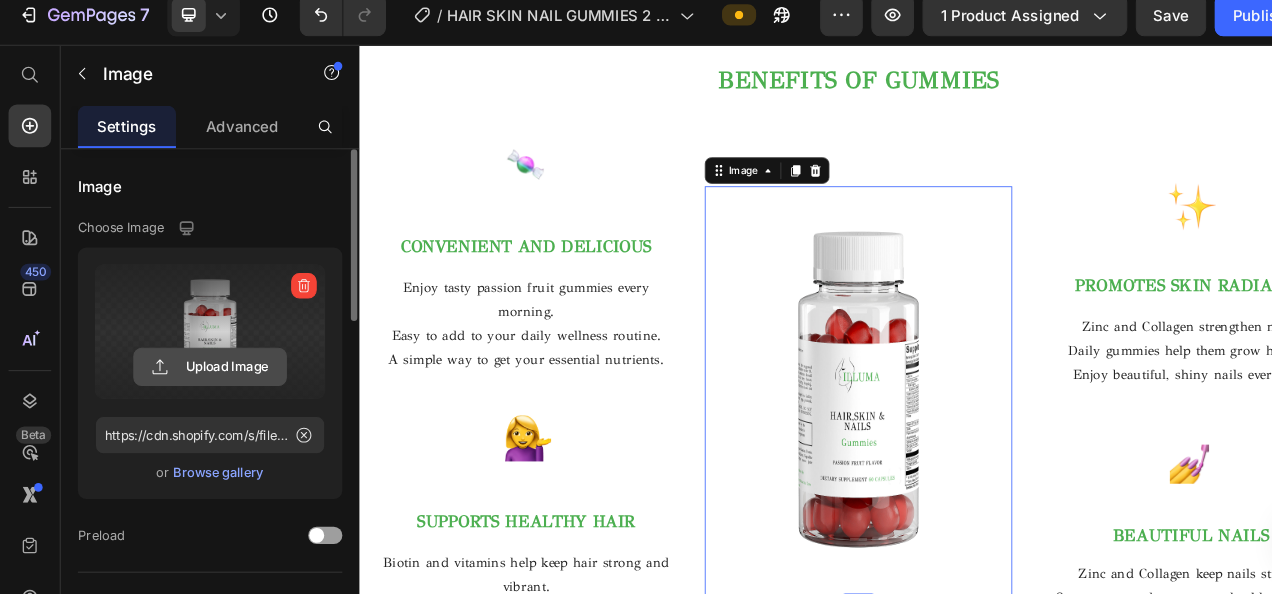 click 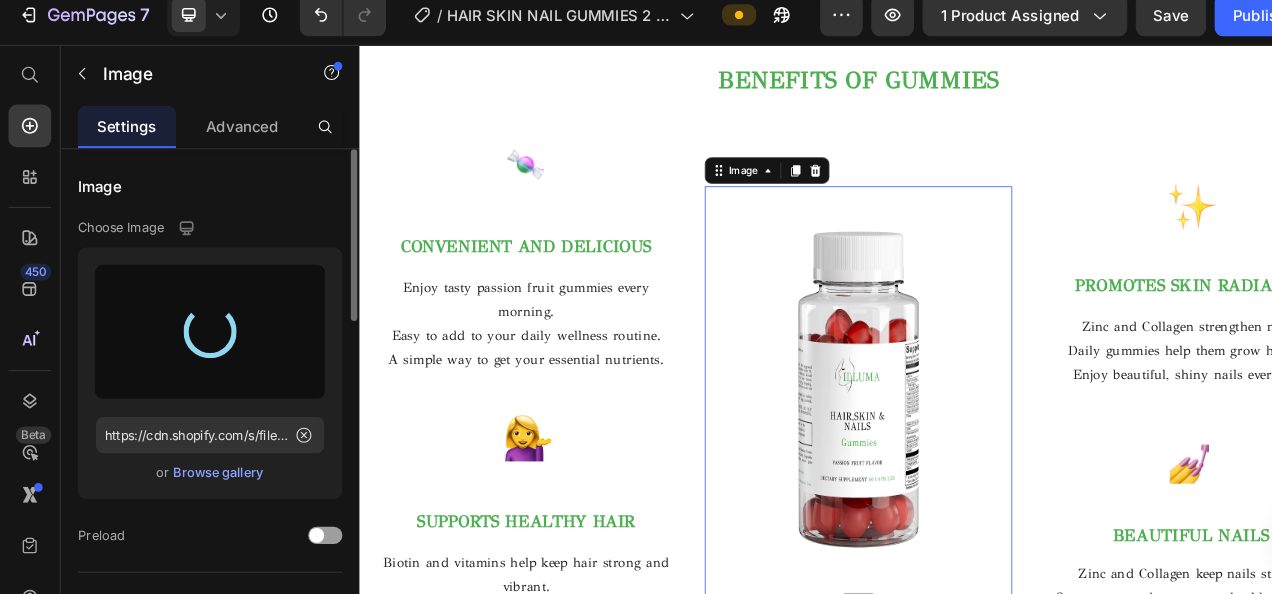 type on "https://cdn.shopify.com/s/files/1/0716/5673/4966/files/gempages_570221152178275200-8723aa1f-ba1b-489a-b6c3-5390b79dcc8e.png" 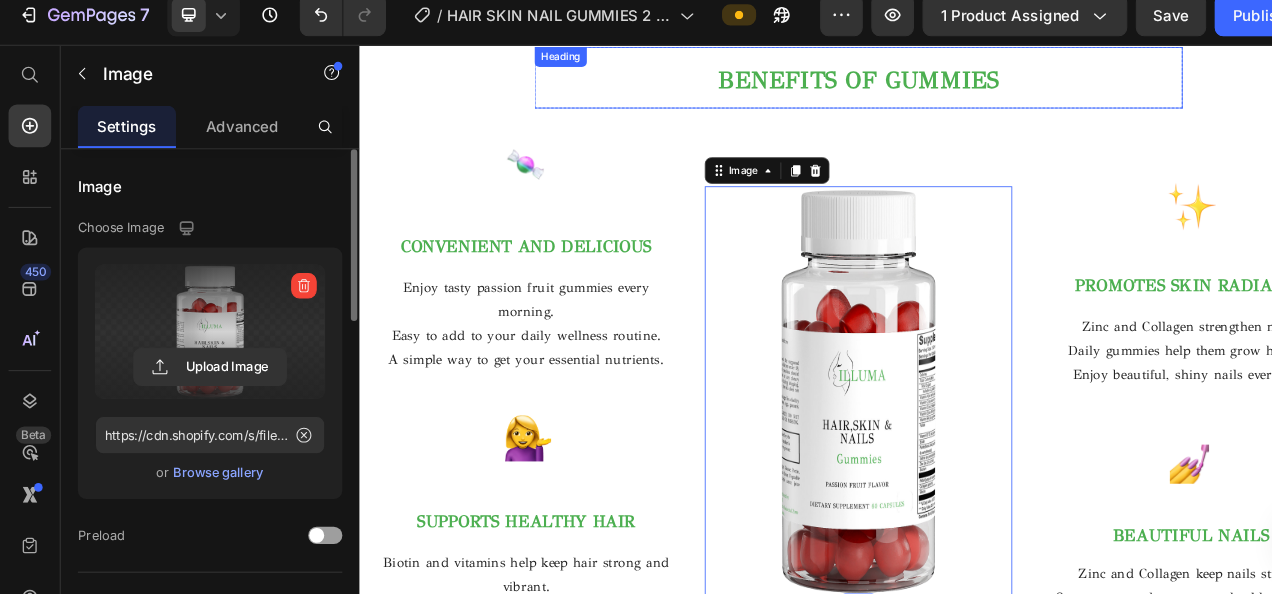 click on "BENEFITS OF GUMMIES" at bounding box center (959, 82) 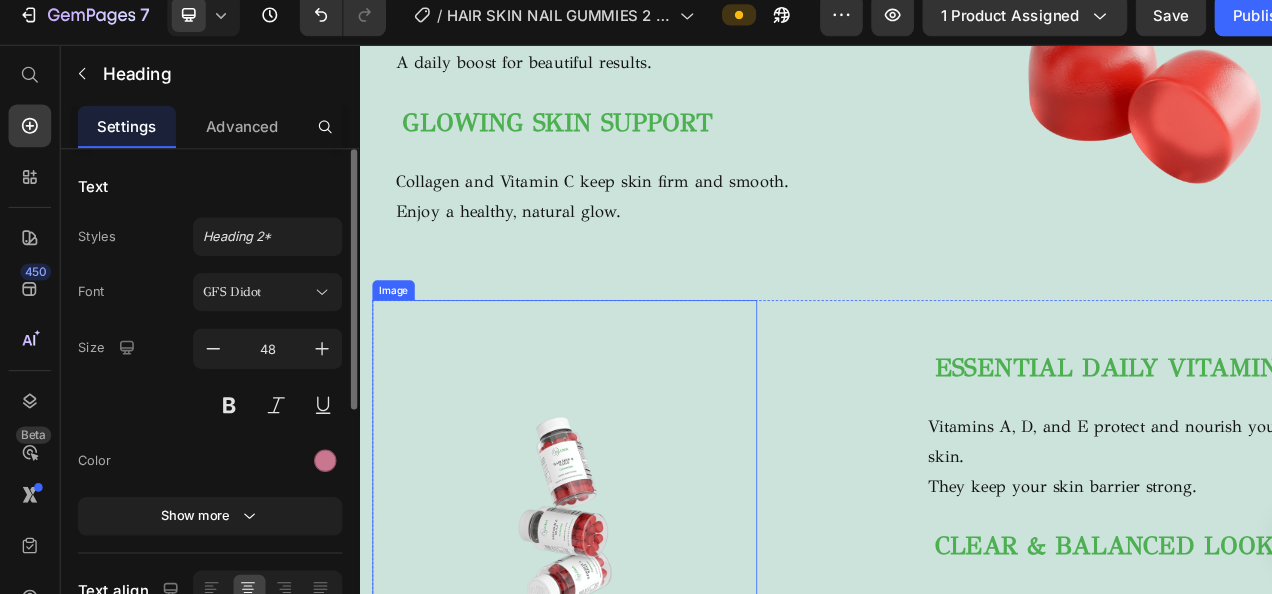 scroll, scrollTop: 1382, scrollLeft: 0, axis: vertical 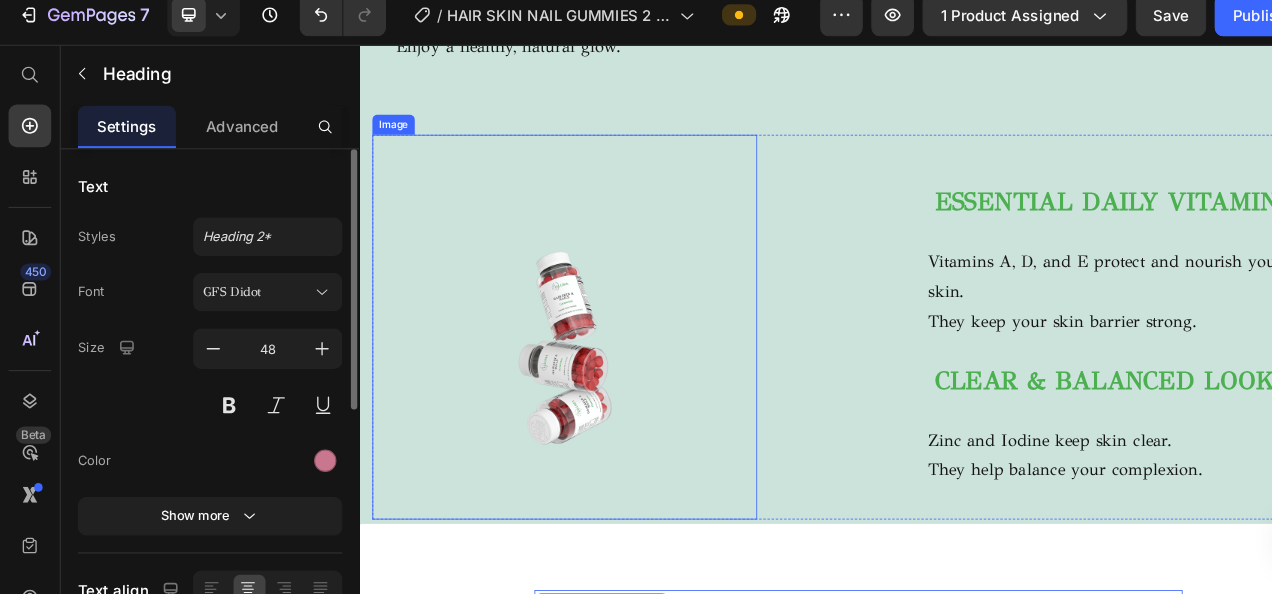 click at bounding box center [605, 383] 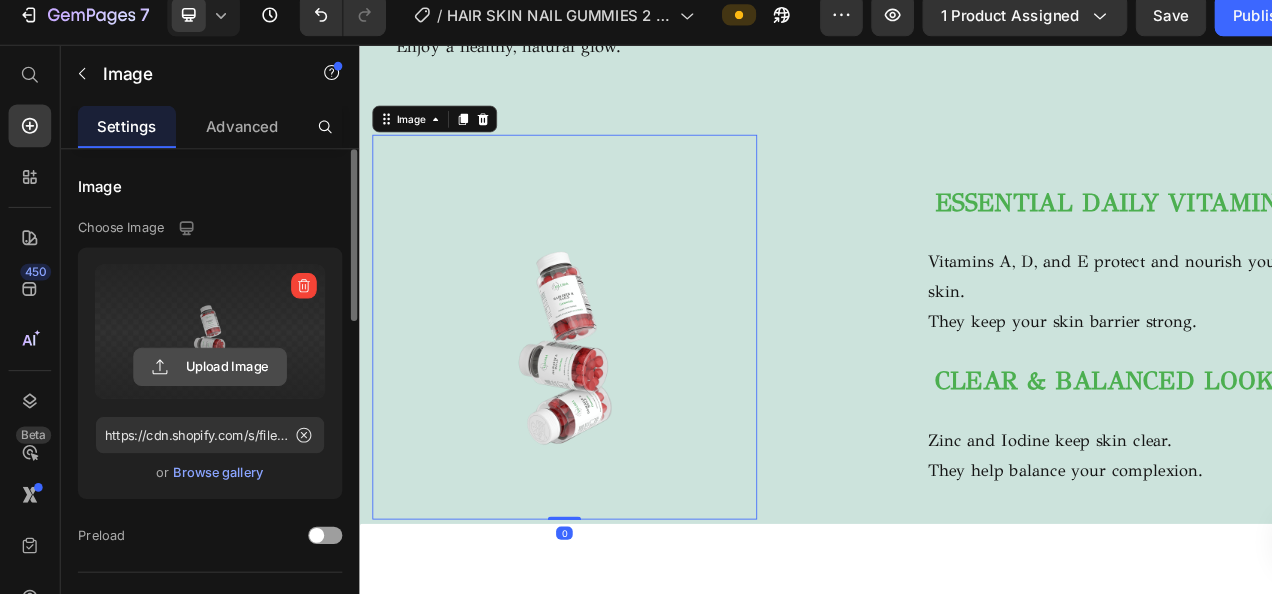 click 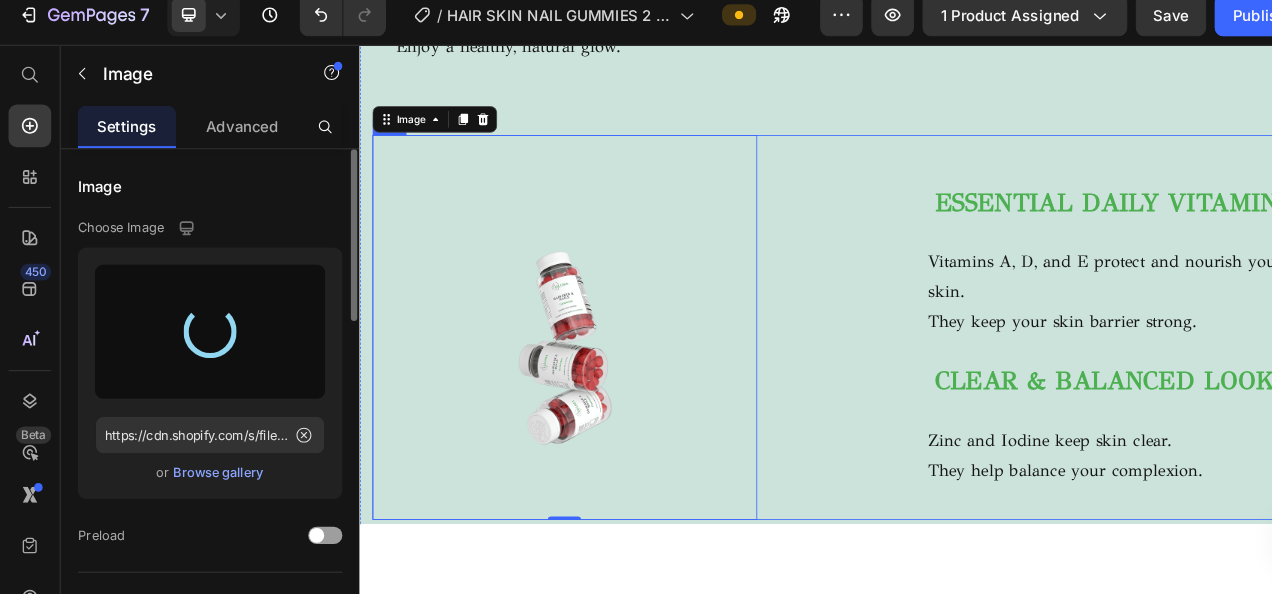 type on "https://cdn.shopify.com/s/files/1/0716/5673/4966/files/gempages_570221152178275200-cccd059b-93ee-40a9-940a-1ed8a1708721.png" 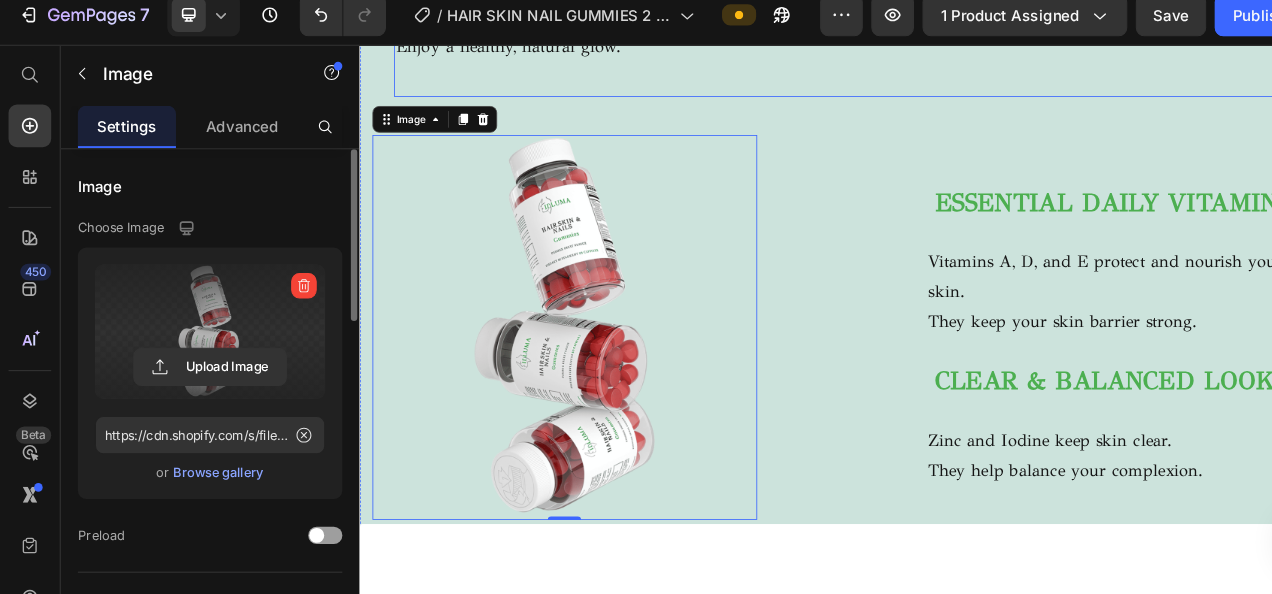 click on "STRONGER HAIR & NAILS Heading Biotin and nutrients keep hair strong and nails healthy. A daily boost for beautiful results. Text Block   GLOWING SKIN SUPPORT Heading Collagen and Vitamin C keep skin firm and smooth. Enjoy a healthy, natural glow. Text block Image Row" at bounding box center [984, -94] 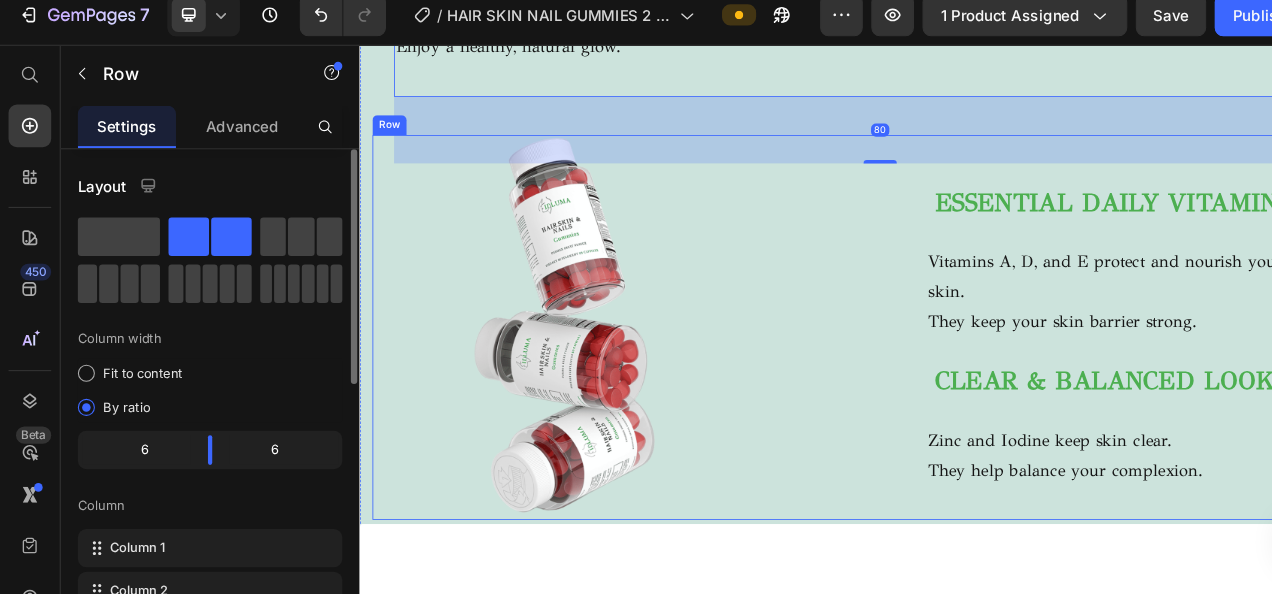 click on "ESSENTIAL DAILY VITAMINS Heading Vitamins A, D, and E protect and nourish your skin. They keep your skin barrier strong. Text block   CLEAR & BALANCED LOOK Heading Zinc and Iodine keep skin clear. They help balance your complexion. Text block Row" at bounding box center [1162, 383] 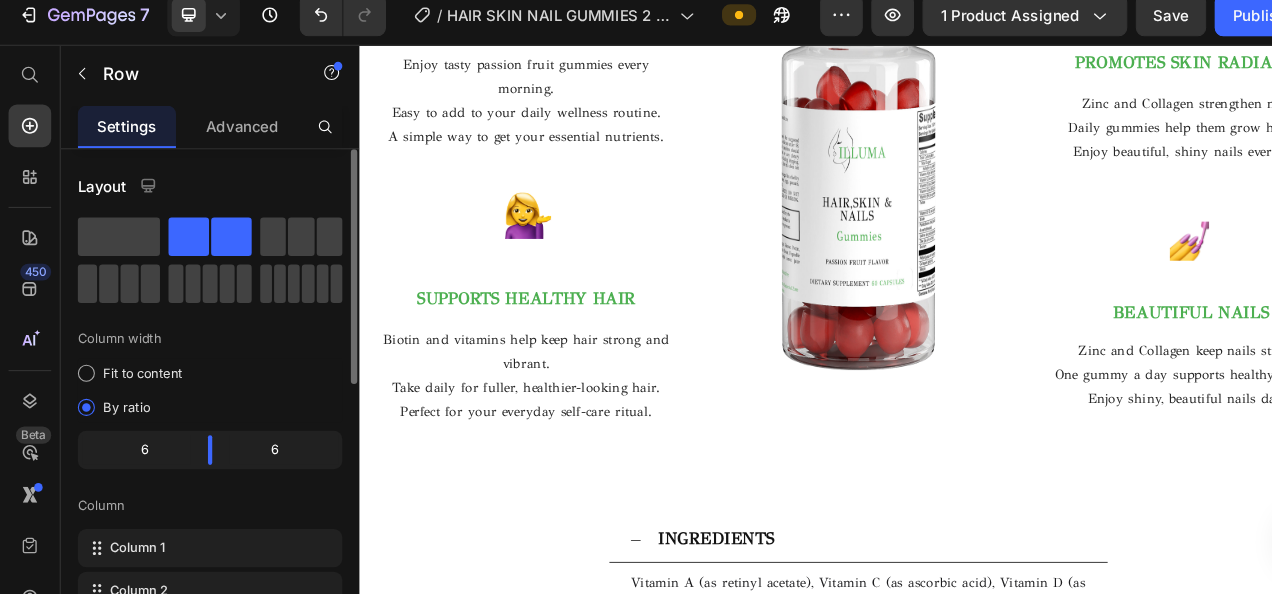 scroll, scrollTop: 2630, scrollLeft: 0, axis: vertical 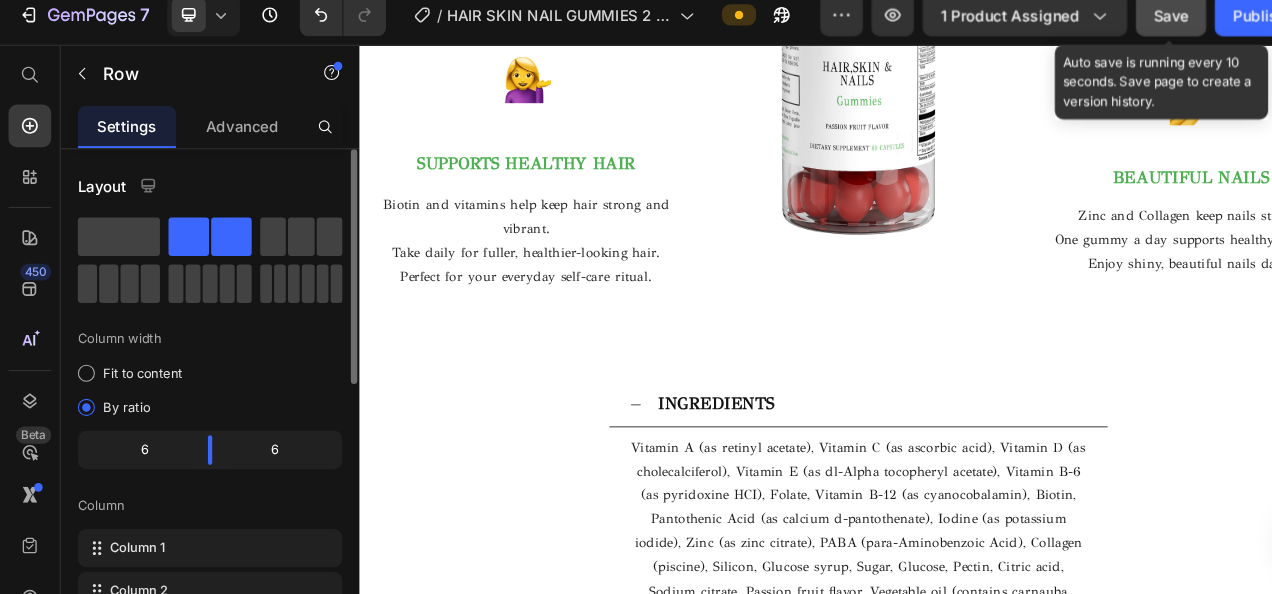 click on "Save" at bounding box center (1098, 28) 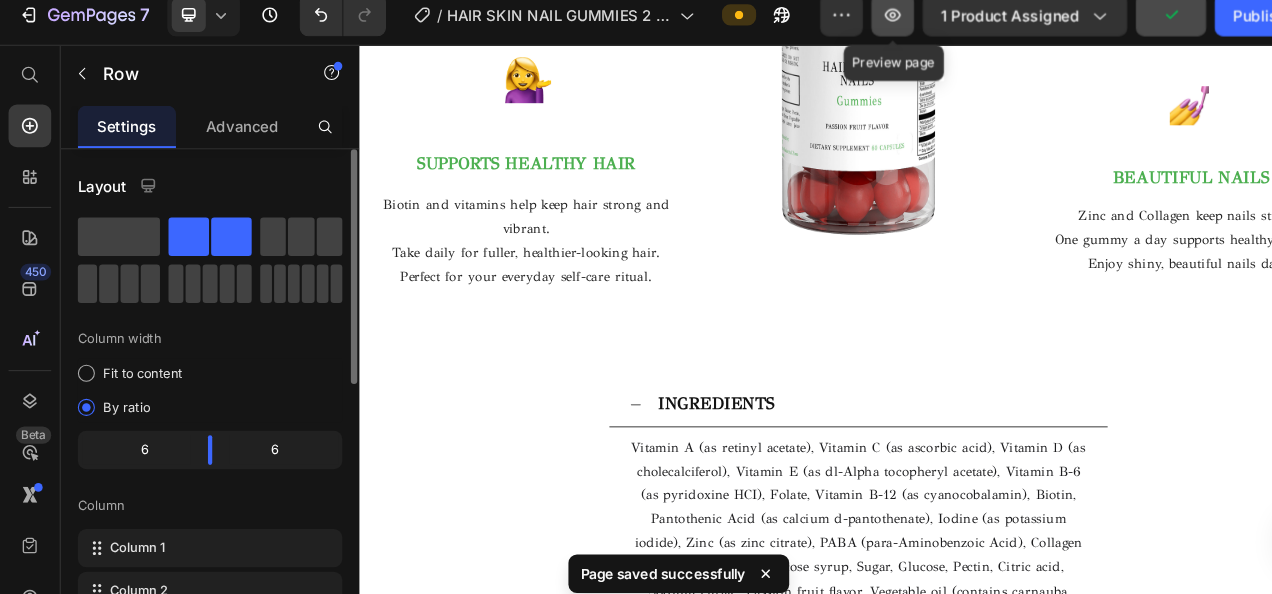 click 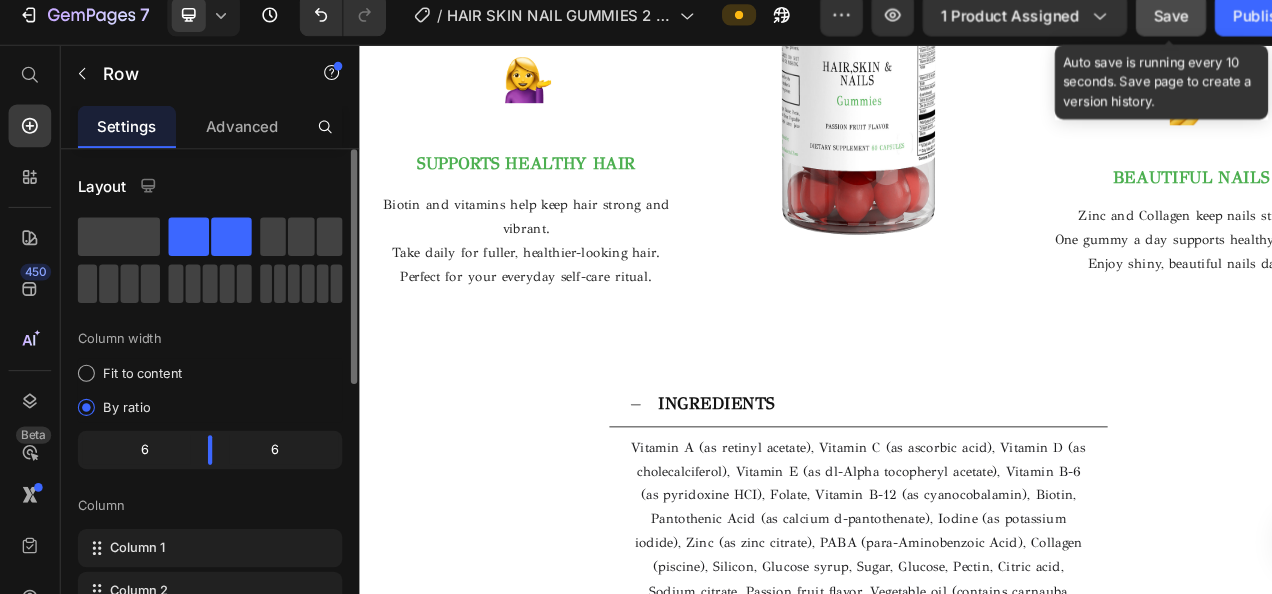 click on "Save" at bounding box center (1098, 28) 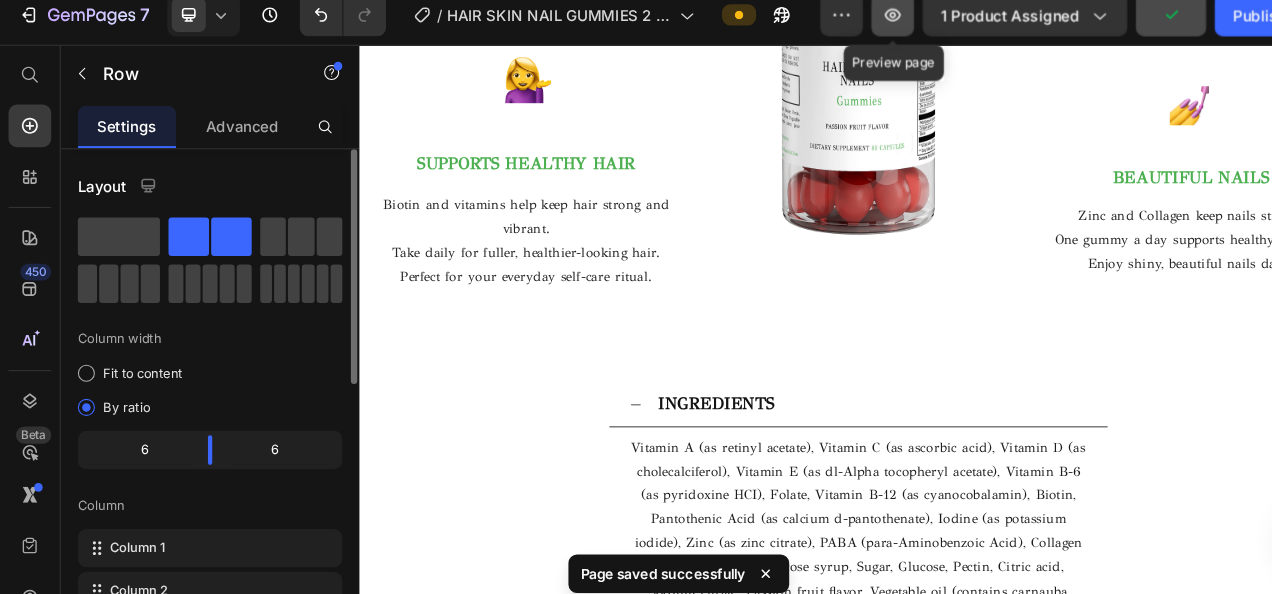 click 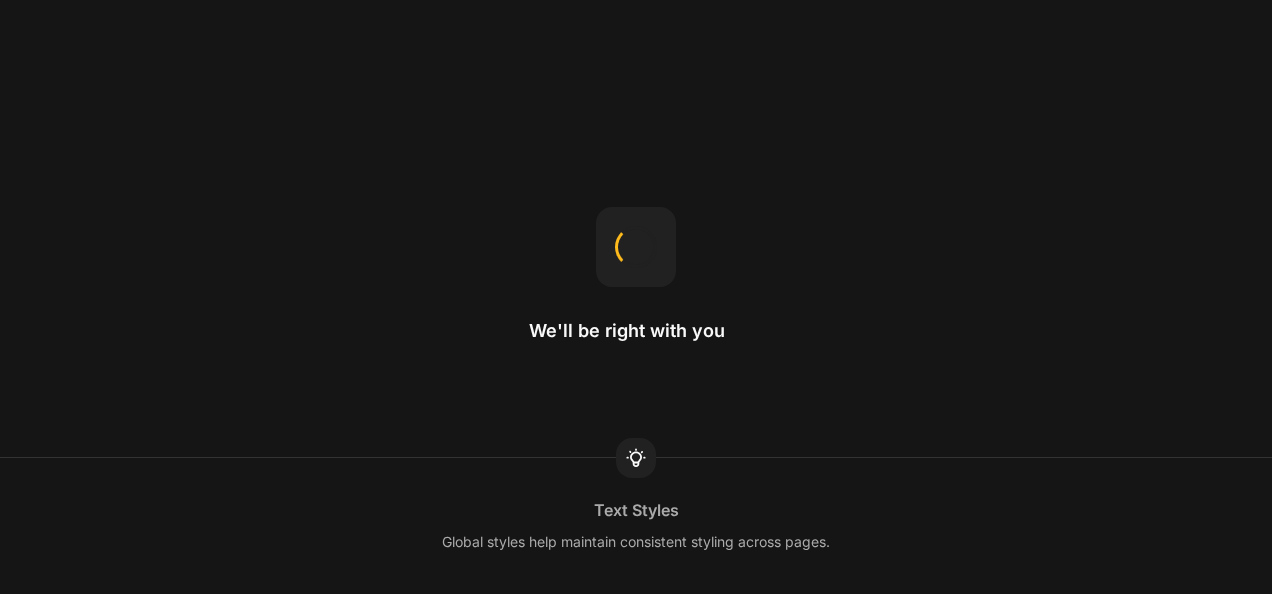 scroll, scrollTop: 0, scrollLeft: 0, axis: both 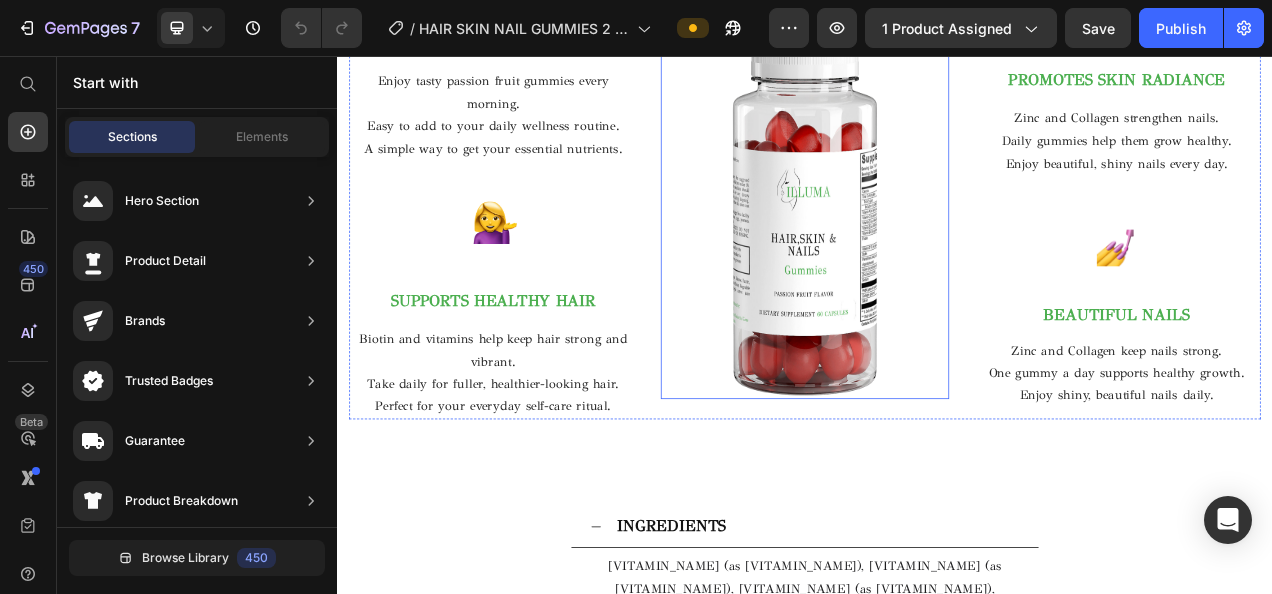 click at bounding box center (937, 249) 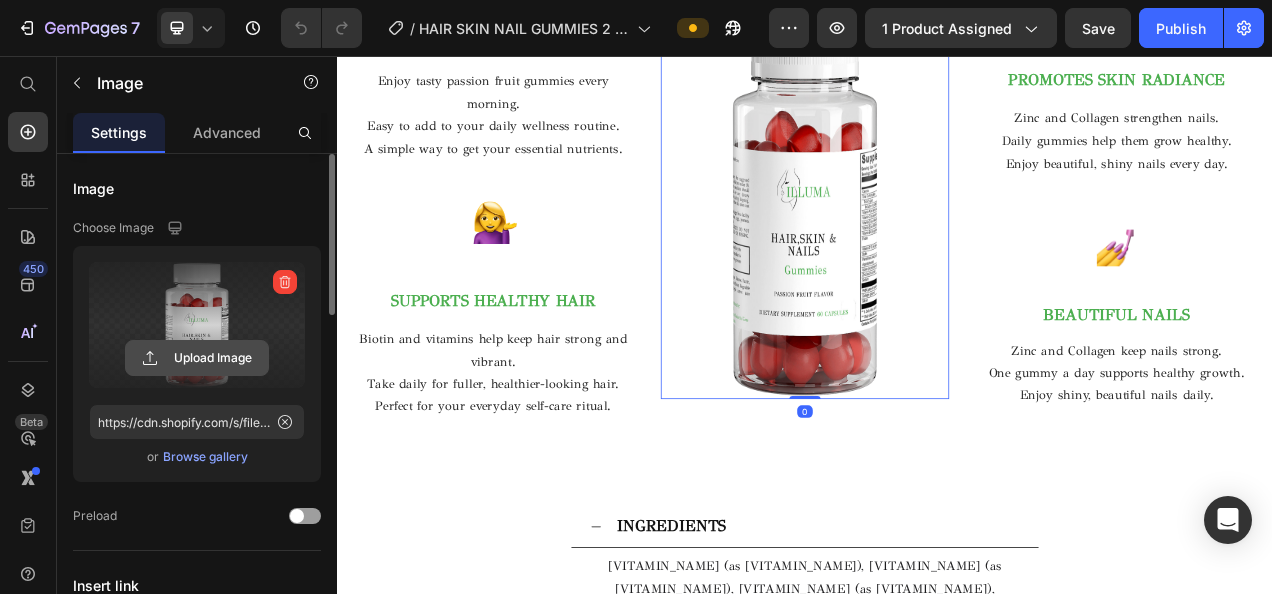 click 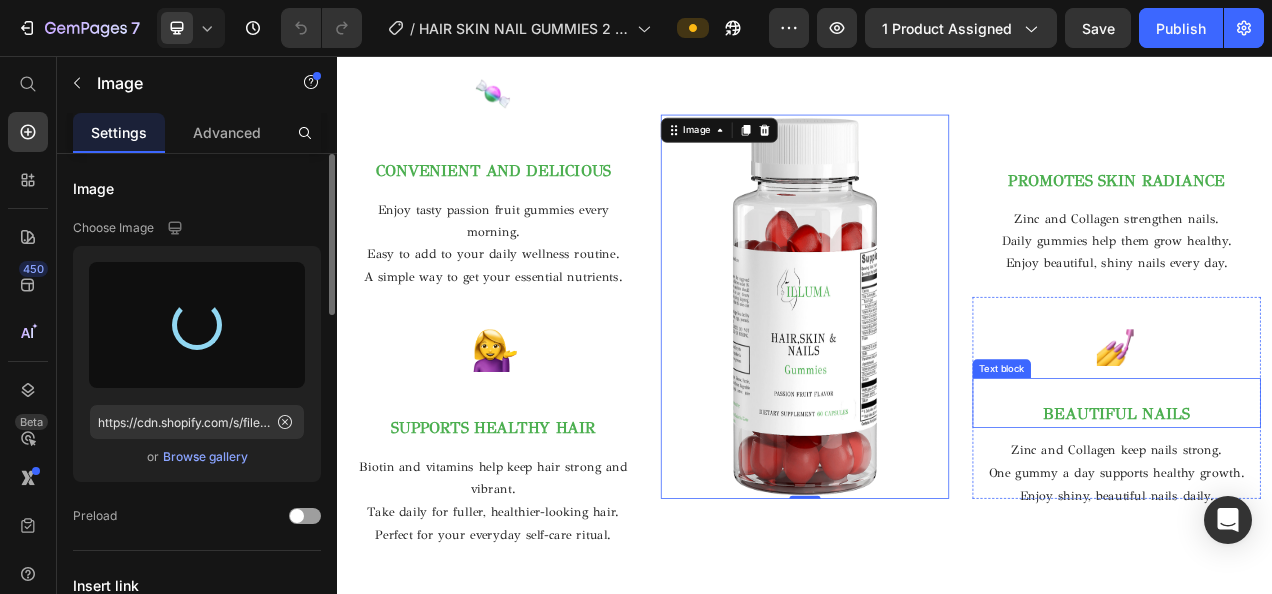 scroll, scrollTop: 1547, scrollLeft: 0, axis: vertical 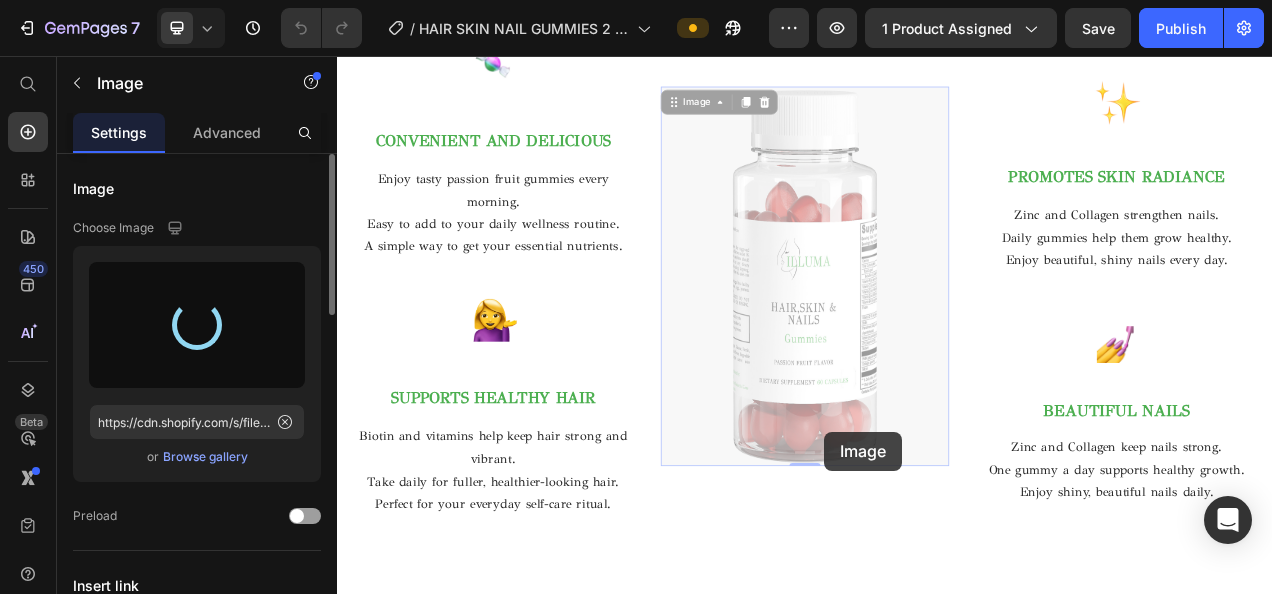 drag, startPoint x: 962, startPoint y: 538, endPoint x: 980, endPoint y: 587, distance: 52.201534 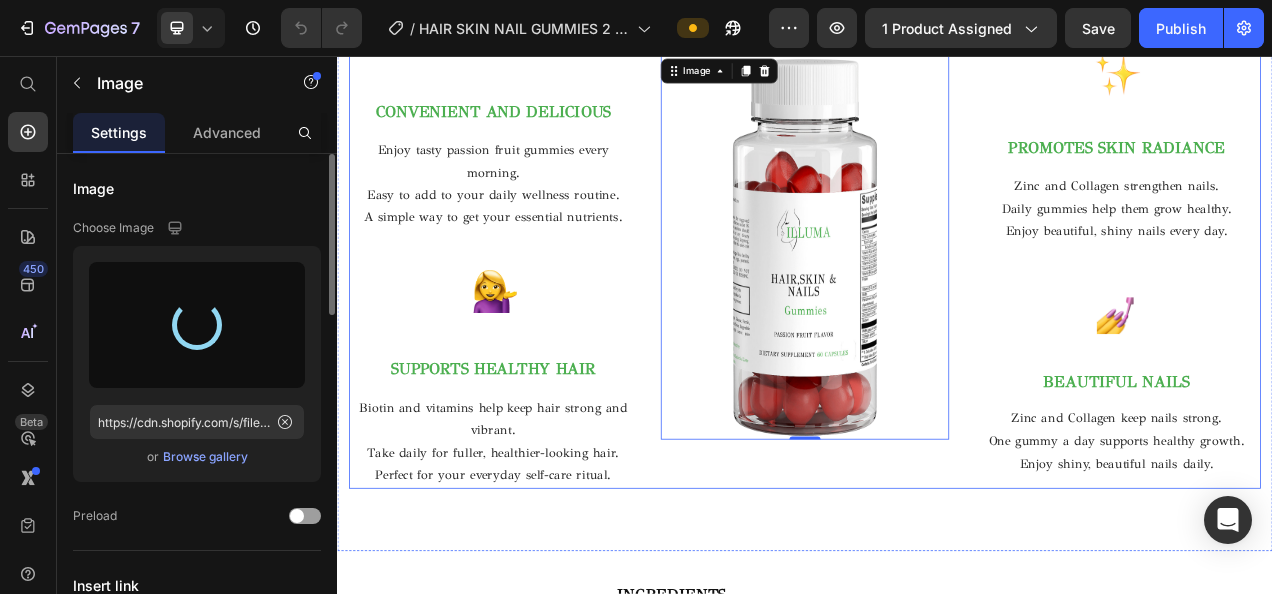 type on "https://cdn.shopify.com/s/files/1/0716/5673/4966/files/gempages_570221152178275200-948bcb77-3585-47b3-ba03-9aa5d3633007.png" 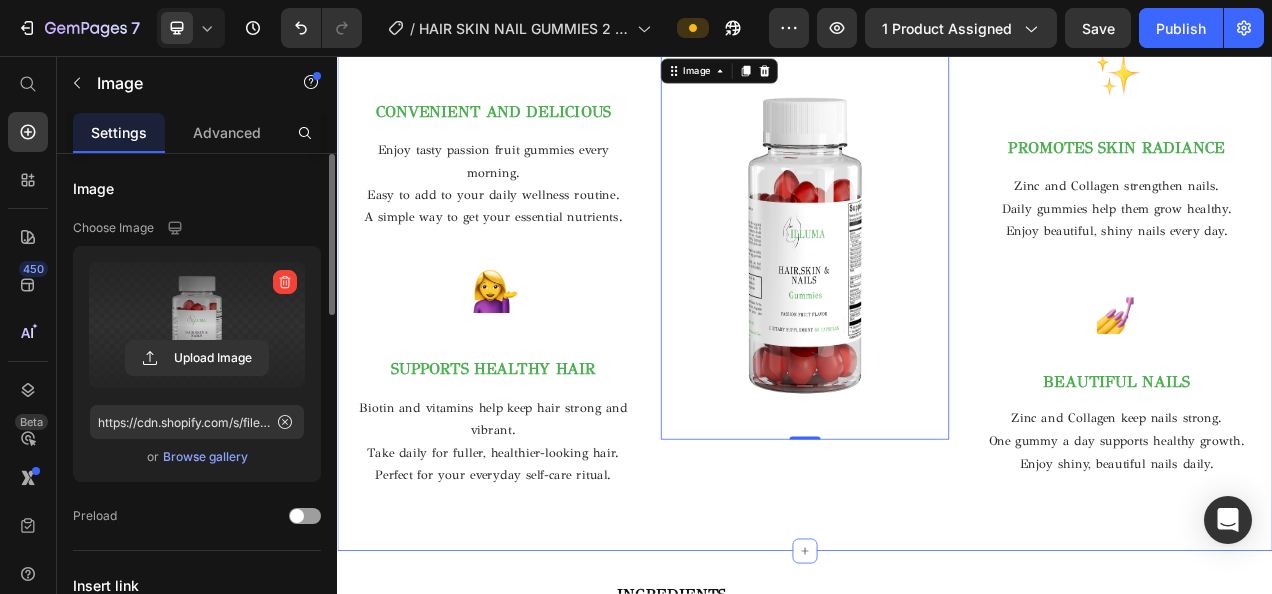 scroll, scrollTop: 0, scrollLeft: 0, axis: both 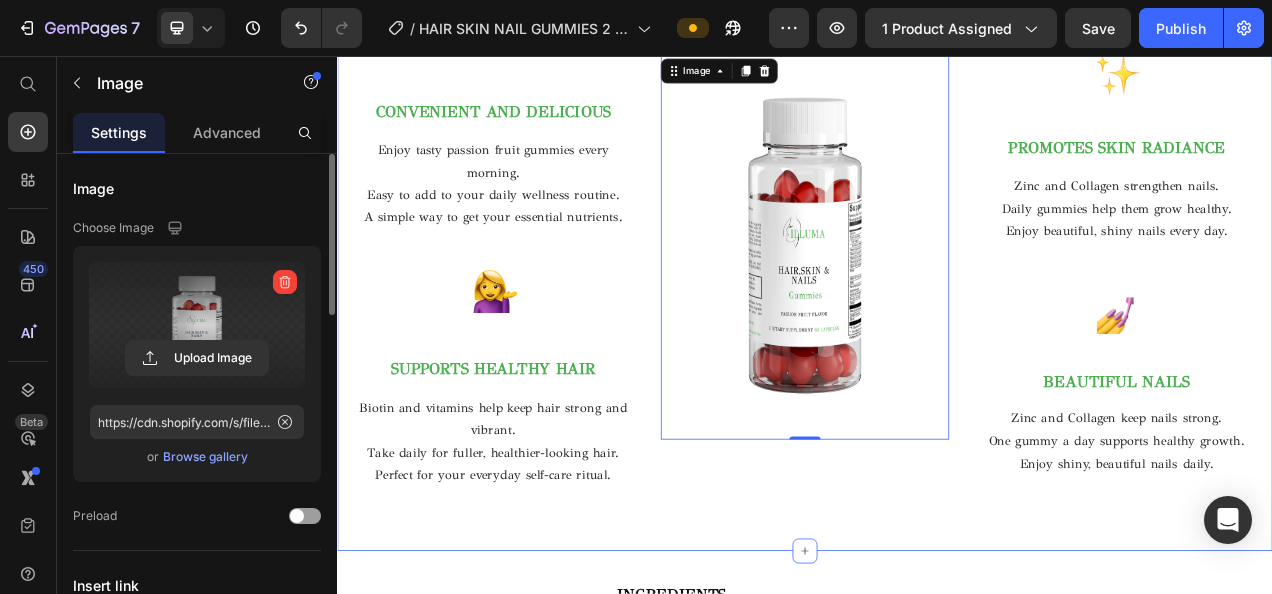 click on "BENEFITS OF GUMMIES  Heading Row Image   CONVENIENT AND DELICIOUS Text block Enjoy tasty passion fruit gummies every morning. Easy to add to your daily wellness routine. A simple way to get your essential nutrients. Text block Row Image   SUPPORTS HEALTHY HAIR Text block Biotin and vitamins help keep hair strong and vibrant. Take daily for fuller, healthier-looking hair. Perfect for your everyday self-care ritual. Text block Row Image   0 Image   PROMOTES SKIN RADIANCE Text block Zinc and Collagen strengthen nails. Daily gummies help them grow healthy. Enjoy beautiful, shiny nails every day. Text block Row Image   BEAUTIFUL NAILS Text block Zinc and Collagen keep nails strong. One gummy a day supports healthy growth. Enjoy shiny, beautiful nails daily. Text block Row Row Section 5" at bounding box center [937, 249] 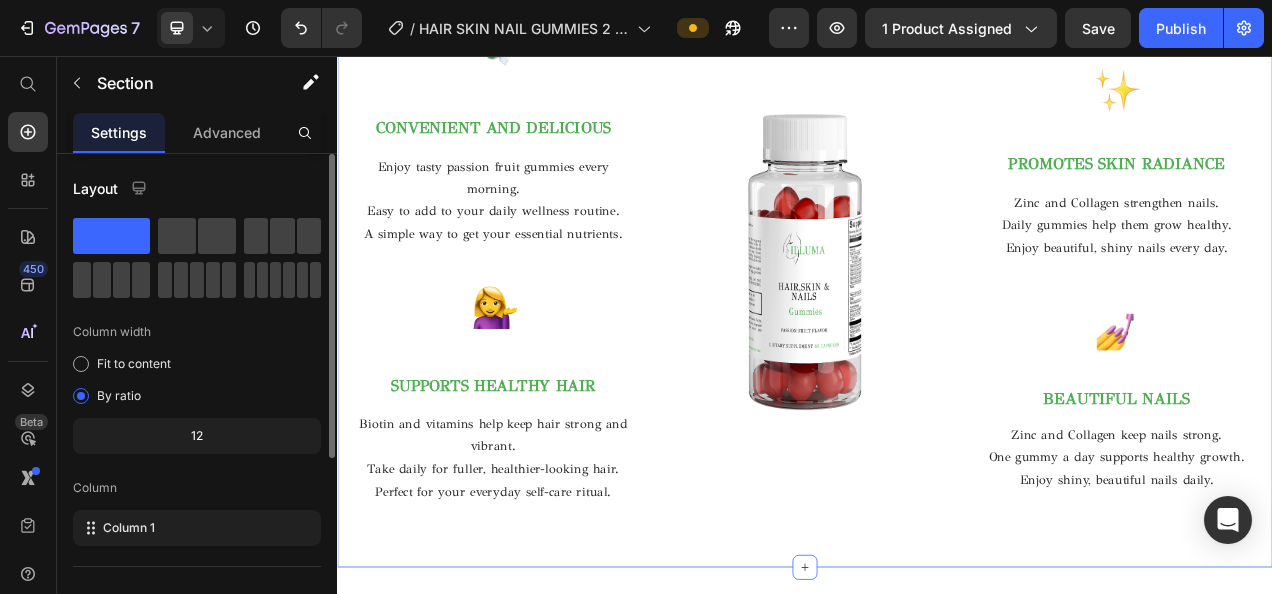 scroll, scrollTop: 1615, scrollLeft: 0, axis: vertical 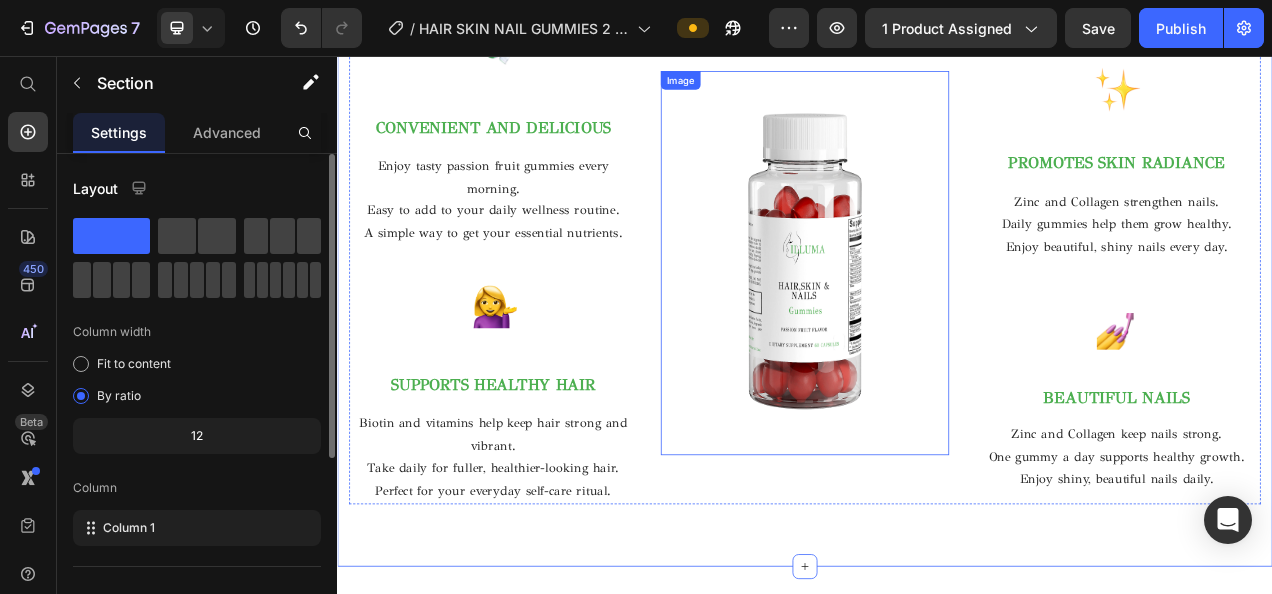 click at bounding box center [937, 321] 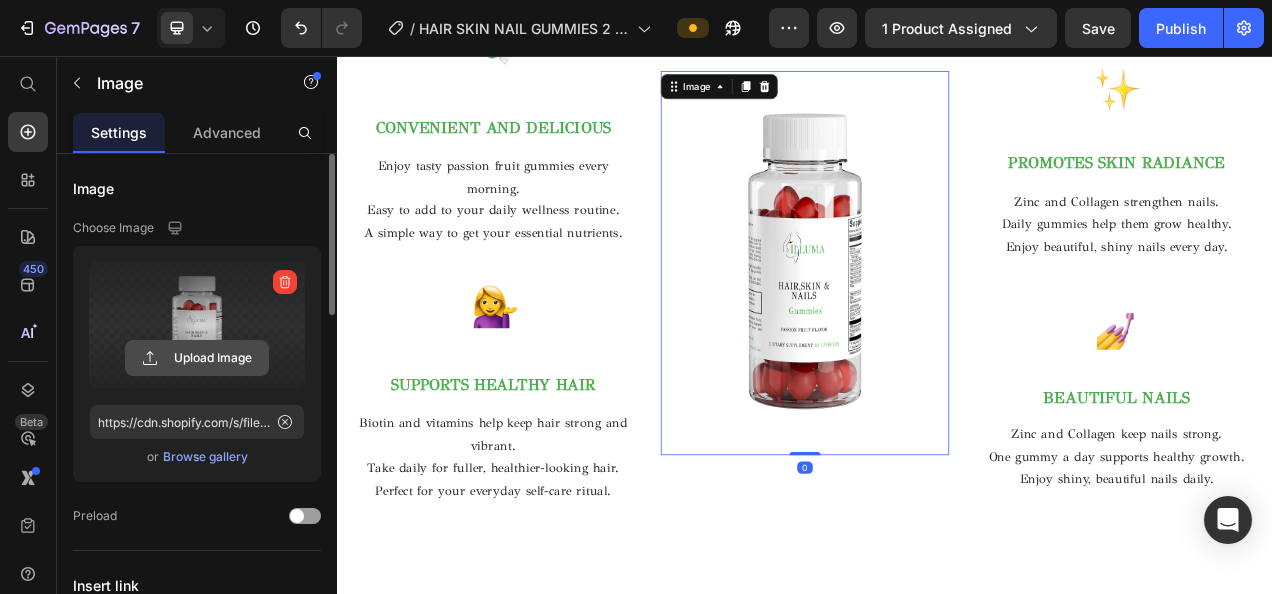 click 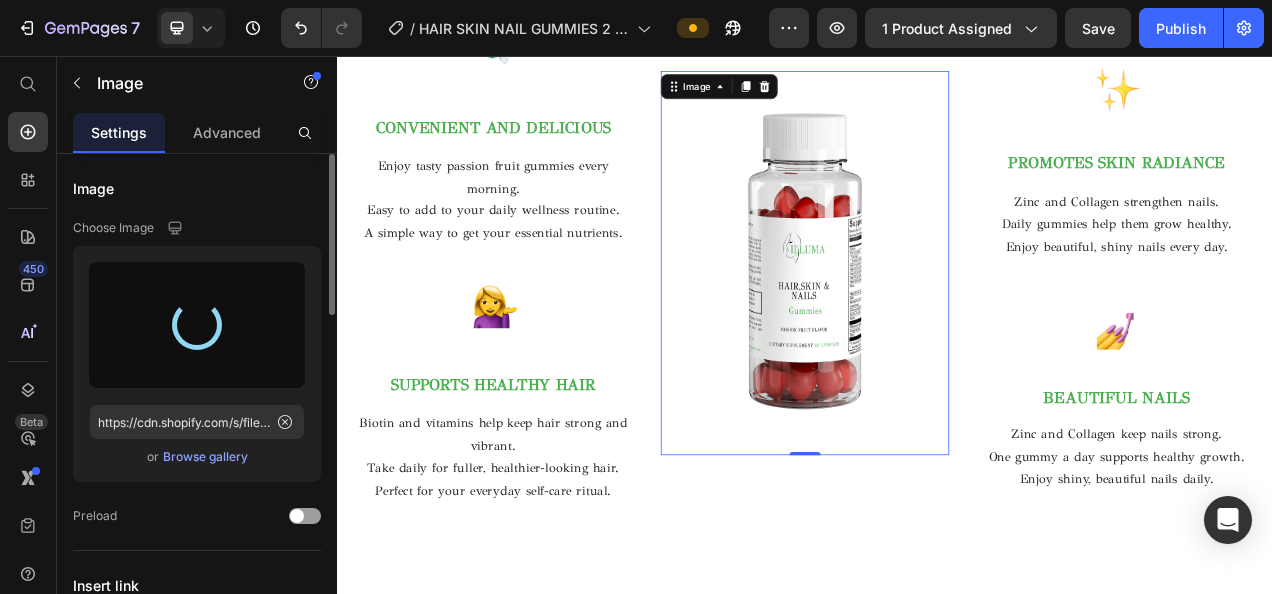 type on "https://cdn.shopify.com/s/files/1/0716/5673/4966/files/gempages_570221152178275200-d82786c3-b110-4744-b861-beb746cd0d3e.jpg" 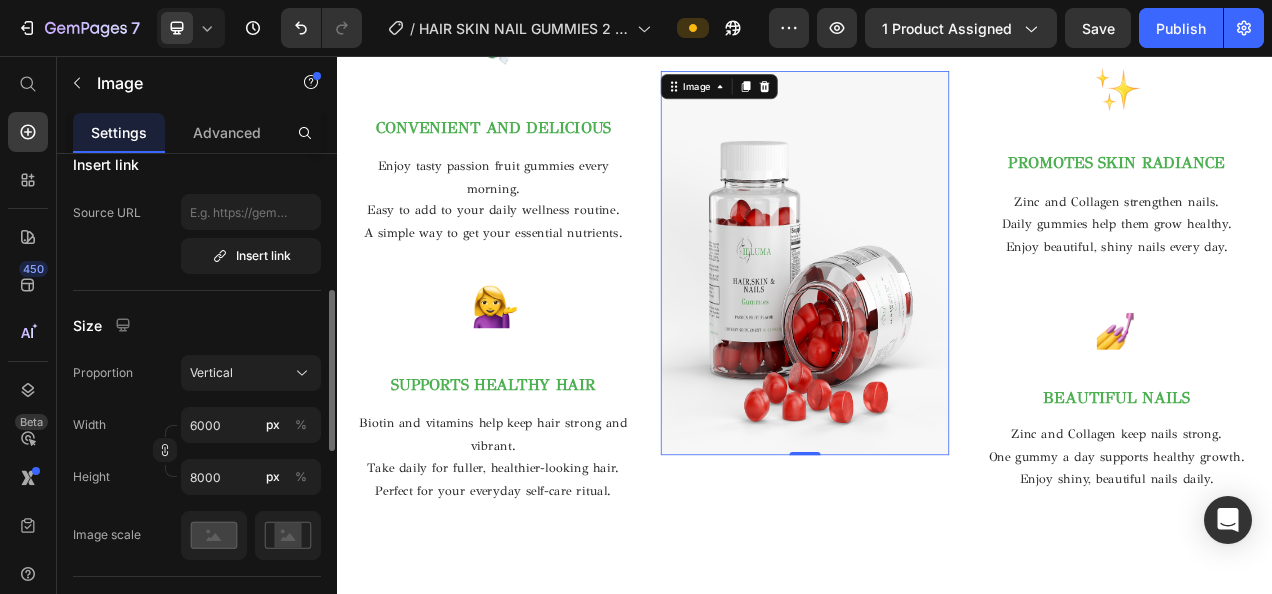 scroll, scrollTop: 422, scrollLeft: 0, axis: vertical 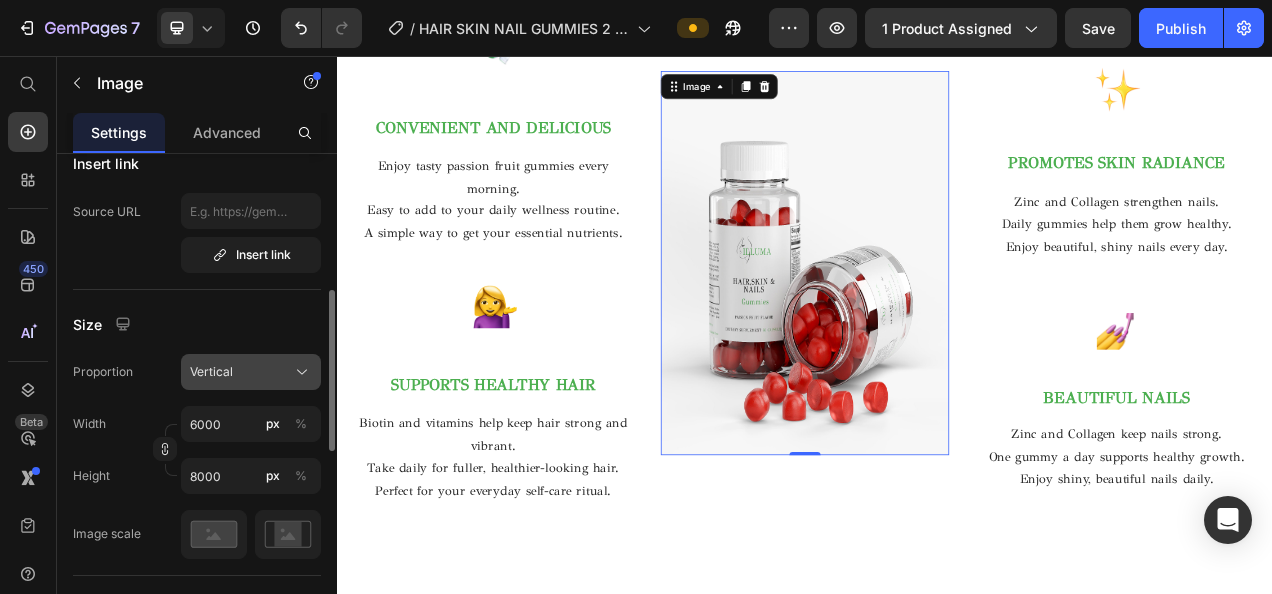 click on "Vertical" 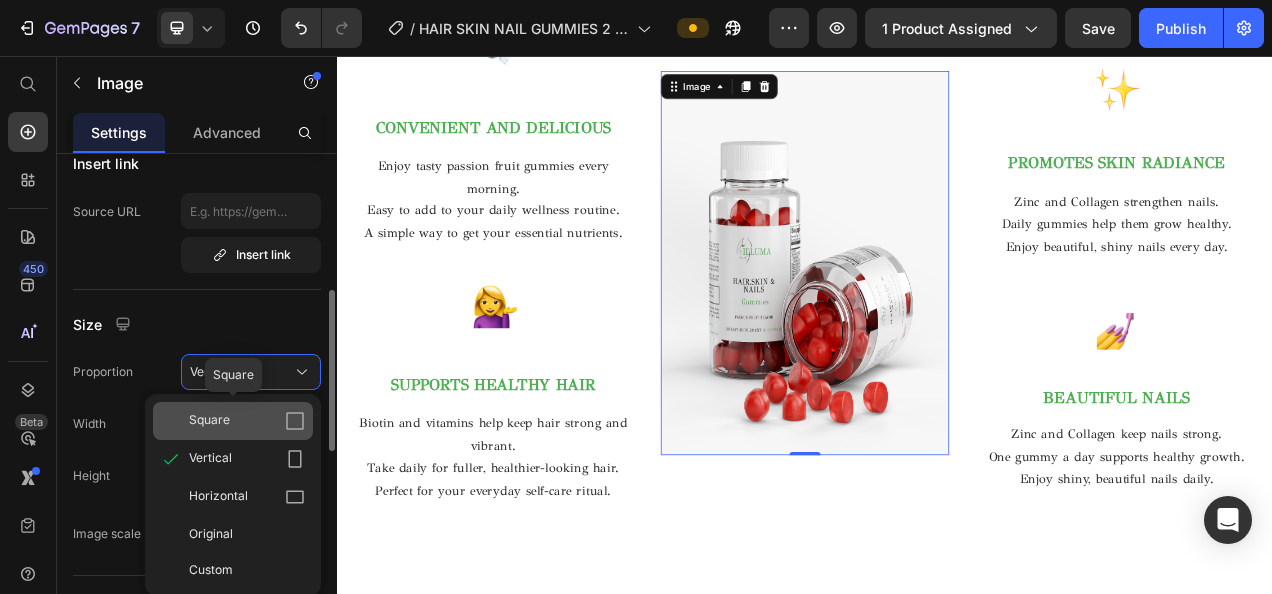click on "Square" at bounding box center (247, 421) 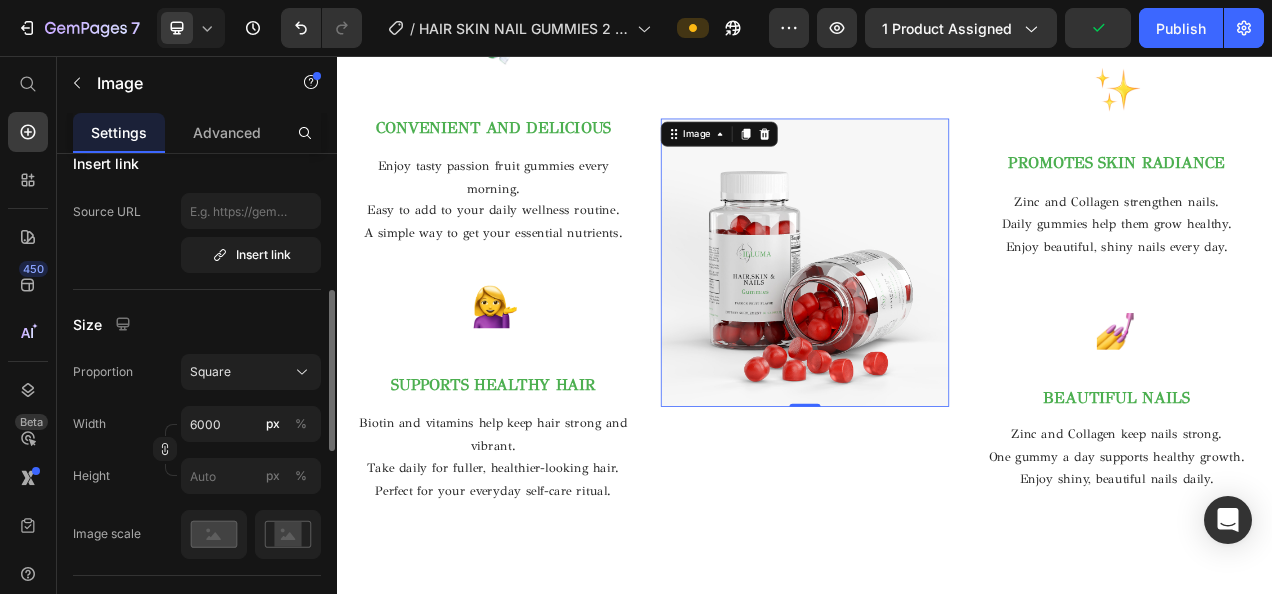 scroll, scrollTop: 1510, scrollLeft: 0, axis: vertical 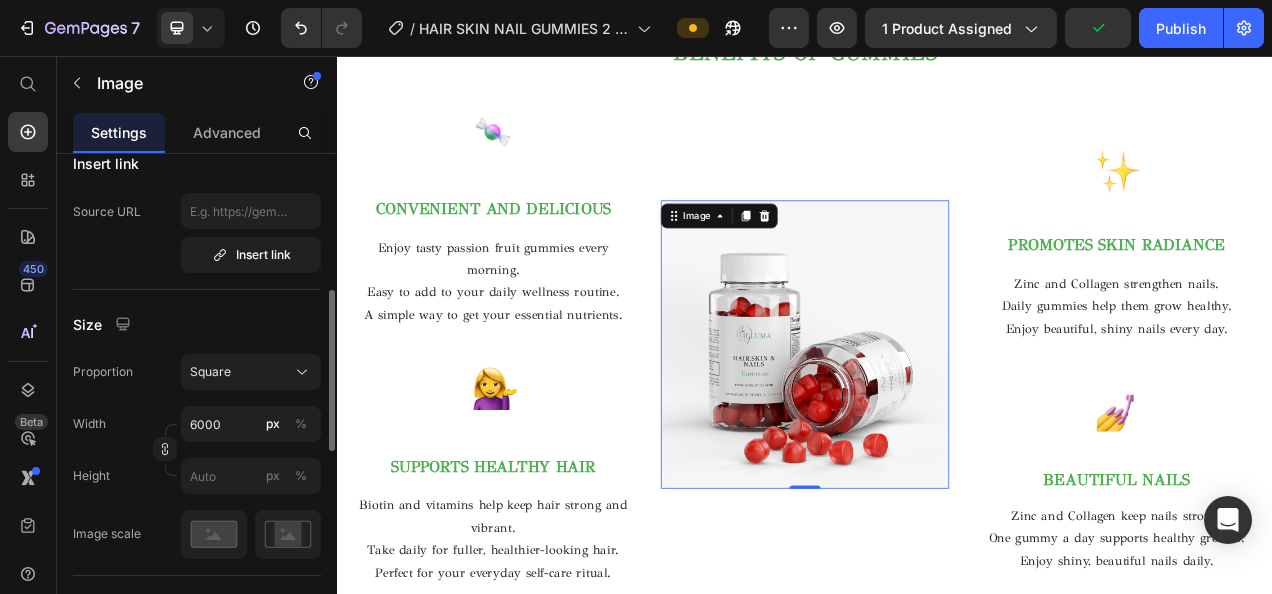 click at bounding box center [937, 426] 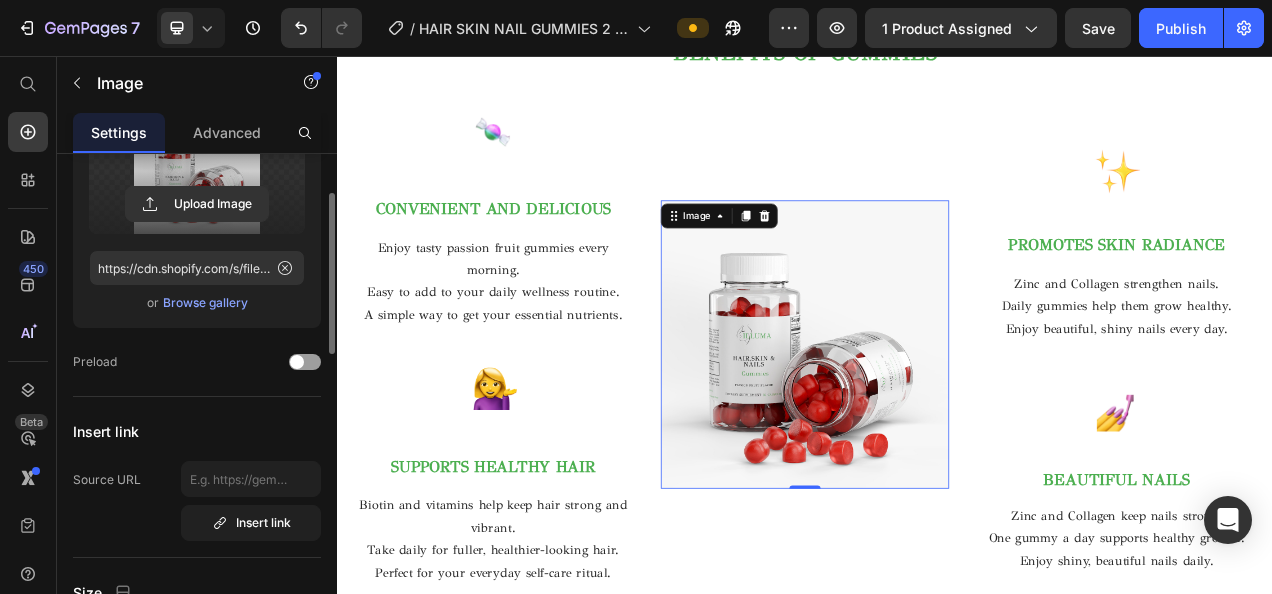 scroll, scrollTop: 146, scrollLeft: 0, axis: vertical 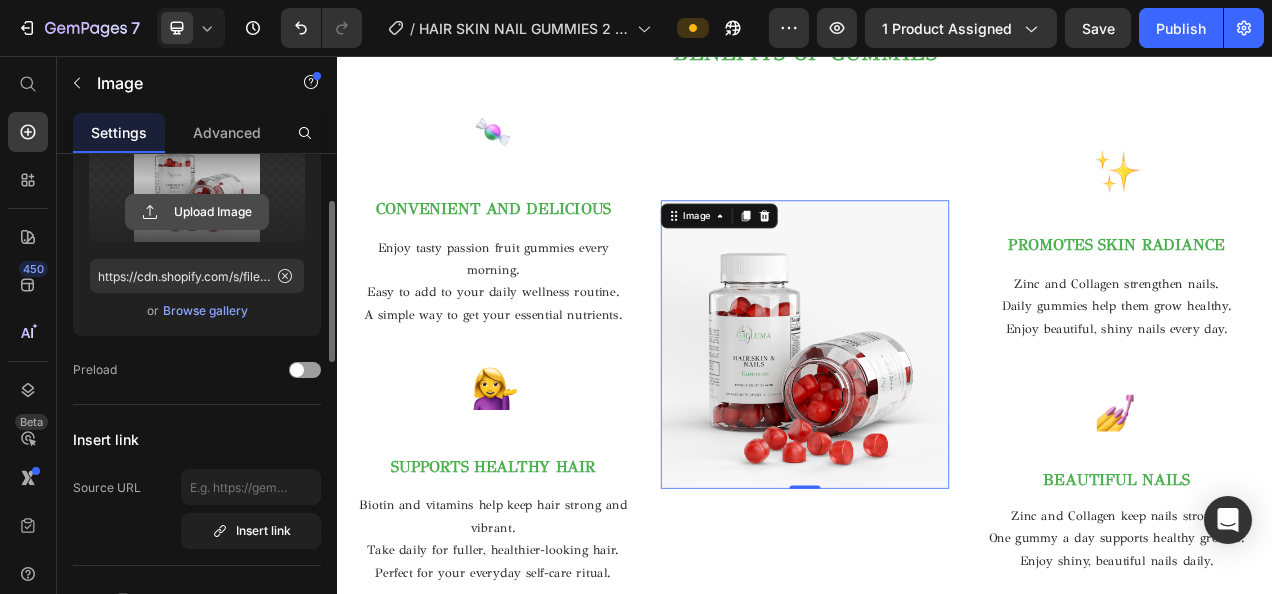 click 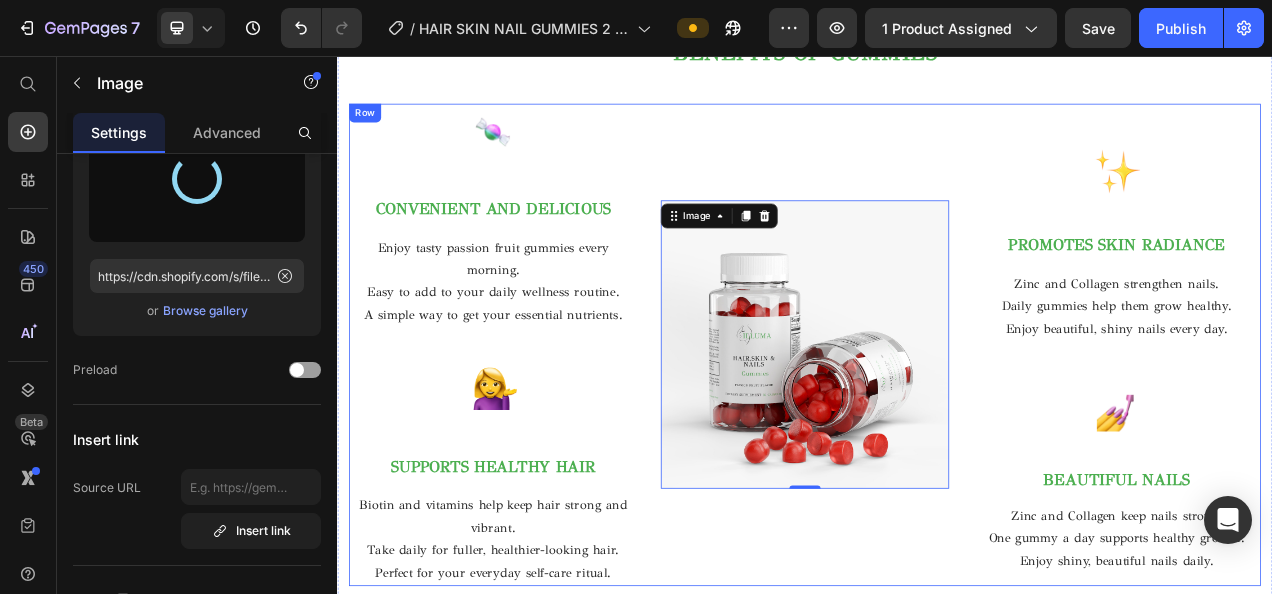 type on "https://cdn.shopify.com/s/files/1/0716/5673/4966/files/gempages_570221152178275200-ea0fc8b9-0308-48fe-8511-20f8dbad544f.jpg" 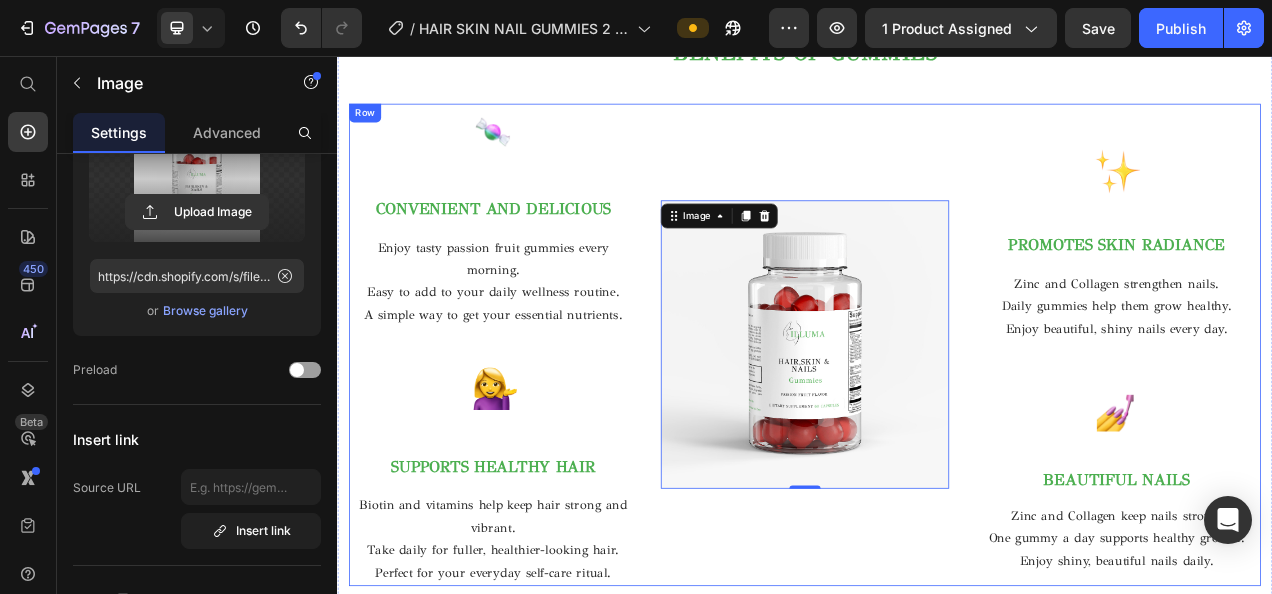 click on "Image   0" at bounding box center [937, 426] 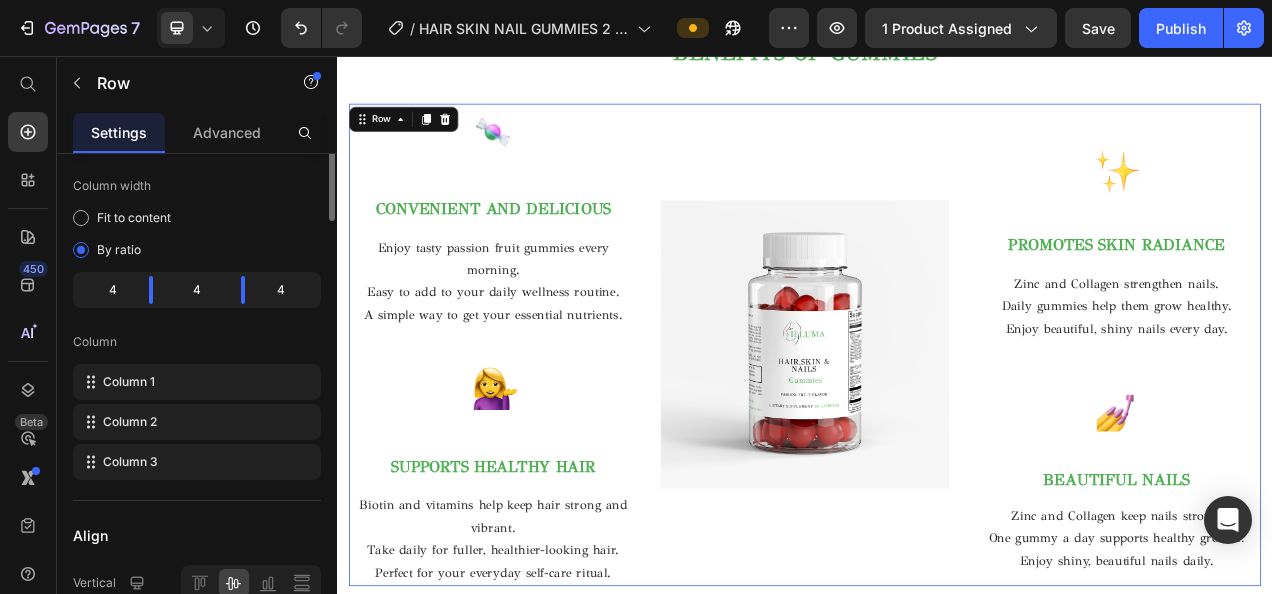 scroll, scrollTop: 0, scrollLeft: 0, axis: both 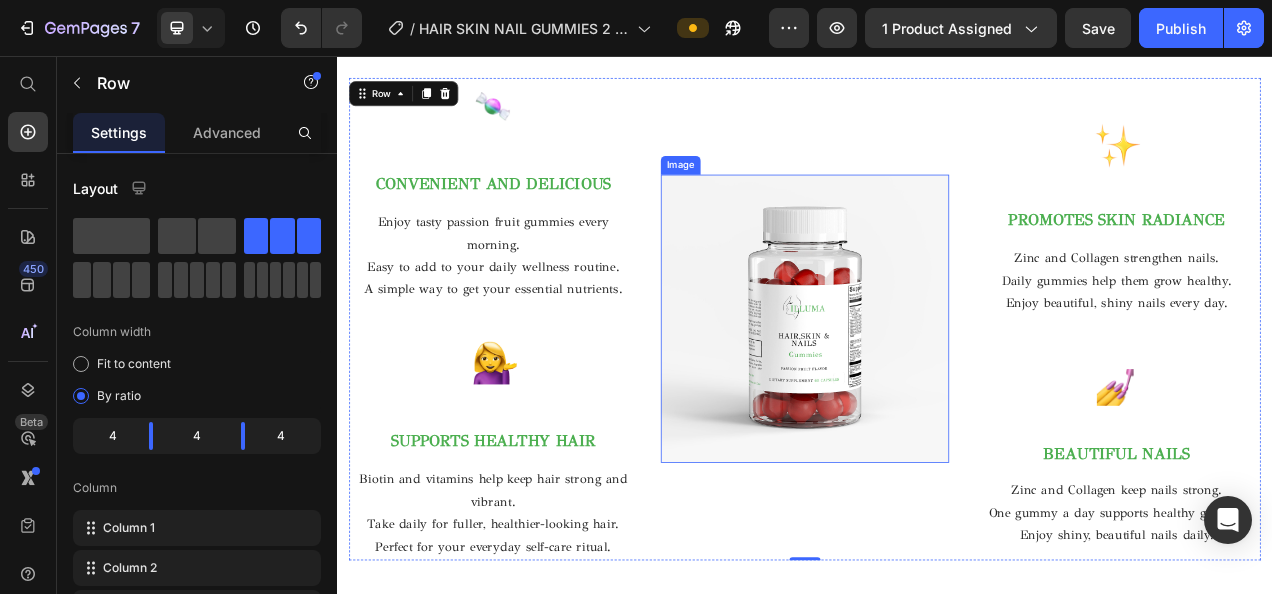 click at bounding box center [937, 393] 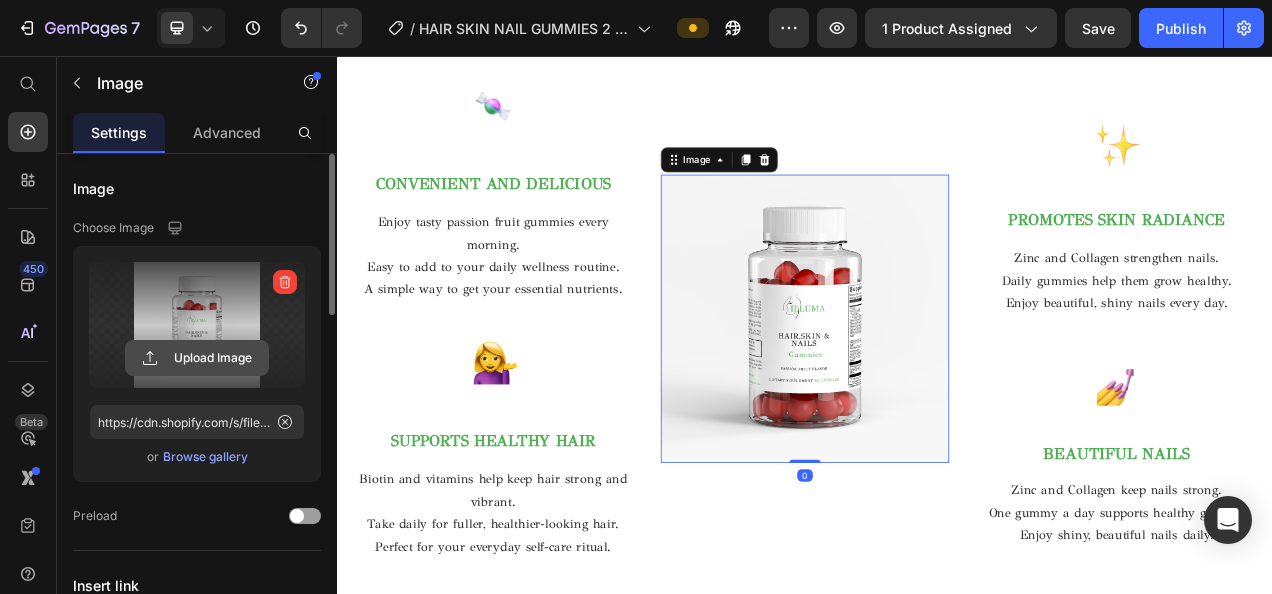 click 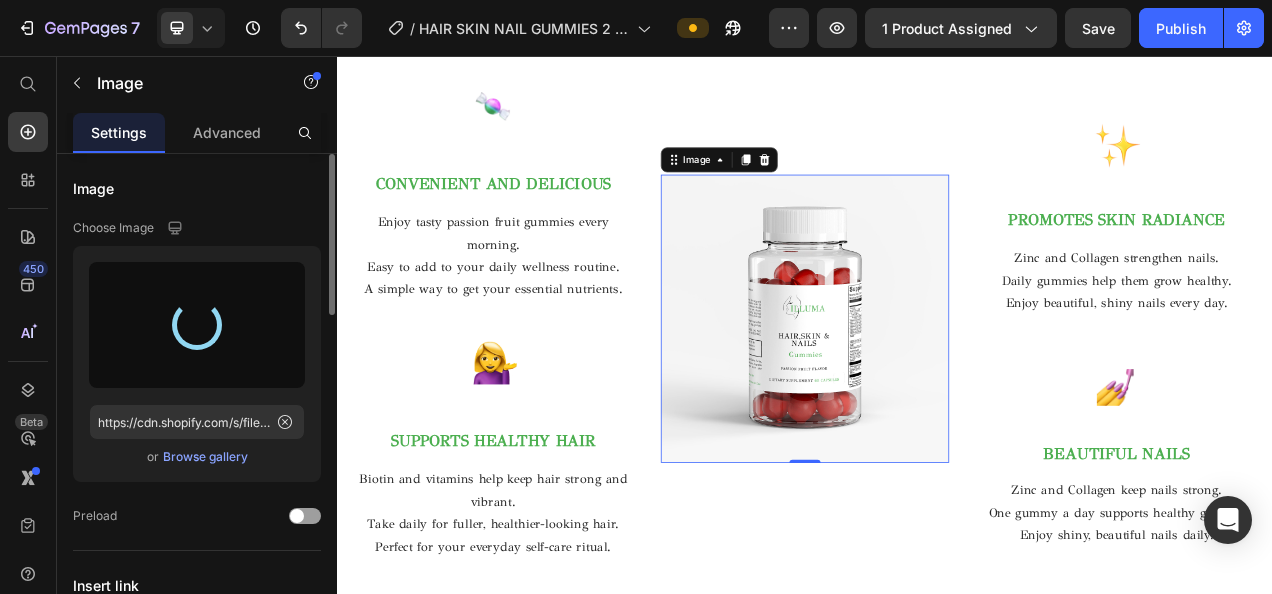 type on "https://cdn.shopify.com/s/files/1/0716/5673/4966/files/gempages_570221152178275200-47e15e18-3305-41c1-b0b5-43b69c2143aa.png" 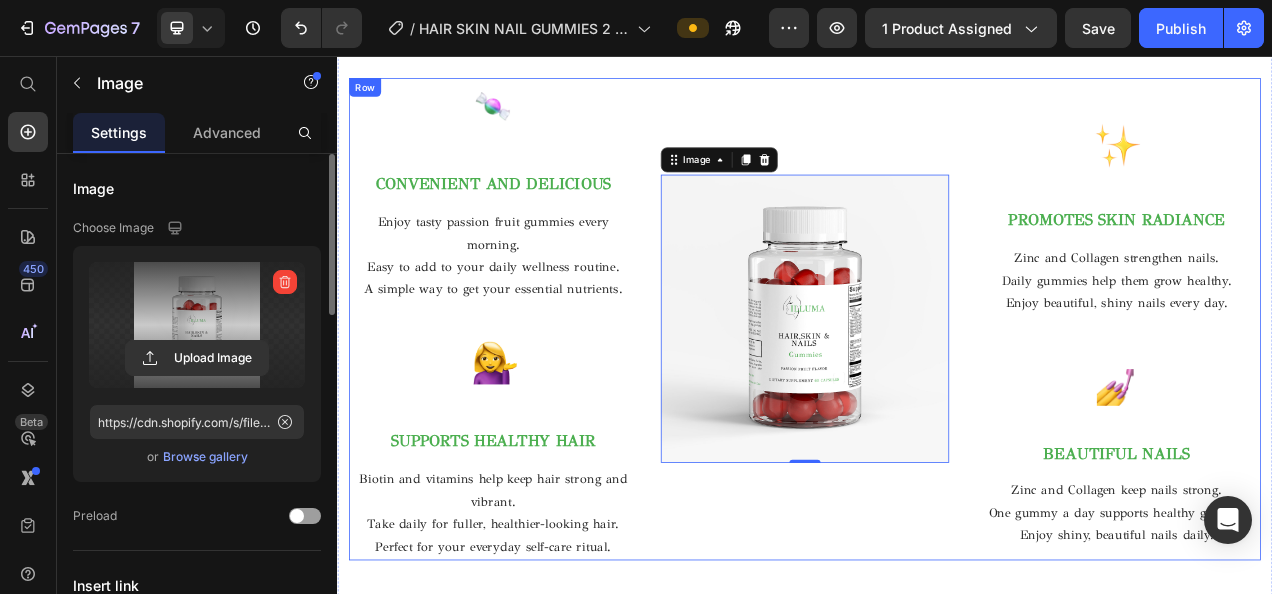 click on "Image   0" at bounding box center (937, 393) 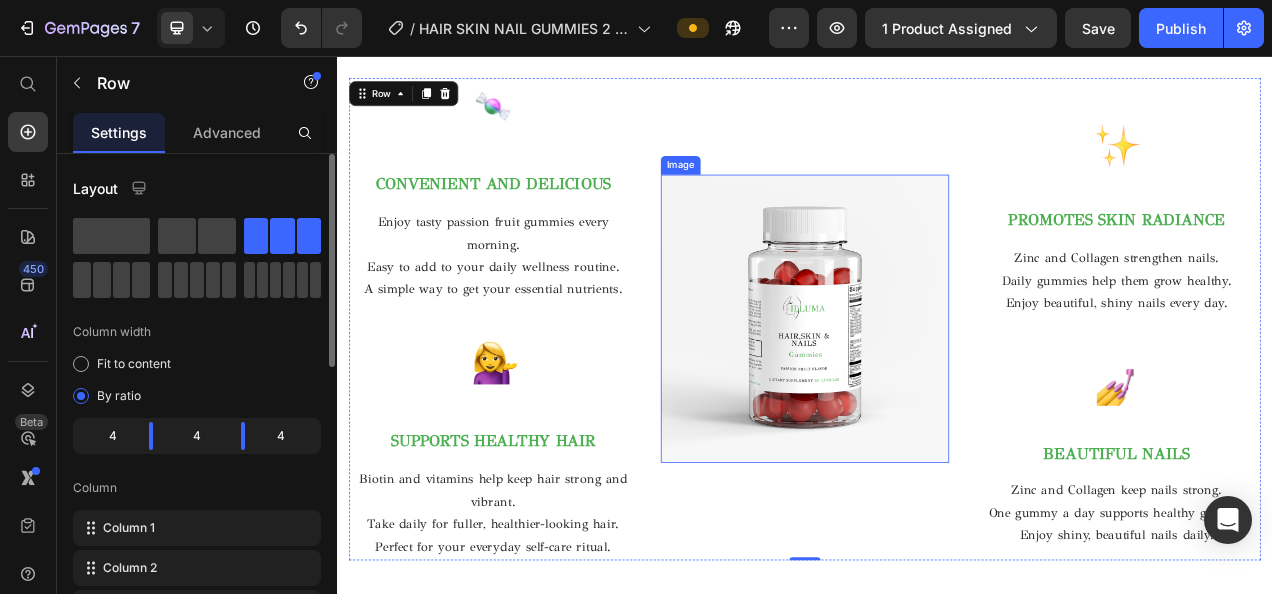 click at bounding box center [937, 393] 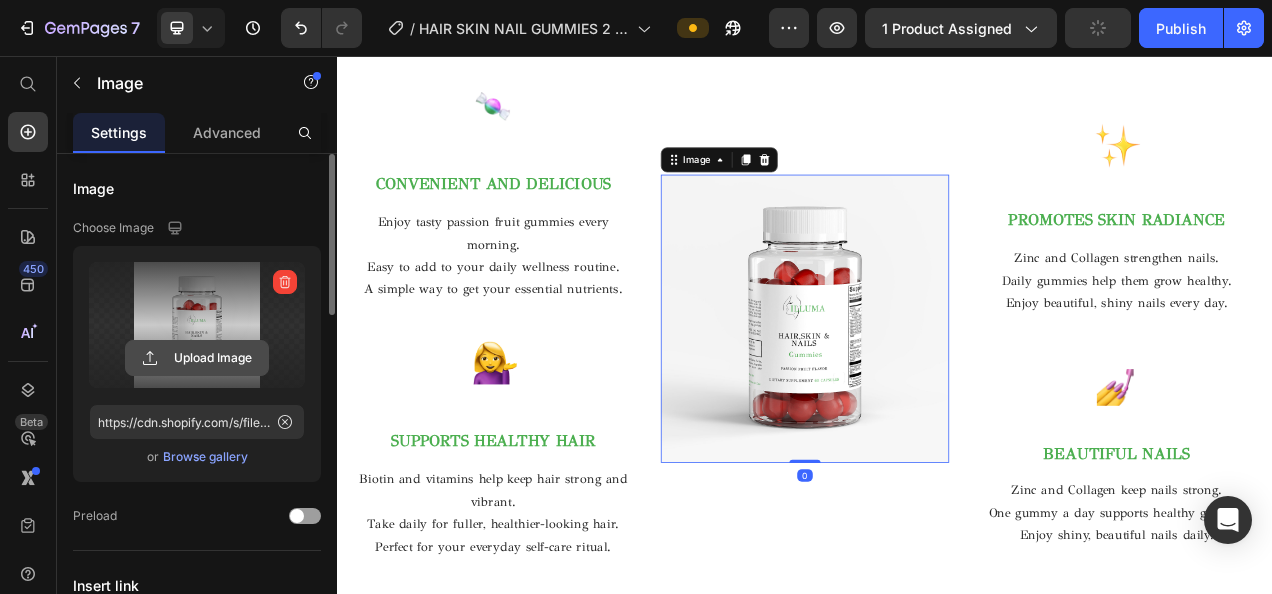 click 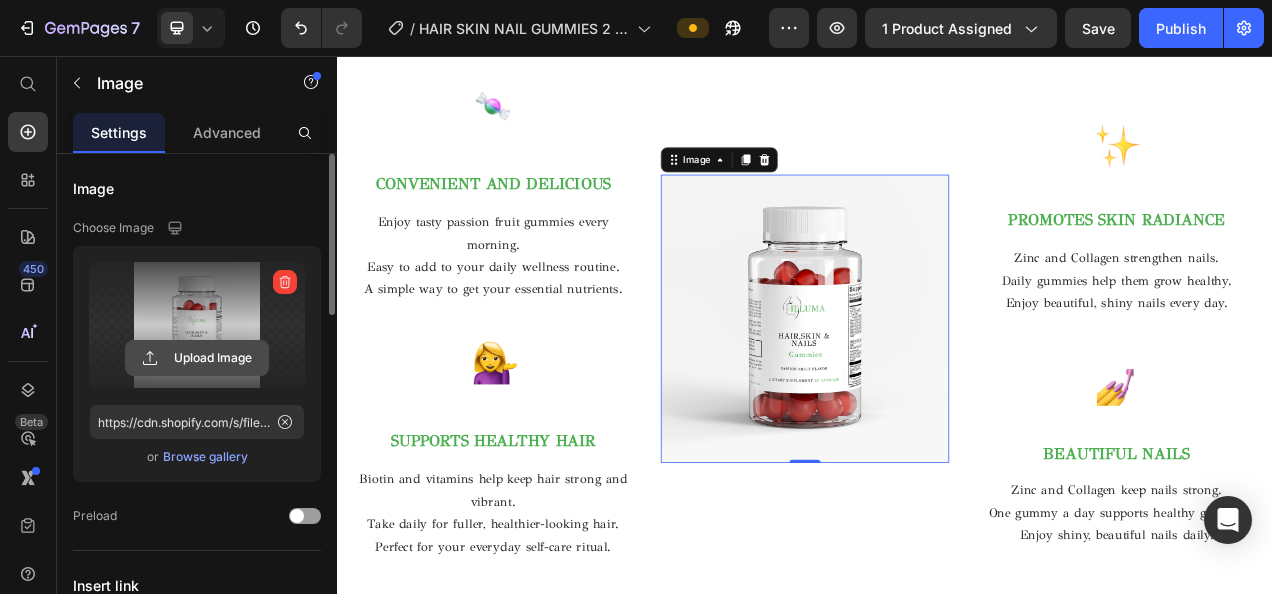 click 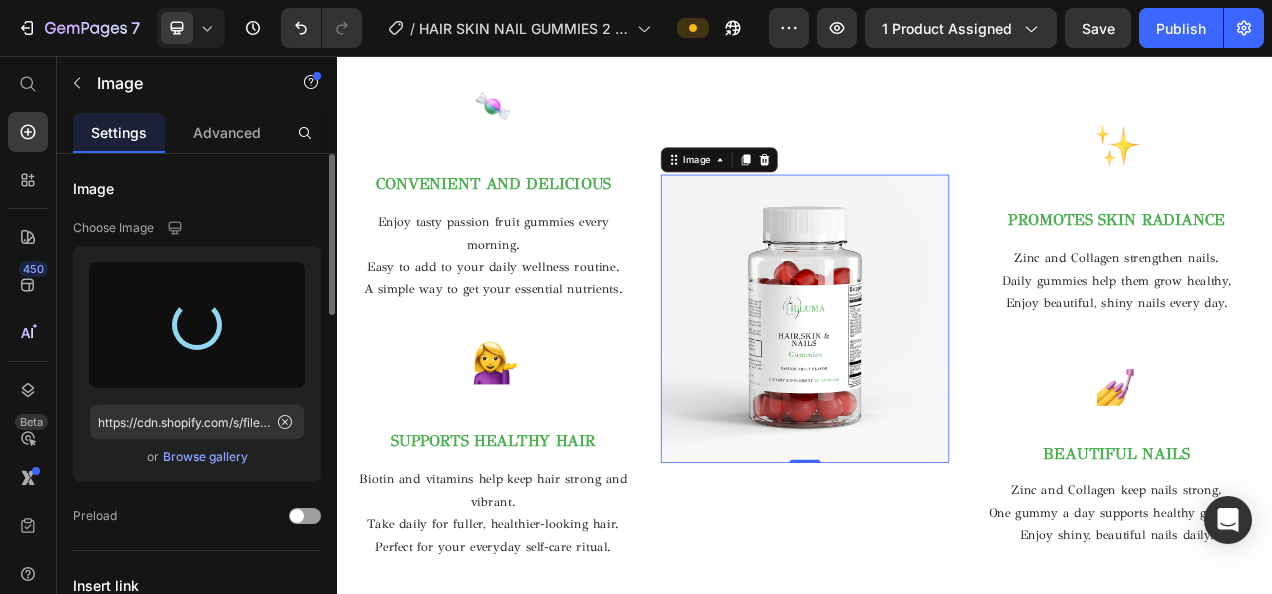 type on "https://cdn.shopify.com/s/files/1/0716/5673/4966/files/gempages_570221152178275200-b2aab94e-e6f4-4dbb-bc97-d3c0367b457e.png" 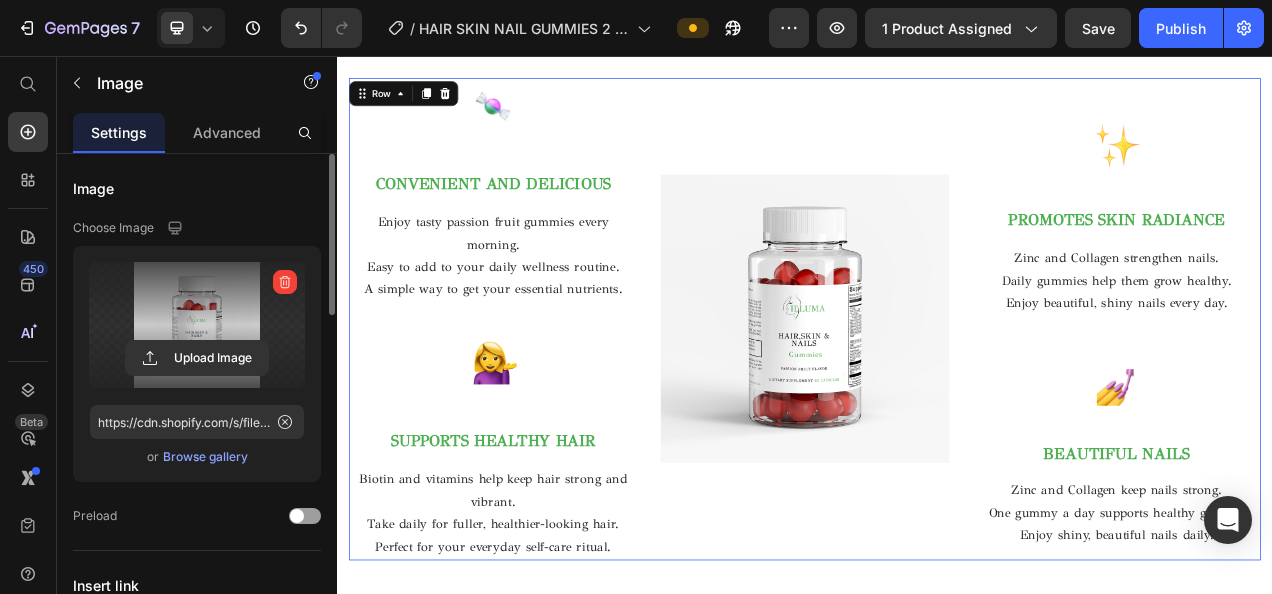 click on "Image" at bounding box center [937, 393] 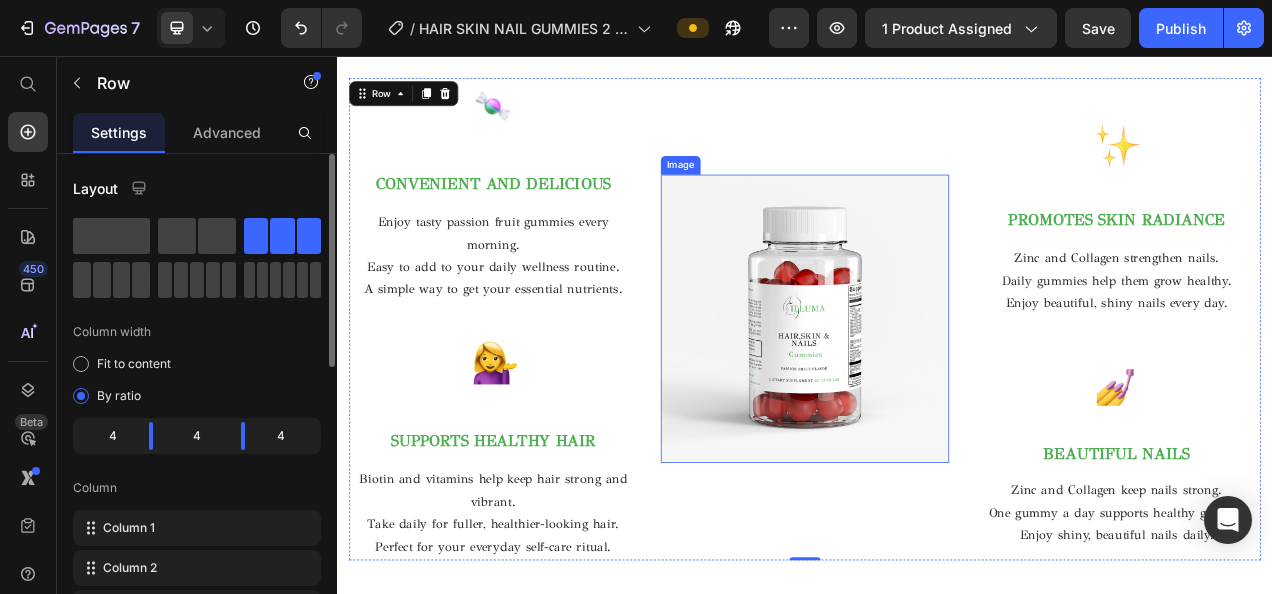 click at bounding box center (937, 393) 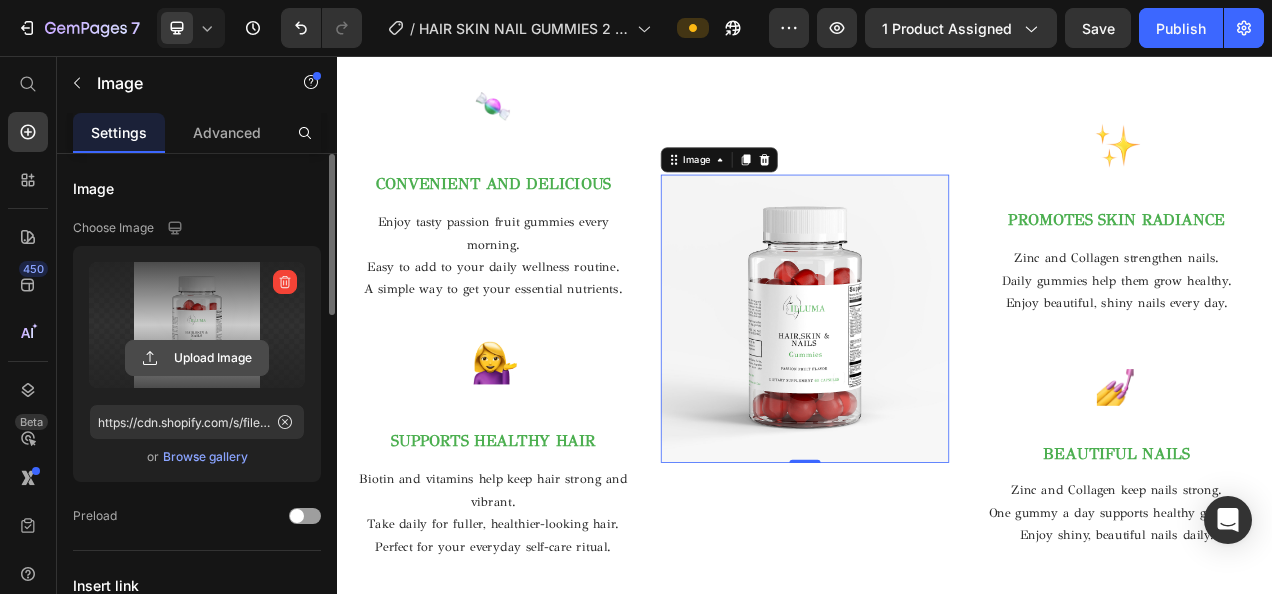 click 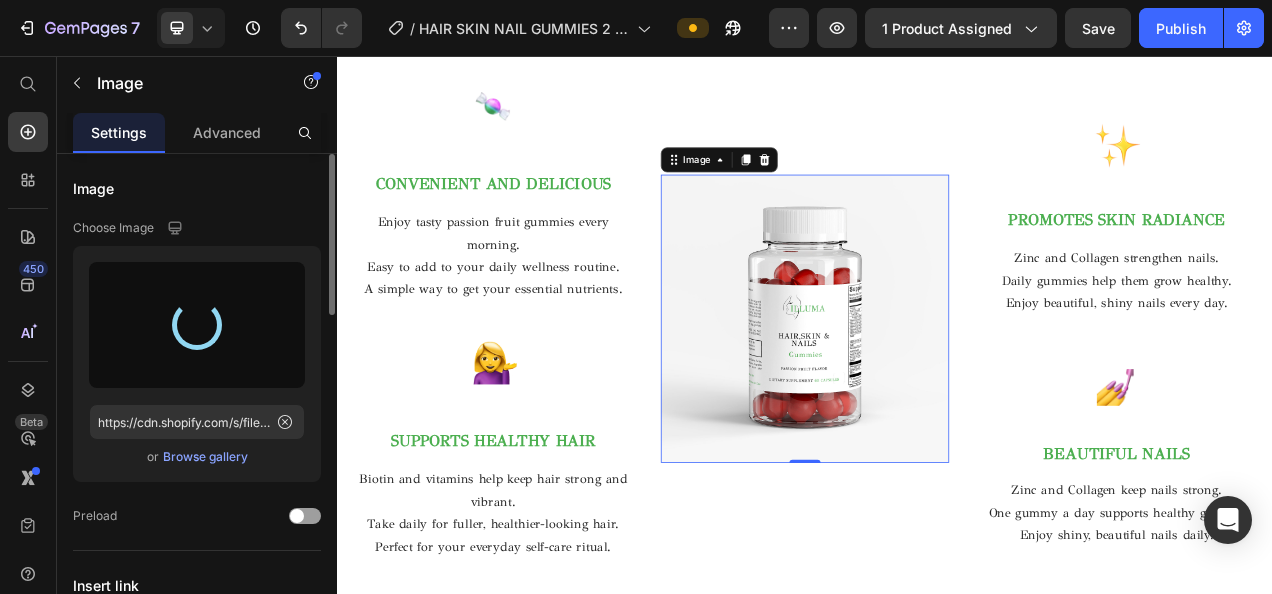 type on "https://cdn.shopify.com/s/files/1/0716/5673/4966/files/gempages_570221152178275200-97726dbc-4faf-4047-bfc6-bf06d91661ca.png" 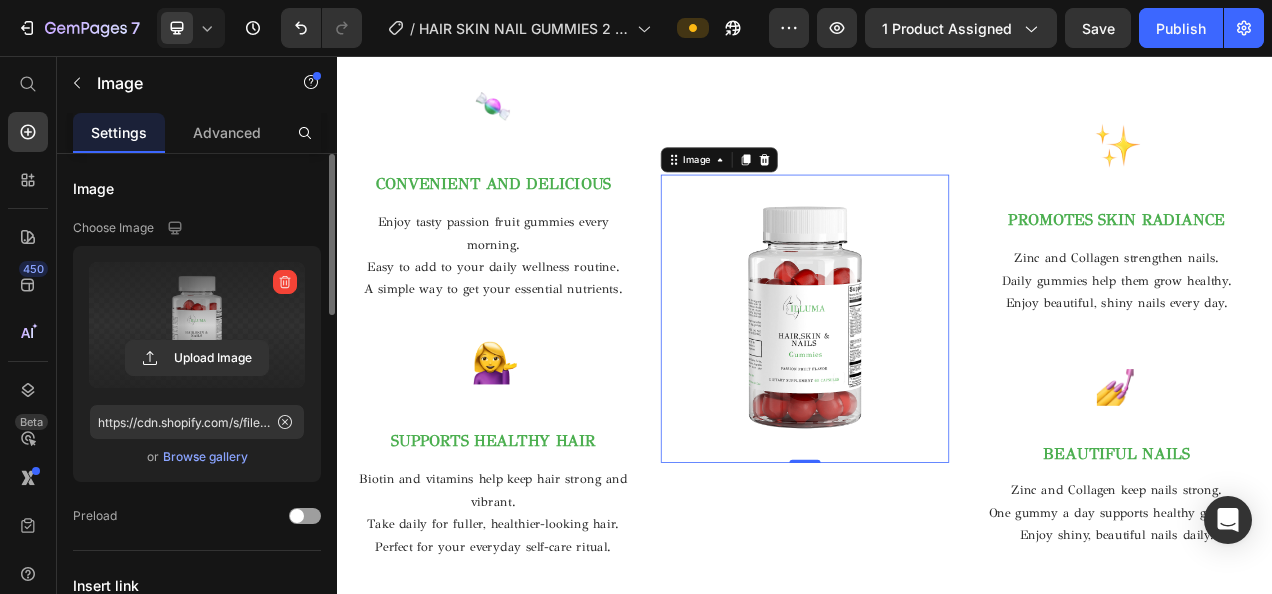 click at bounding box center [937, 393] 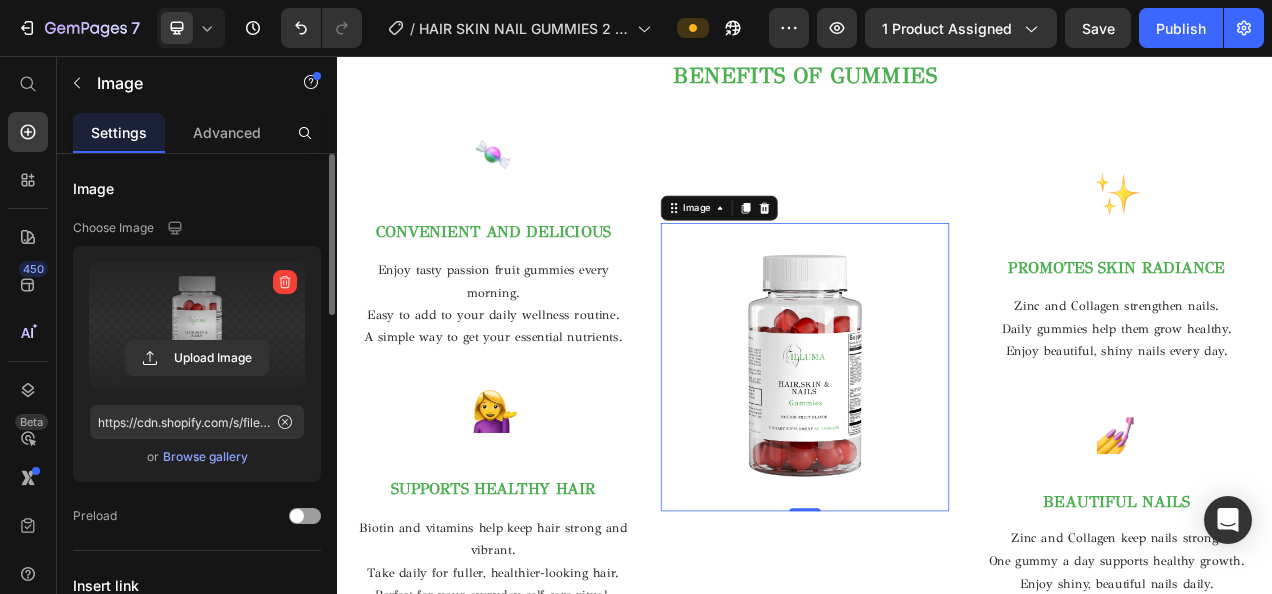 scroll, scrollTop: 1478, scrollLeft: 0, axis: vertical 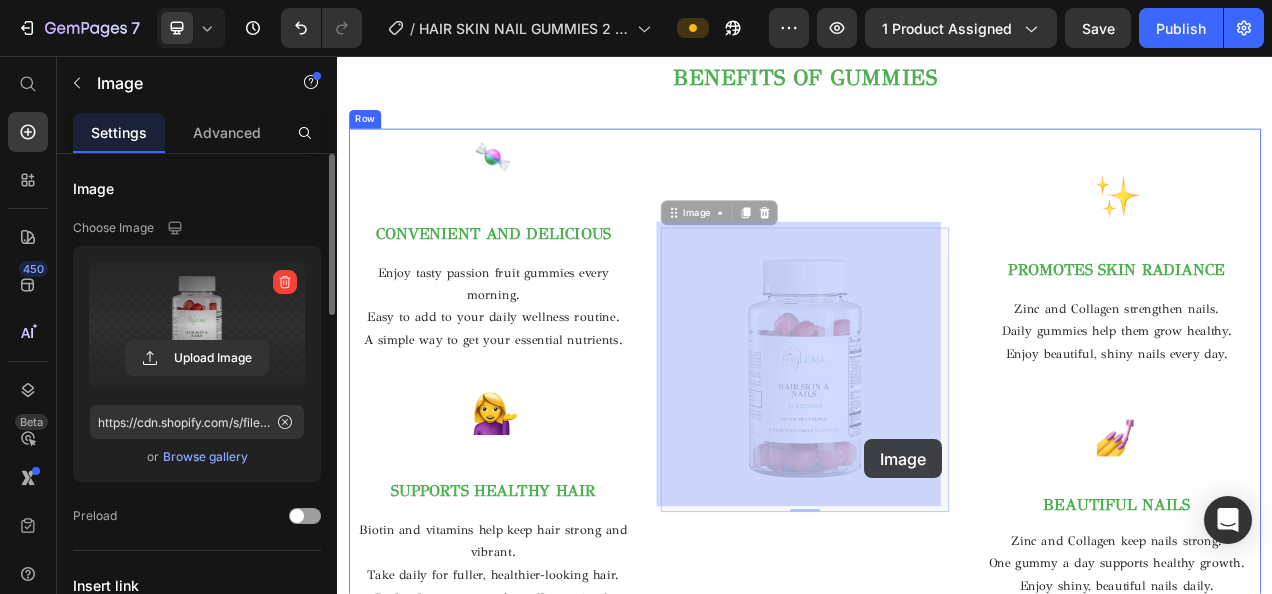 drag, startPoint x: 995, startPoint y: 503, endPoint x: 1031, endPoint y: 636, distance: 137.78607 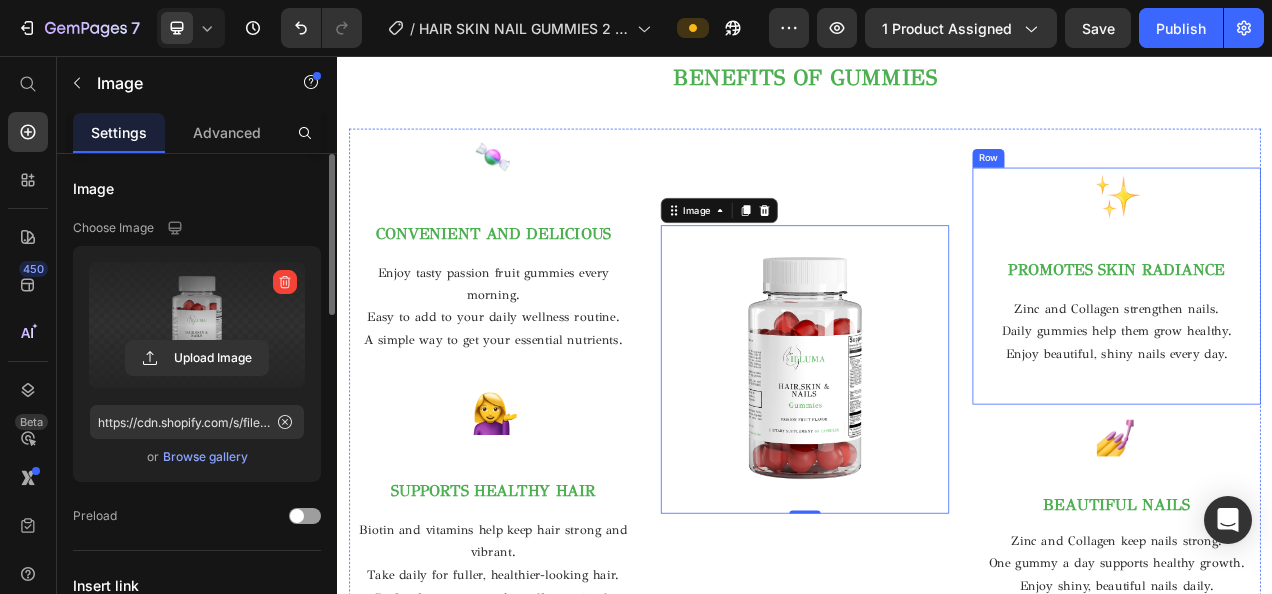 click on "Image   PROMOTES SKIN RADIANCE Text block Zinc and Collagen strengthen nails. Daily gummies help them grow healthy. Enjoy beautiful, shiny nails every day. Text block Row" at bounding box center [1337, 351] 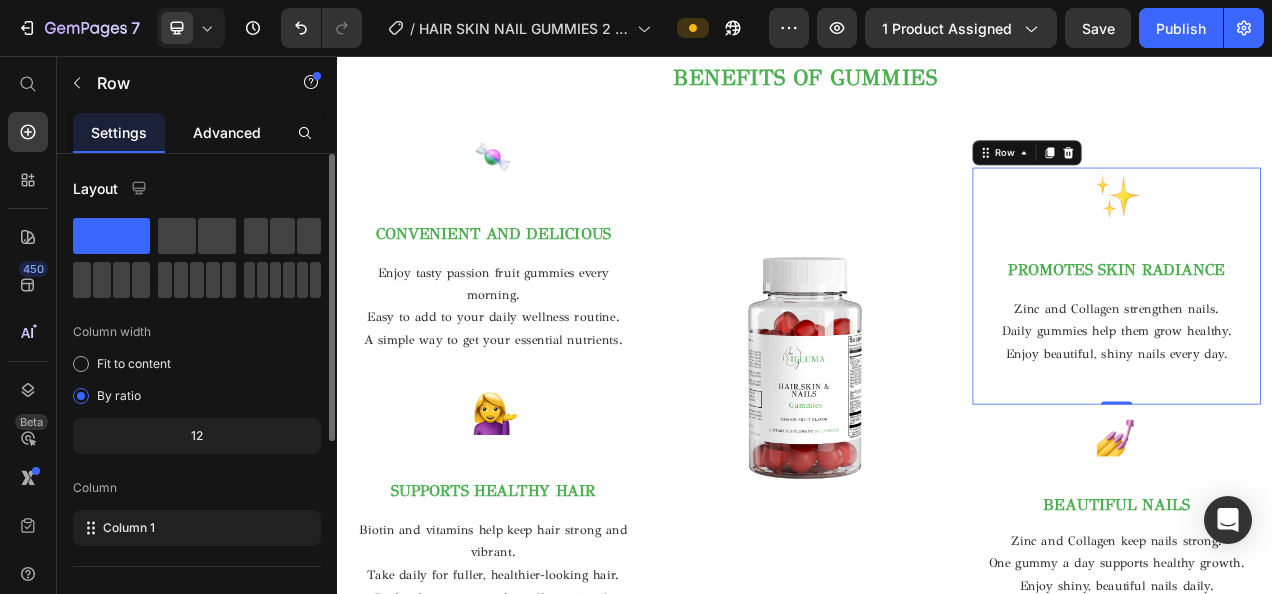 click on "Advanced" at bounding box center (227, 132) 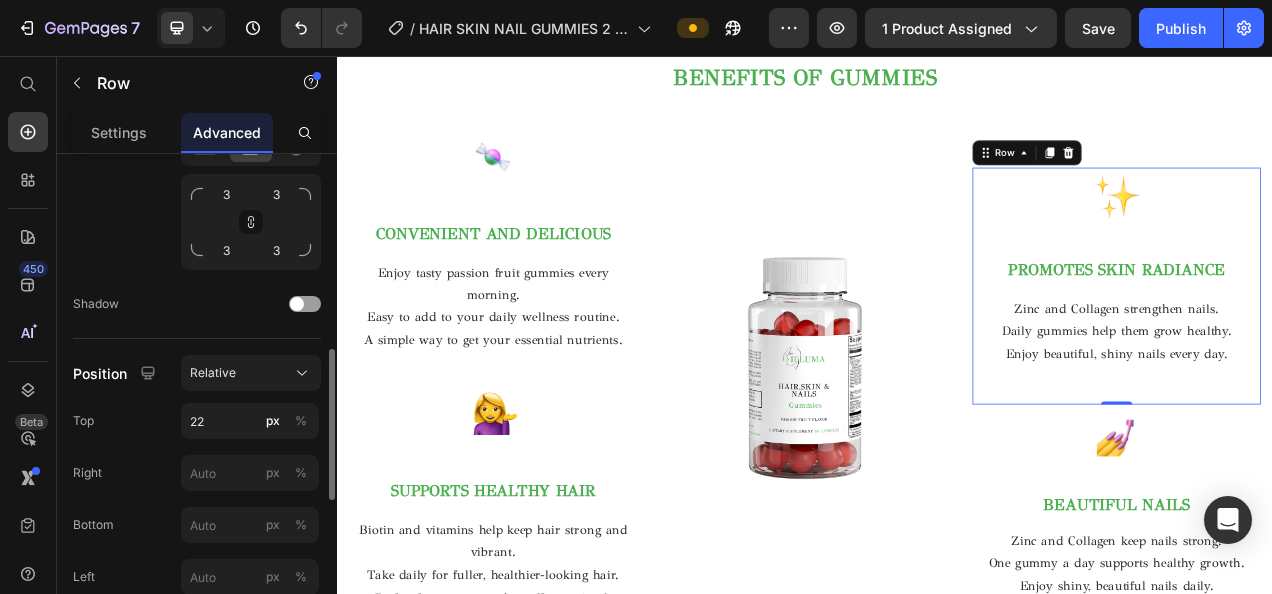 scroll, scrollTop: 652, scrollLeft: 0, axis: vertical 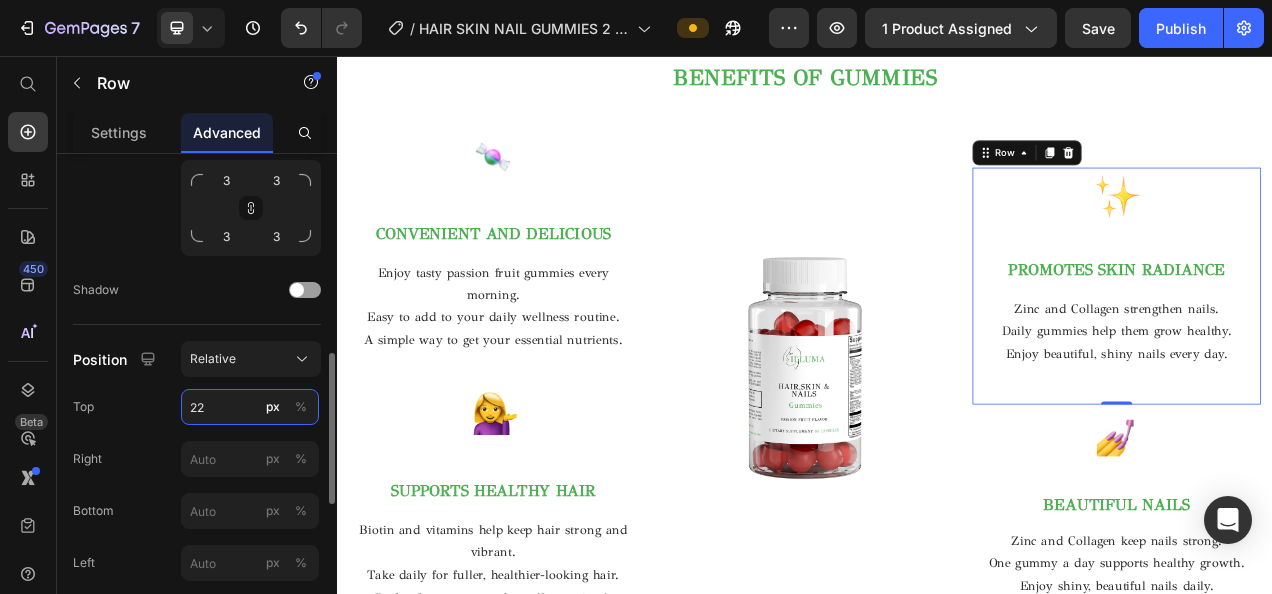 click on "22" at bounding box center (250, 407) 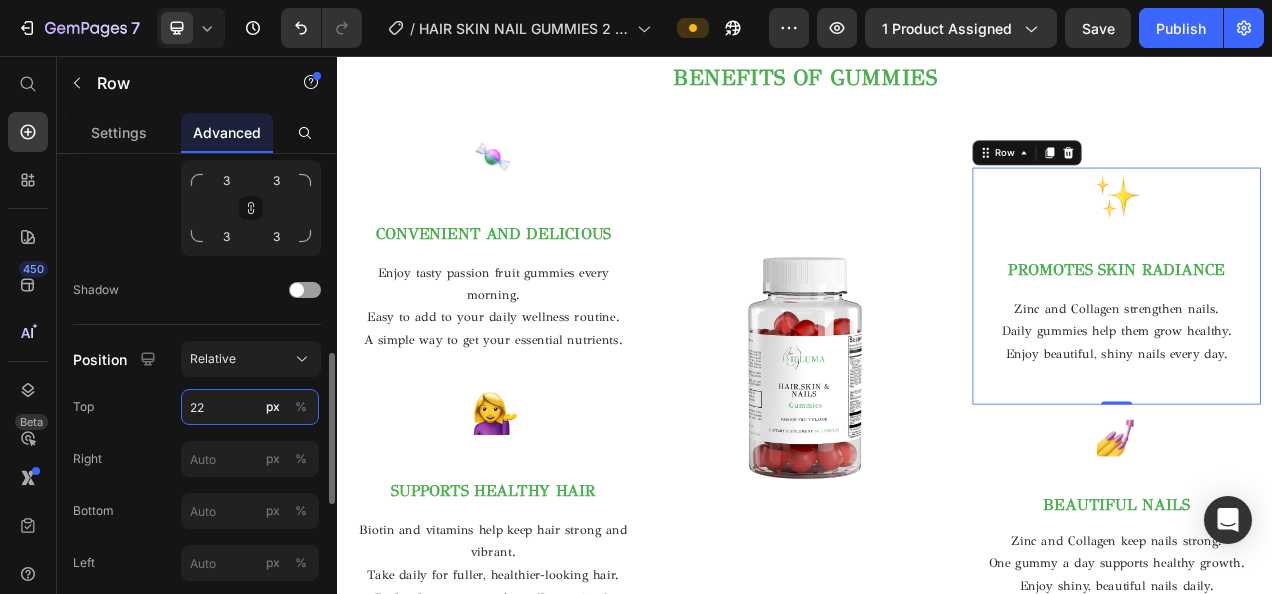type on "'" 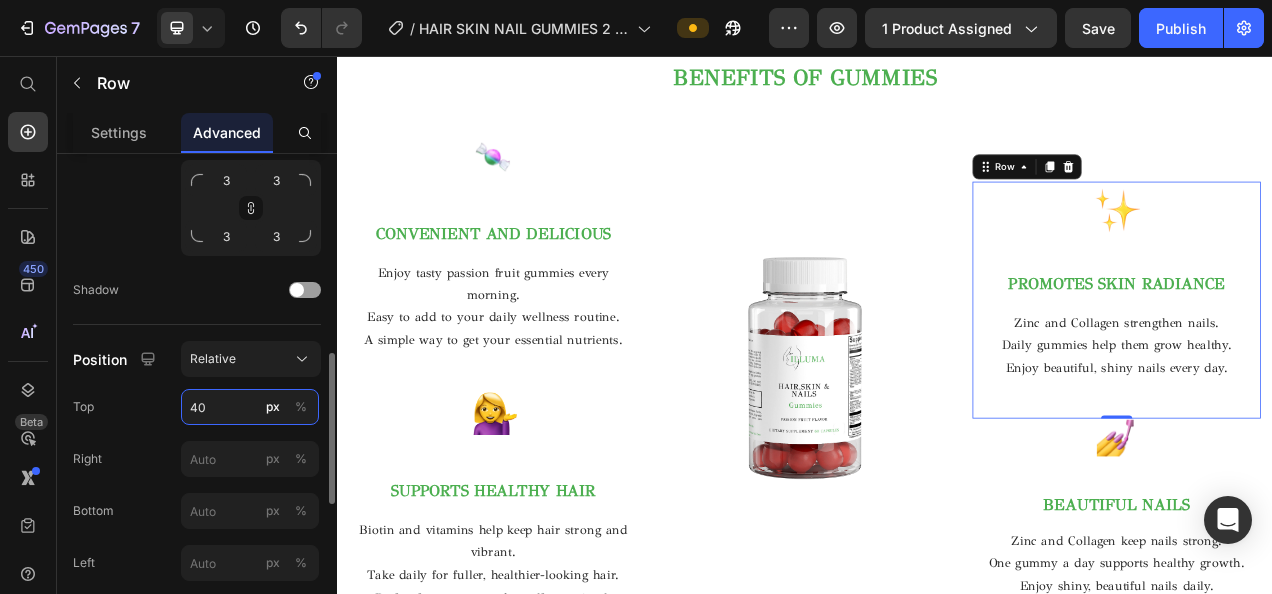 type on "4" 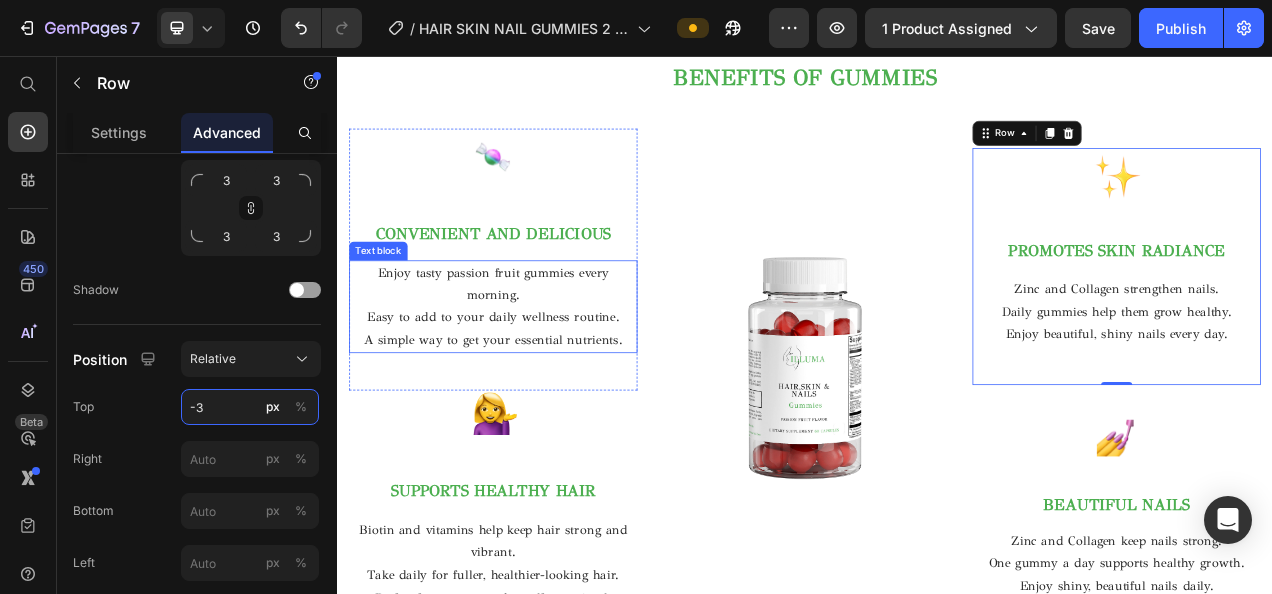 type on "-30" 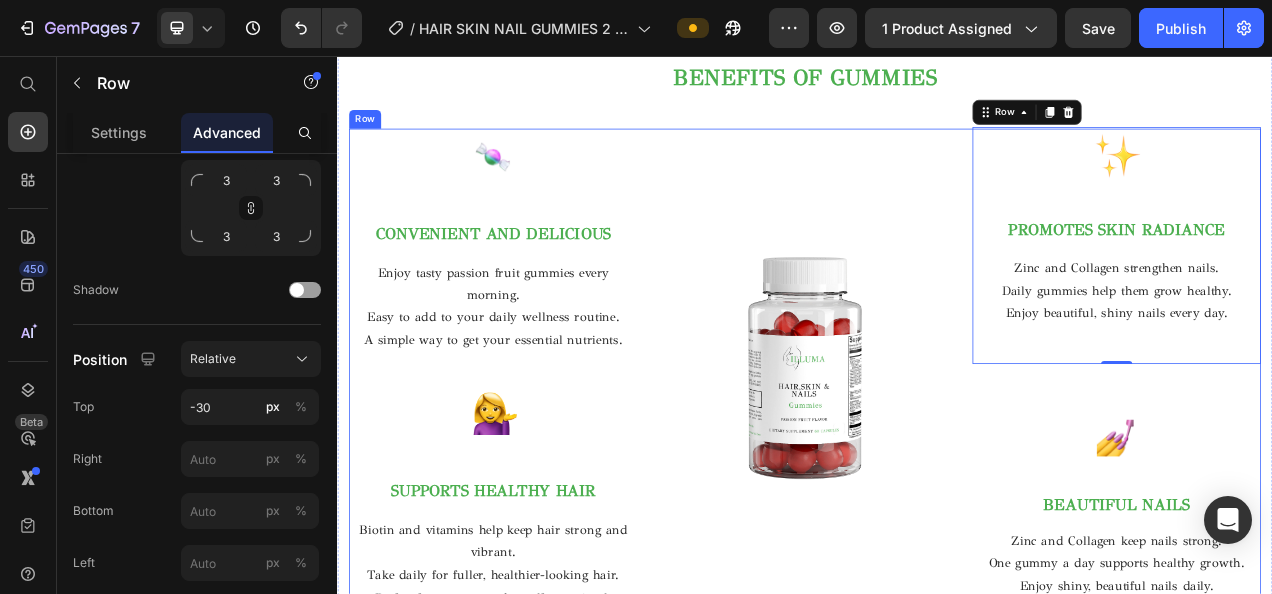 click on "Image" at bounding box center [937, 458] 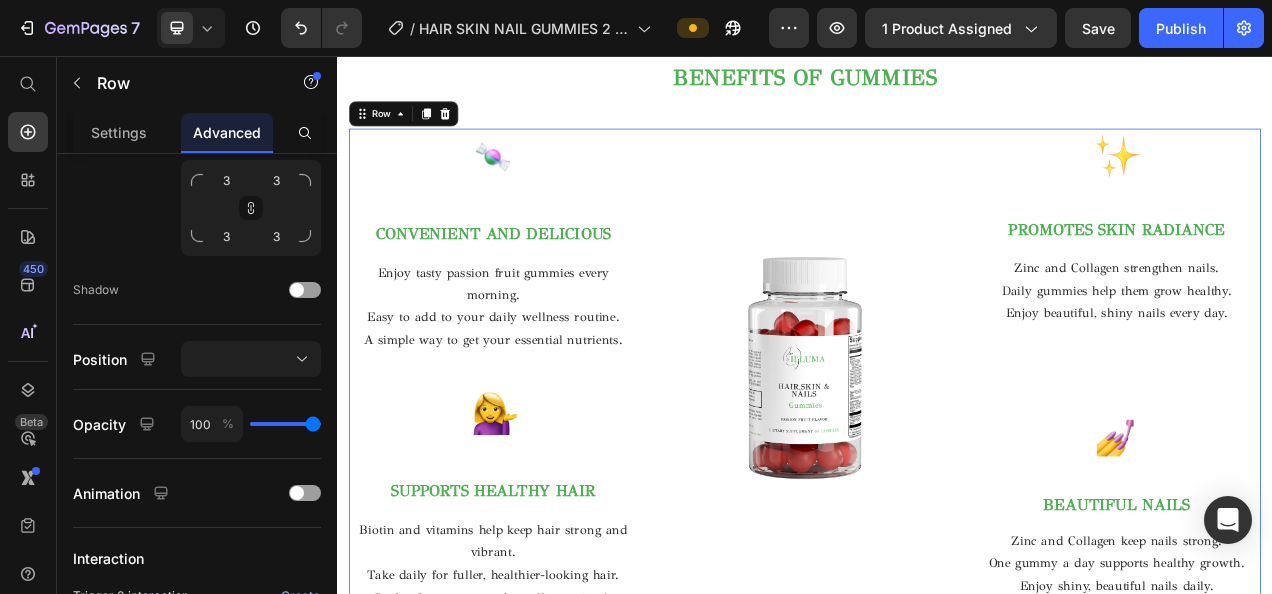 scroll, scrollTop: 652, scrollLeft: 0, axis: vertical 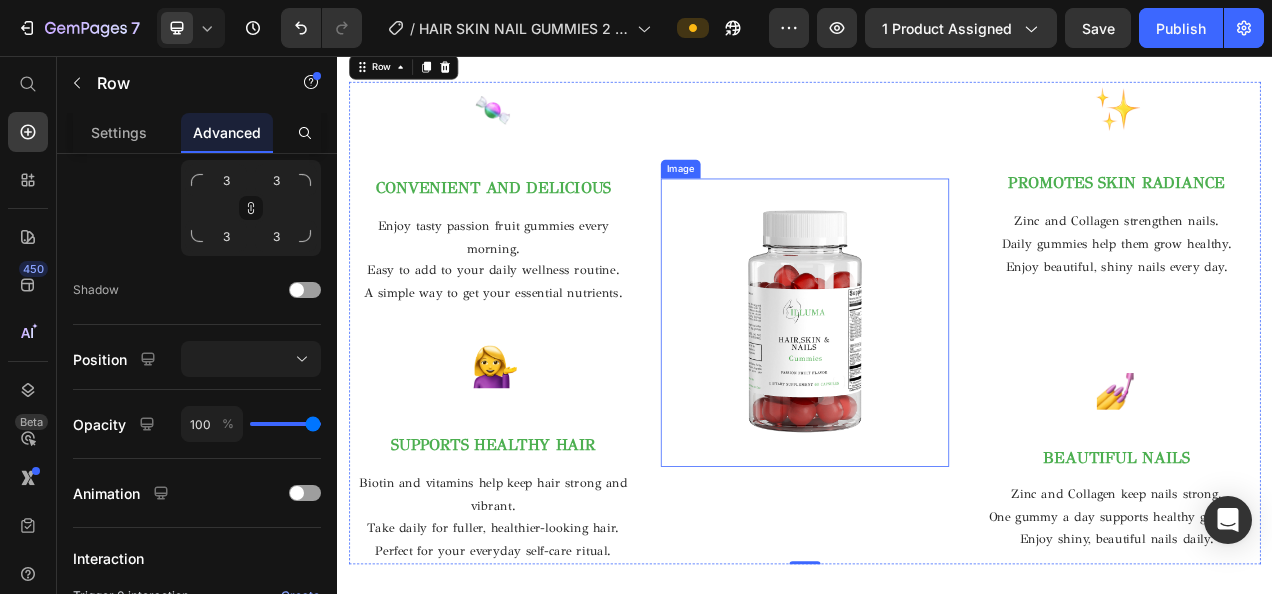 click at bounding box center [937, 398] 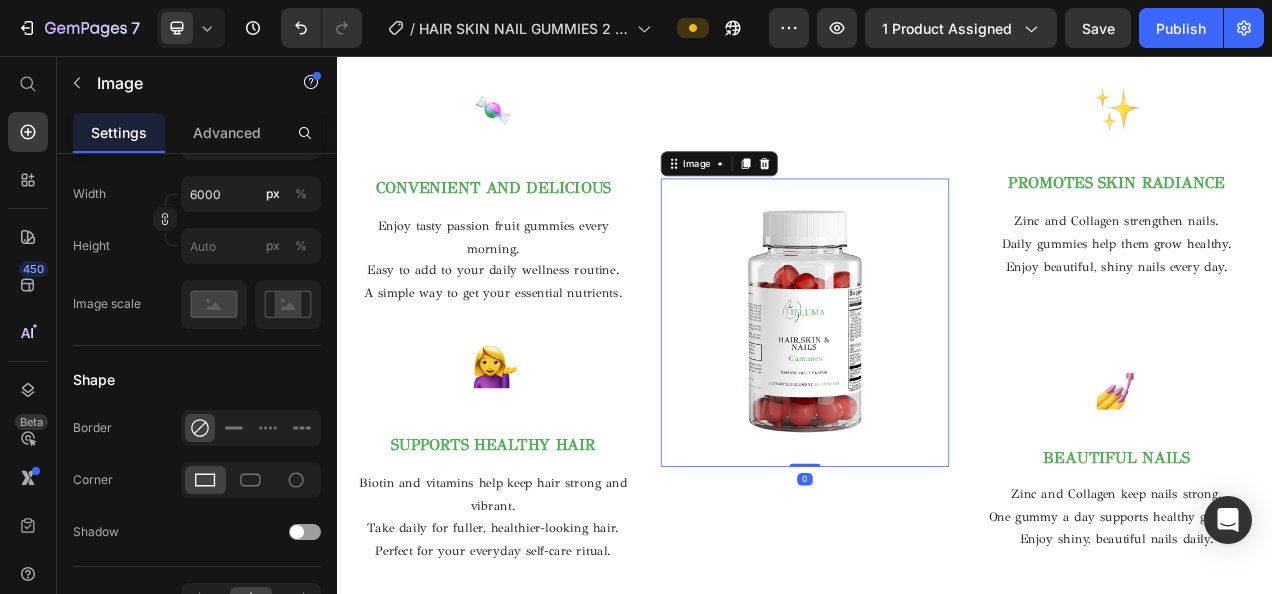 scroll, scrollTop: 0, scrollLeft: 0, axis: both 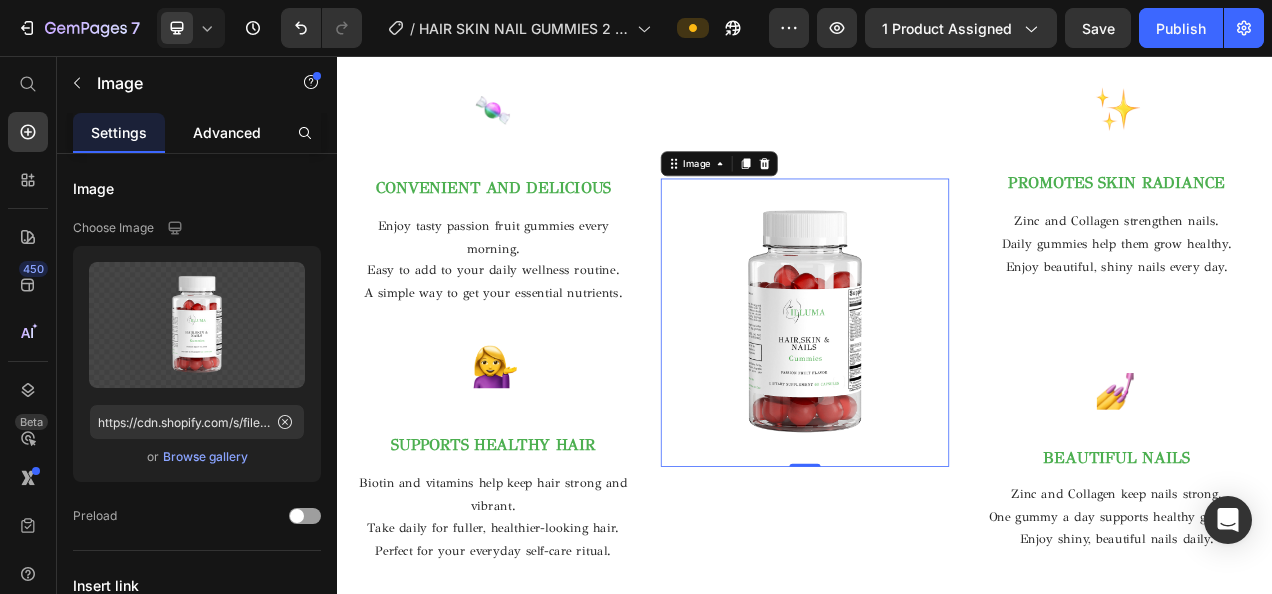 click on "Advanced" at bounding box center [227, 132] 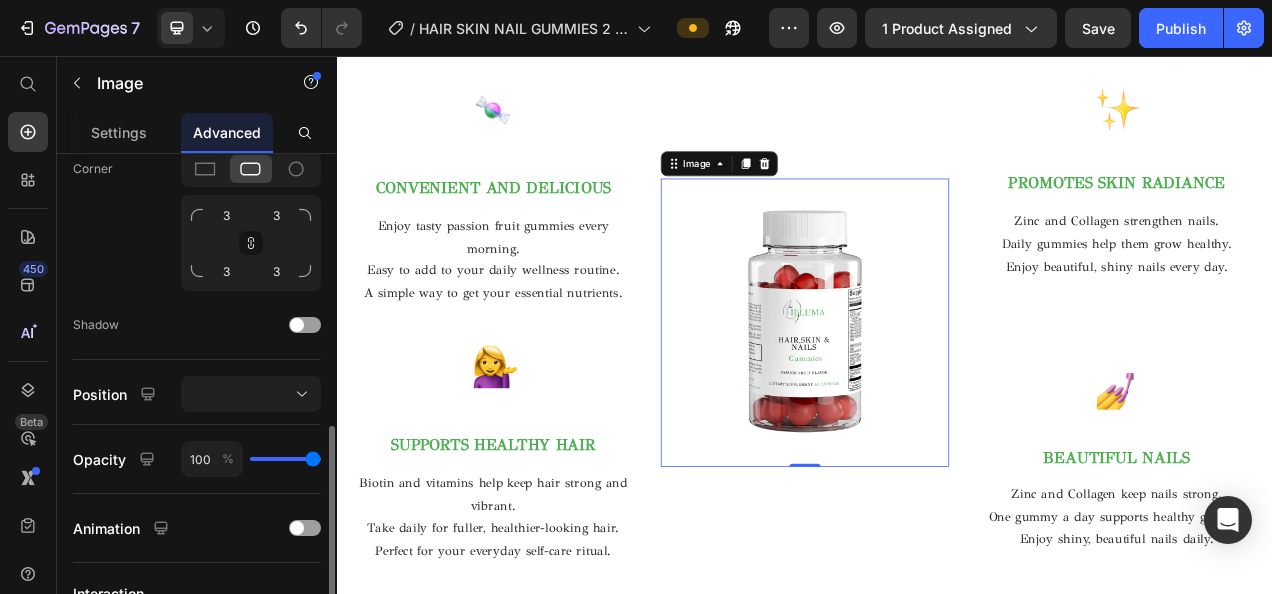 scroll, scrollTop: 711, scrollLeft: 0, axis: vertical 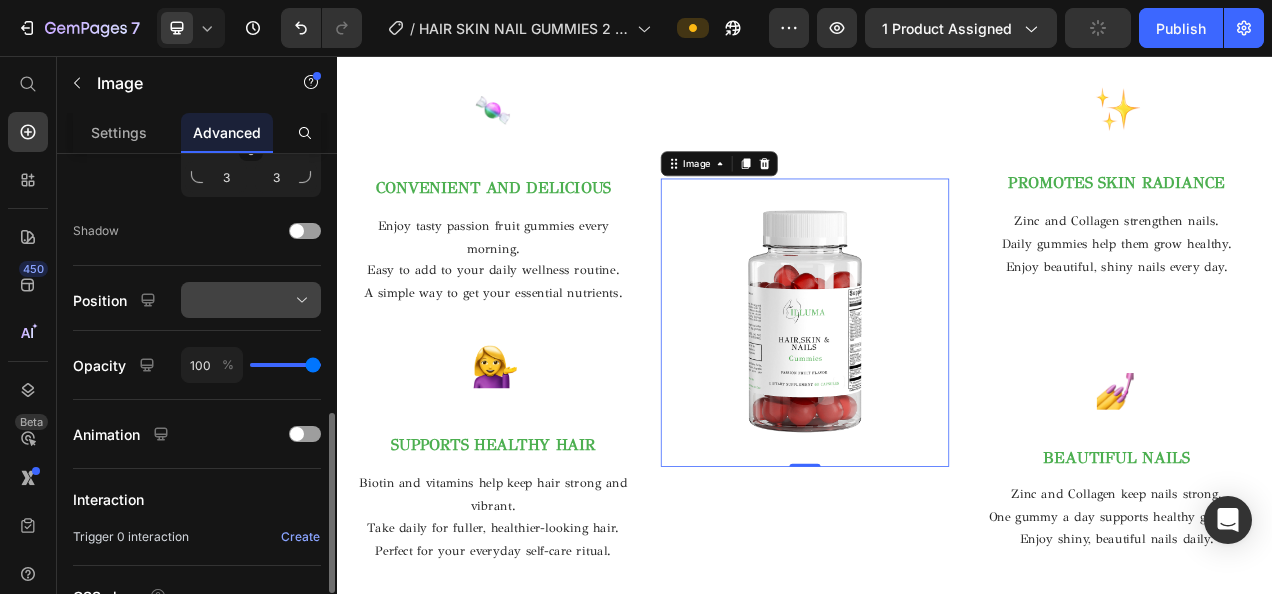 click at bounding box center (251, 300) 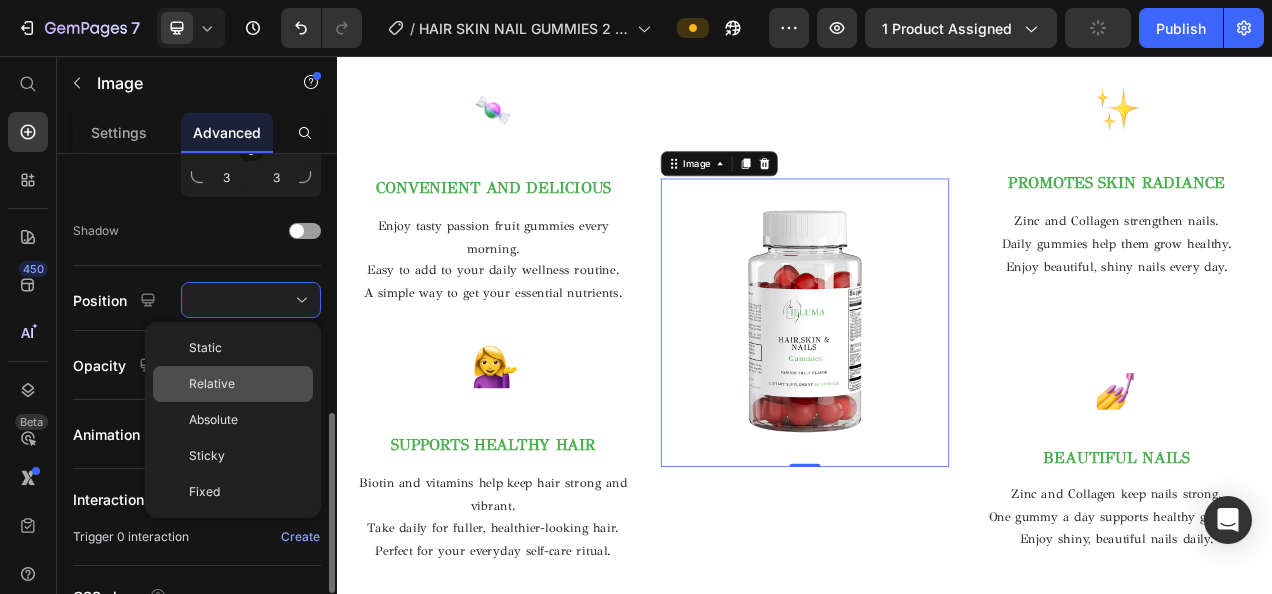 click on "Relative" at bounding box center [212, 384] 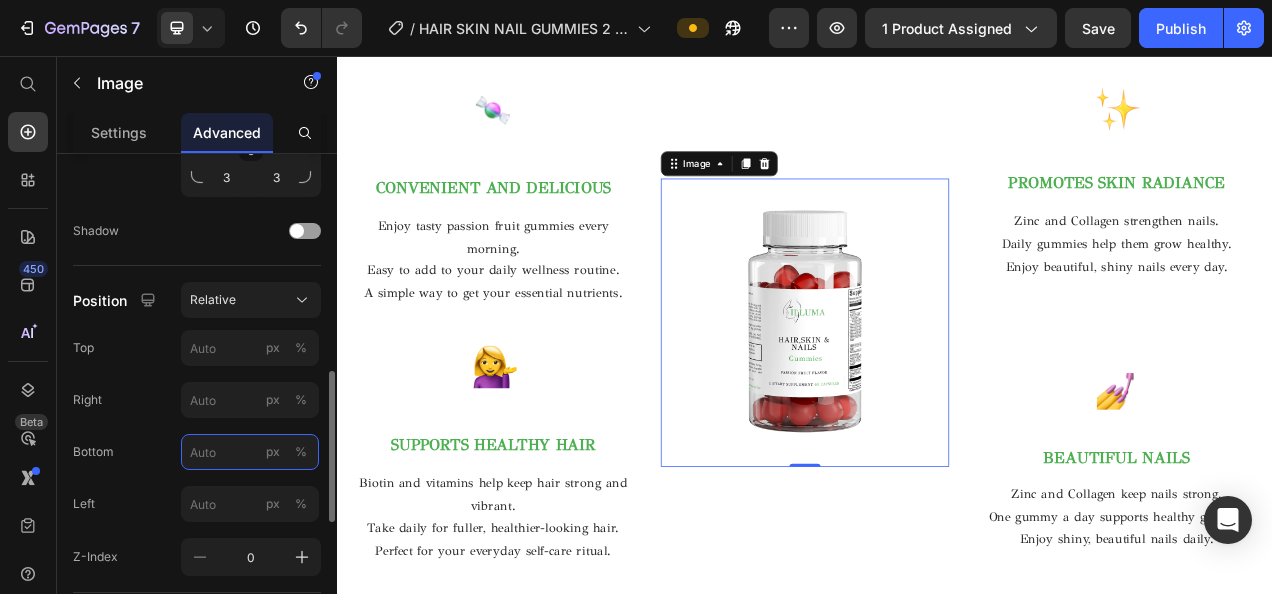 click on "px %" at bounding box center [250, 452] 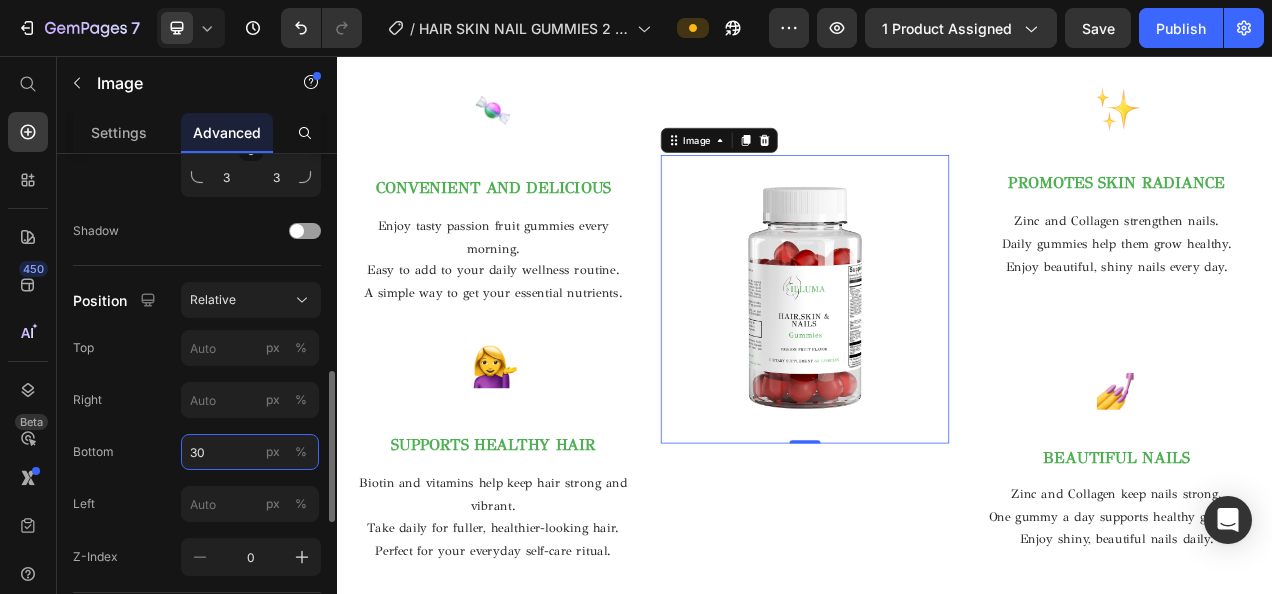 type on "3" 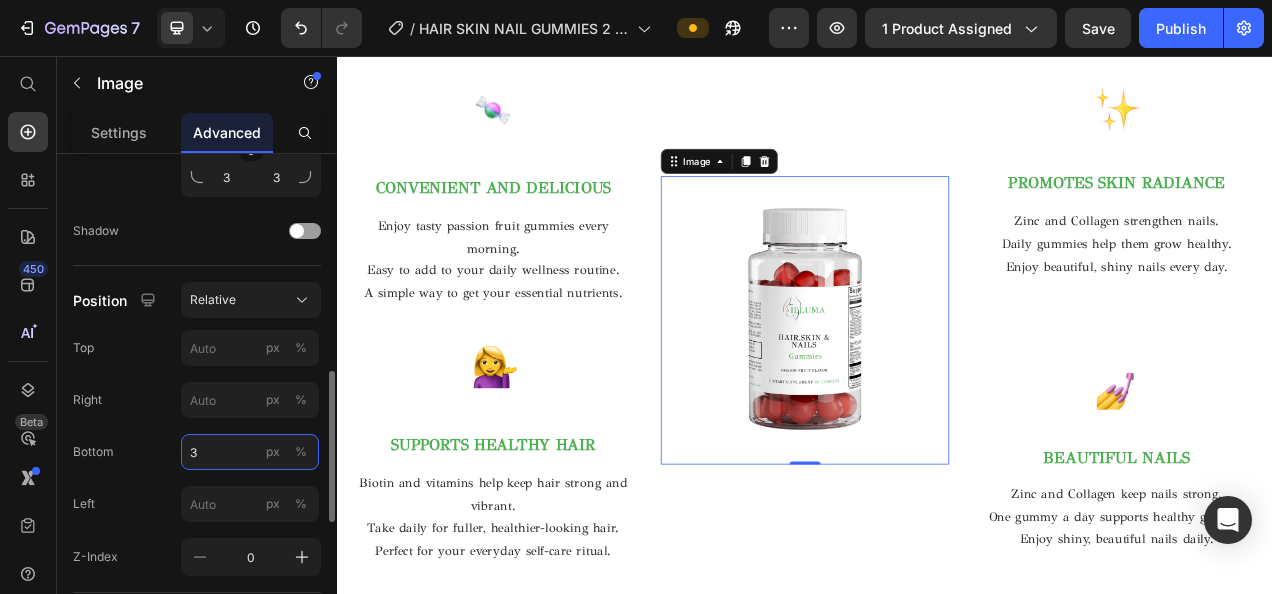 type 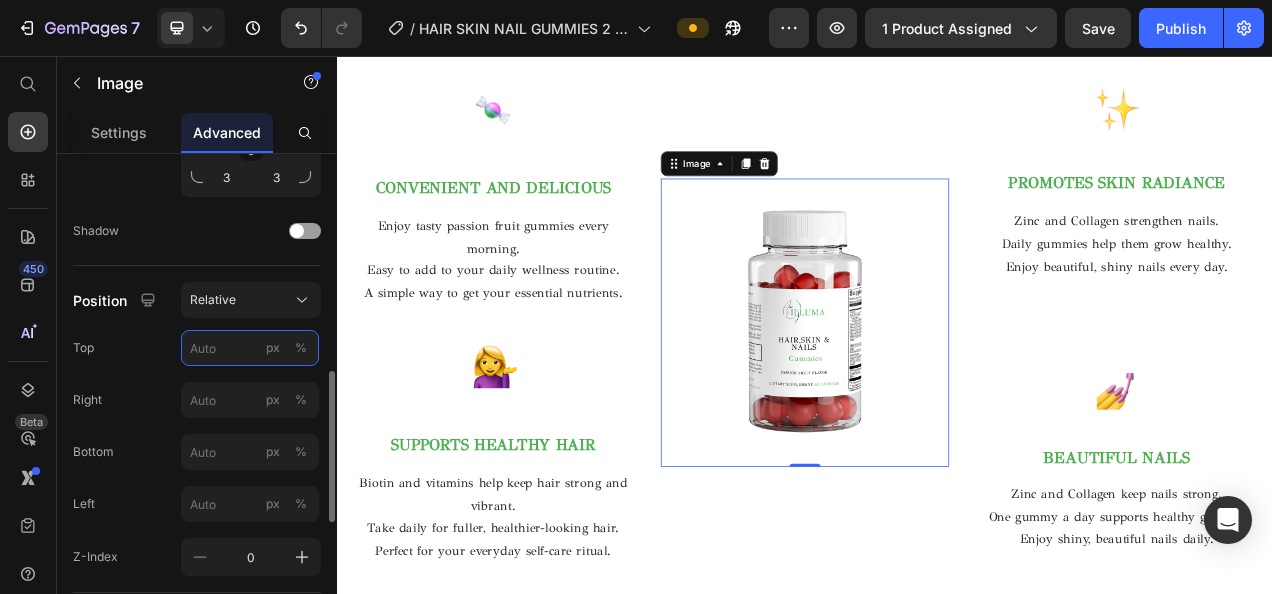 click on "px %" at bounding box center (250, 348) 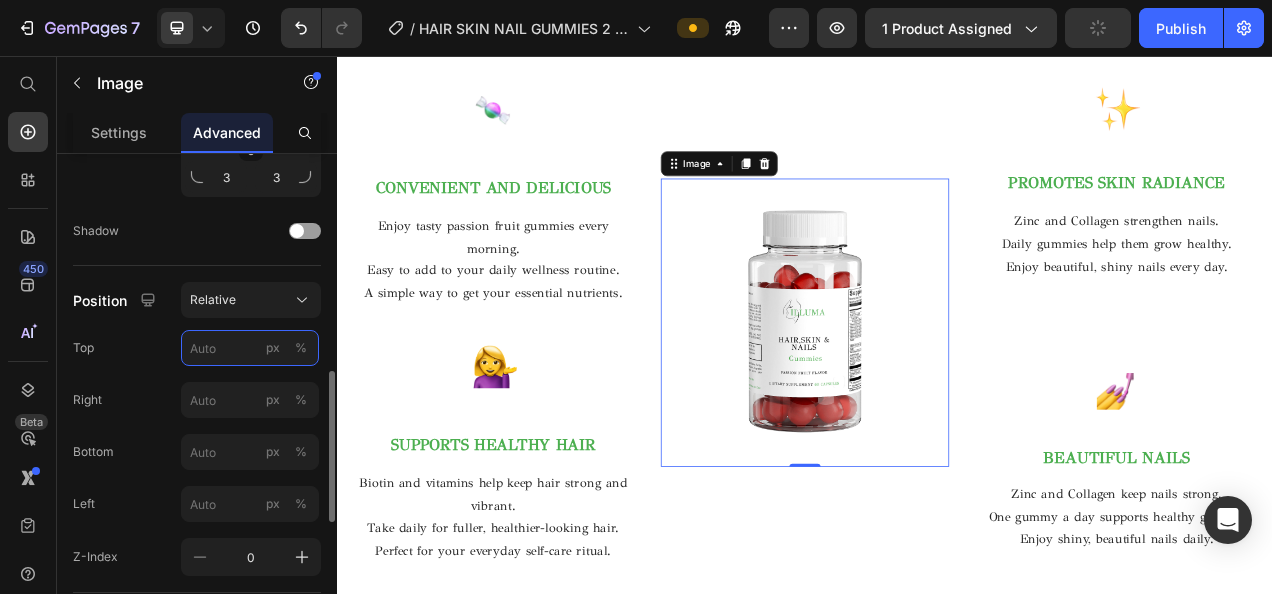 type on "4" 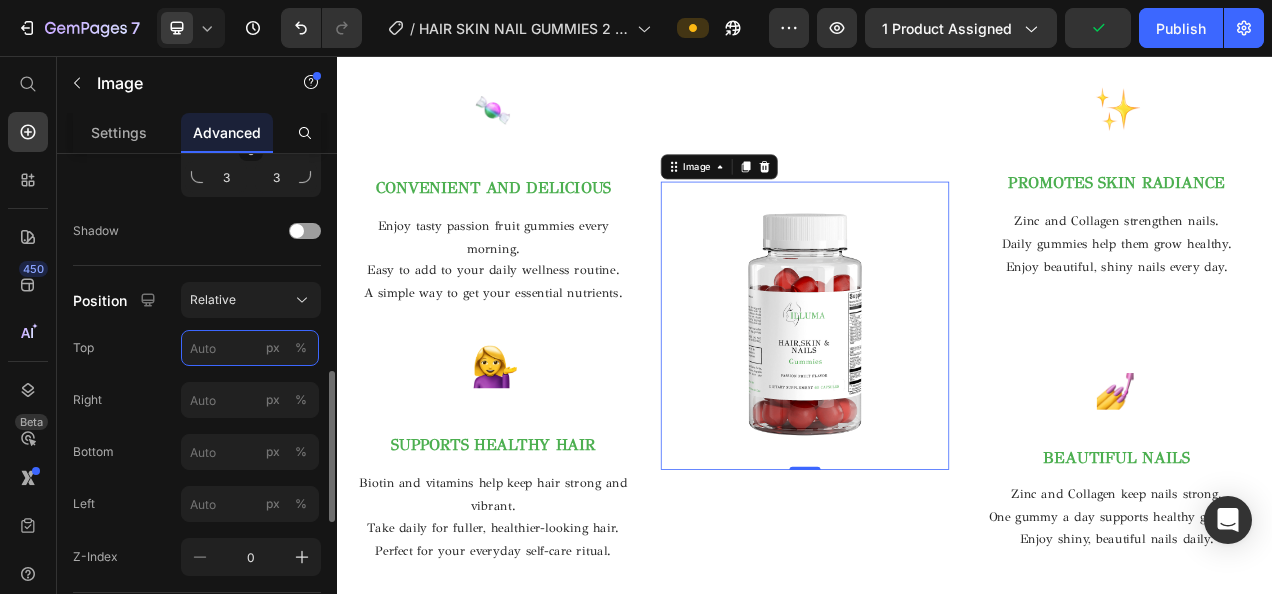 type on "0" 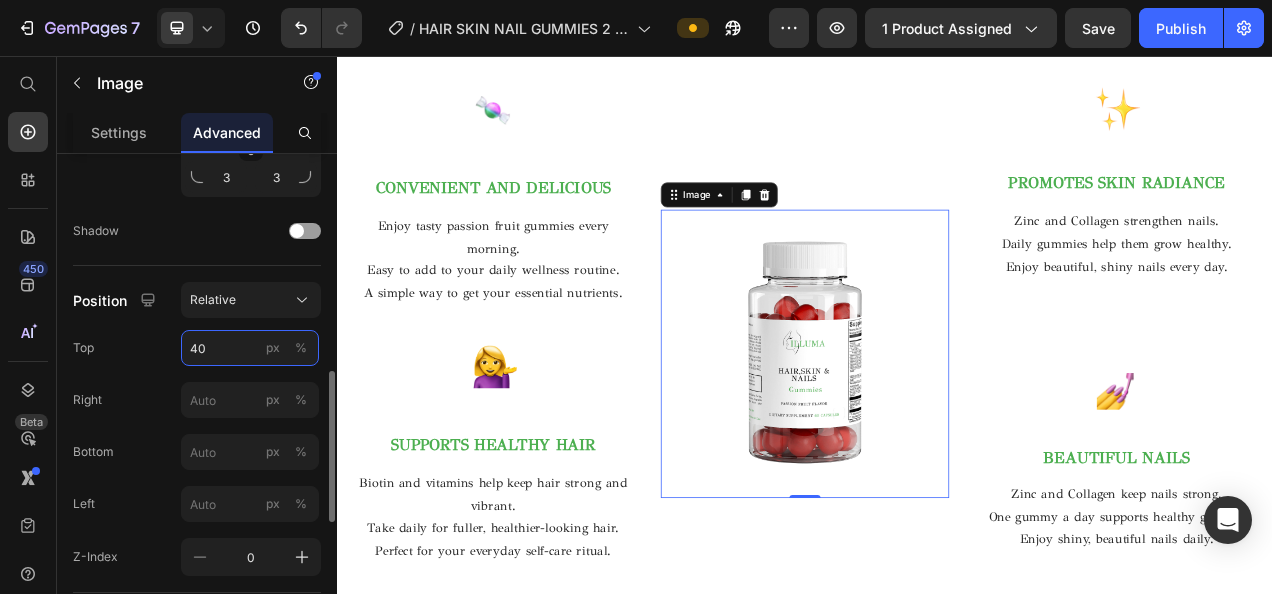 type on "4" 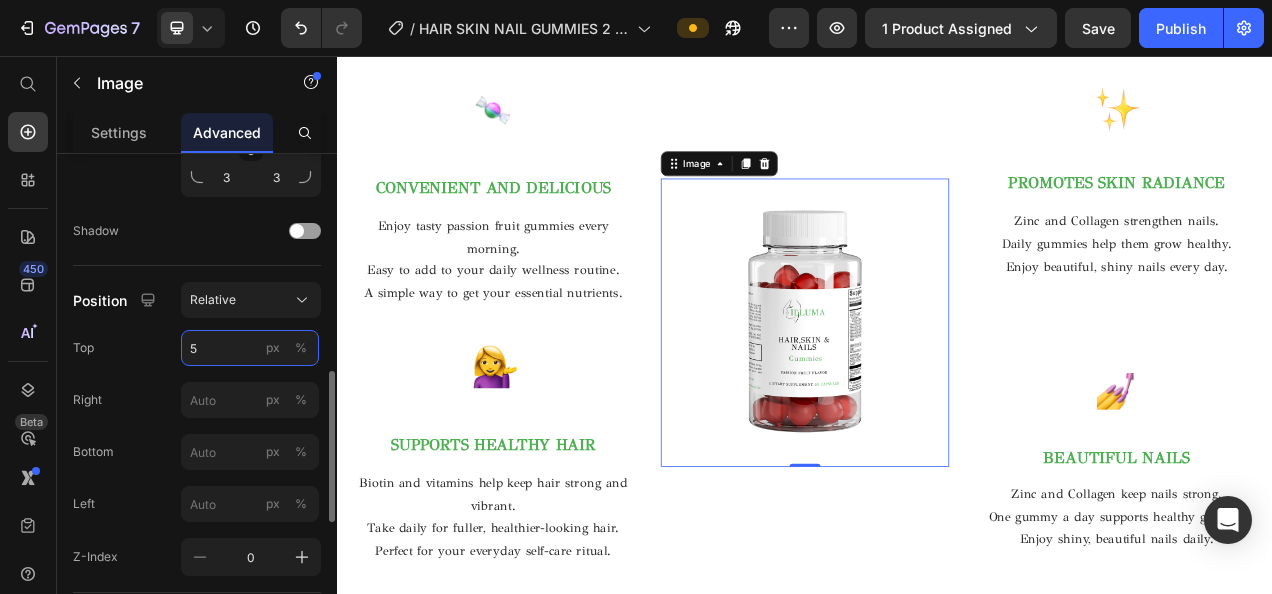 type on "50" 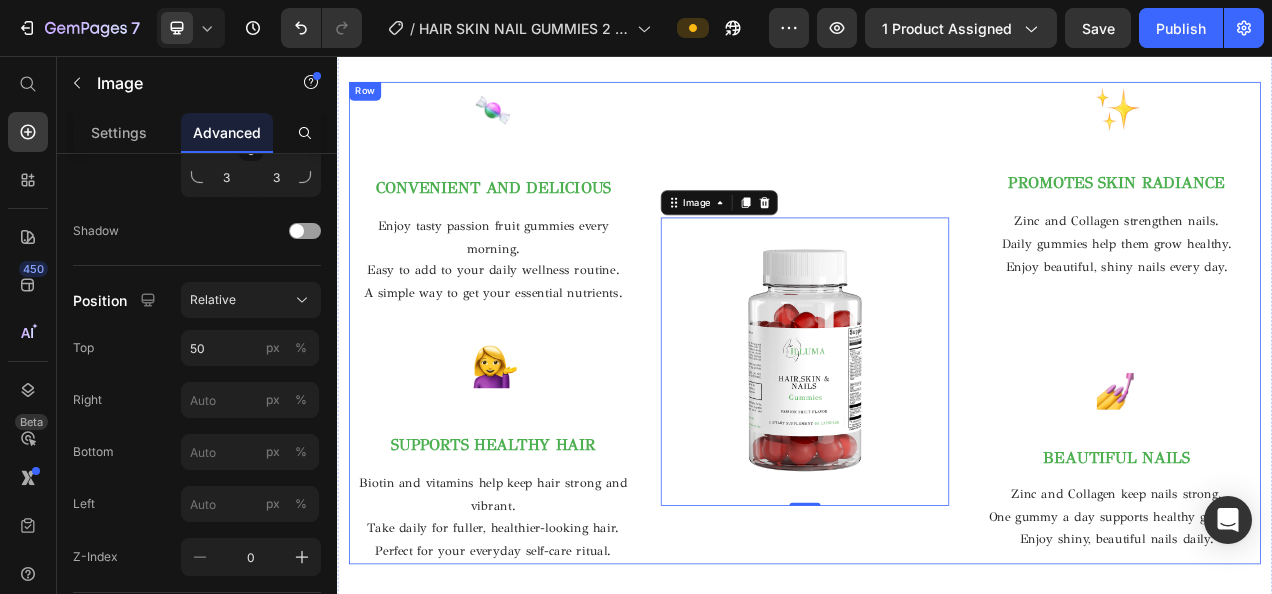 click on "Image   0" at bounding box center [937, 398] 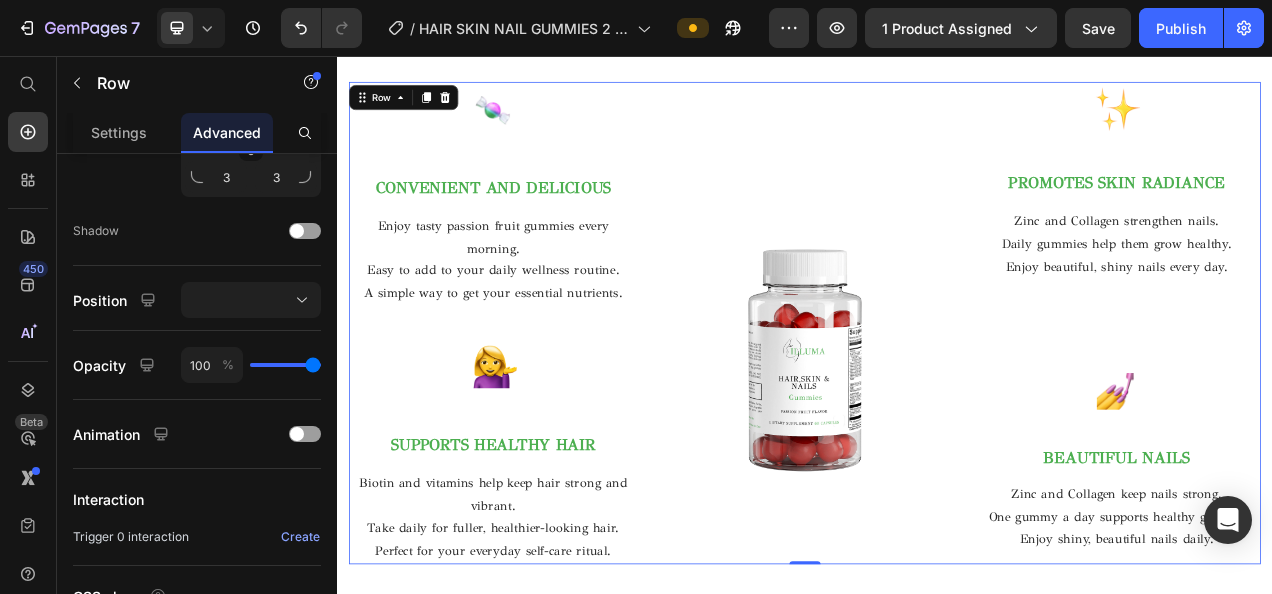 scroll, scrollTop: 0, scrollLeft: 0, axis: both 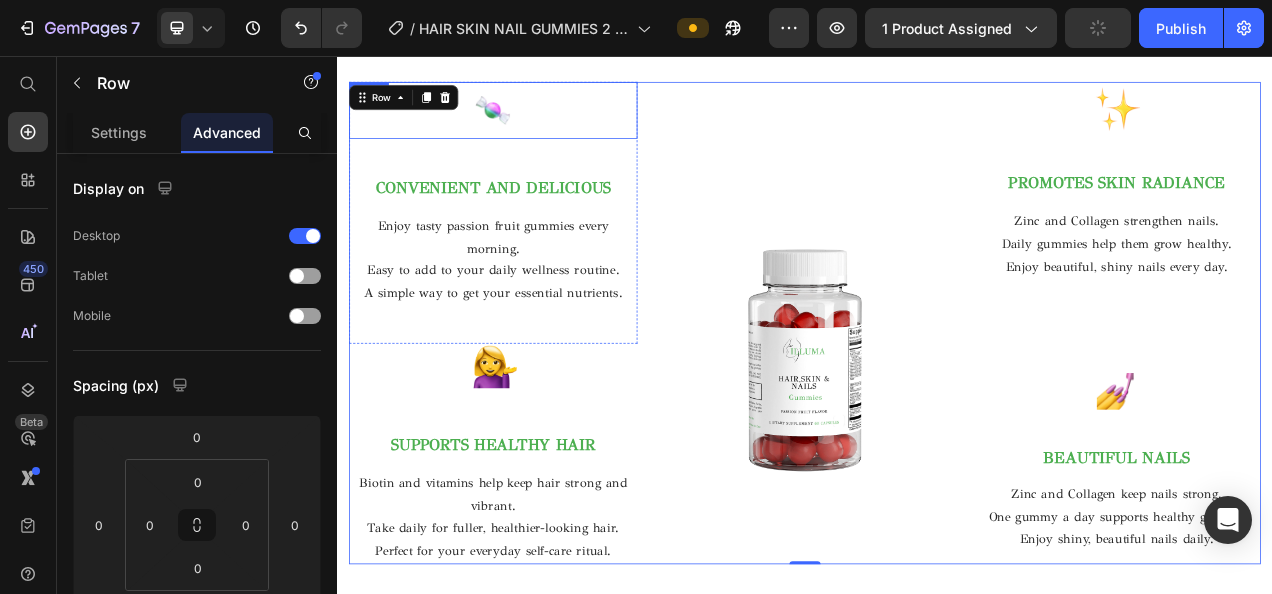 click at bounding box center [537, 125] 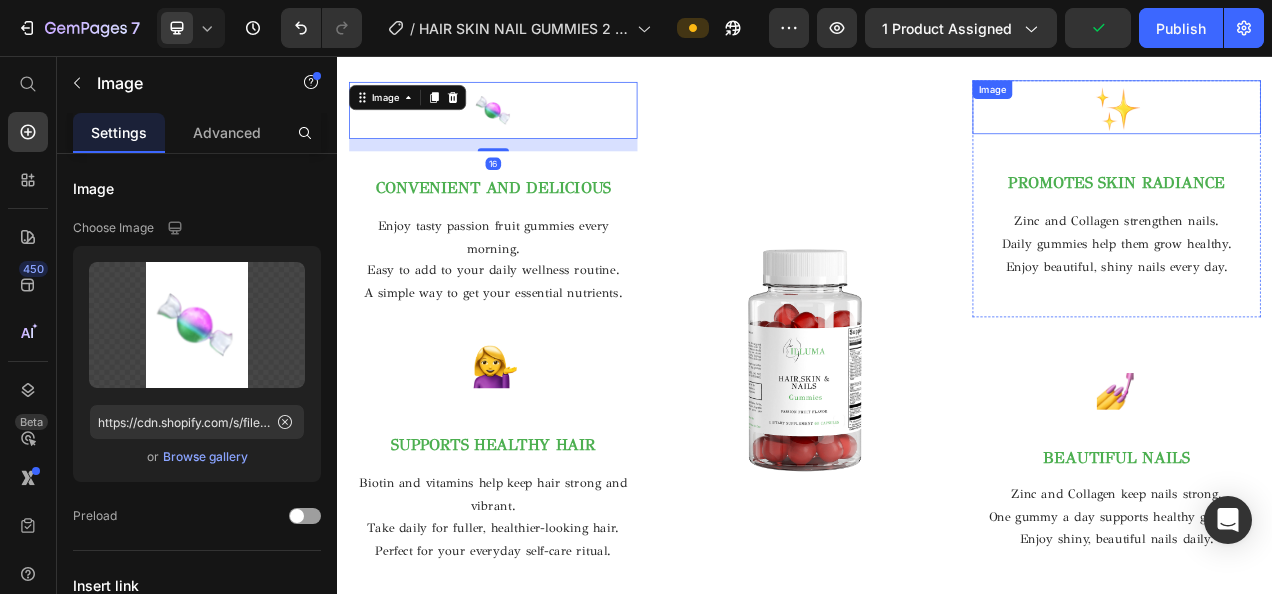 click at bounding box center [1337, 122] 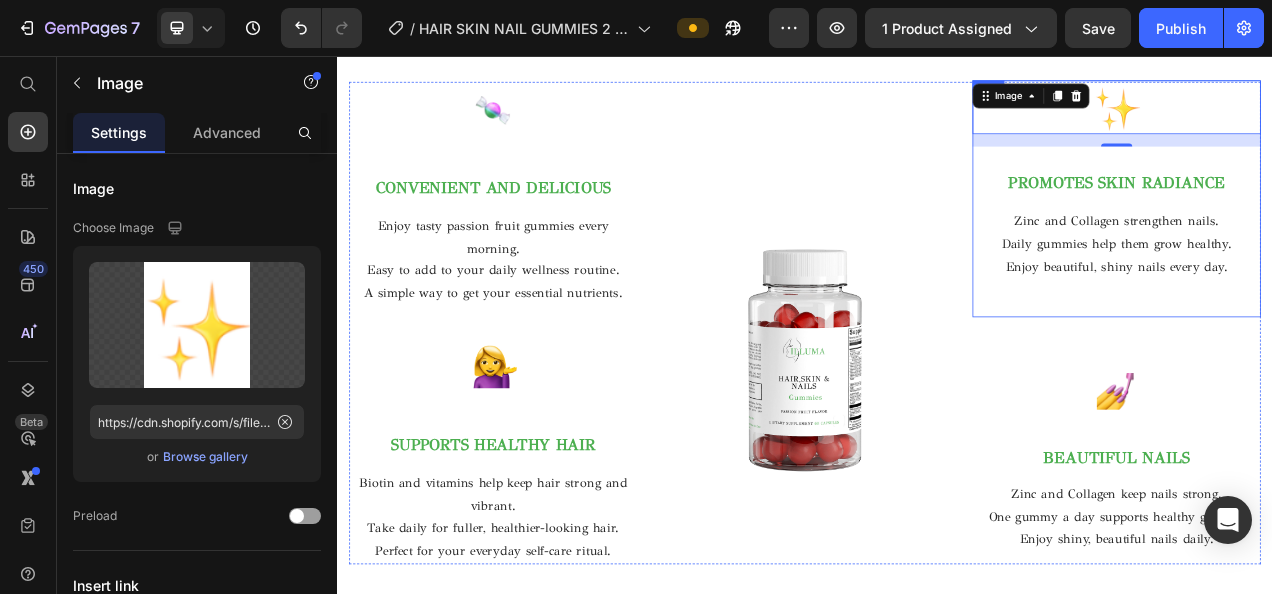 click on "Image   16   PROMOTES SKIN RADIANCE Text block Zinc and Collagen strengthen nails. Daily gummies help them grow healthy. Enjoy beautiful, shiny nails every day. Text block Row" at bounding box center (1337, 239) 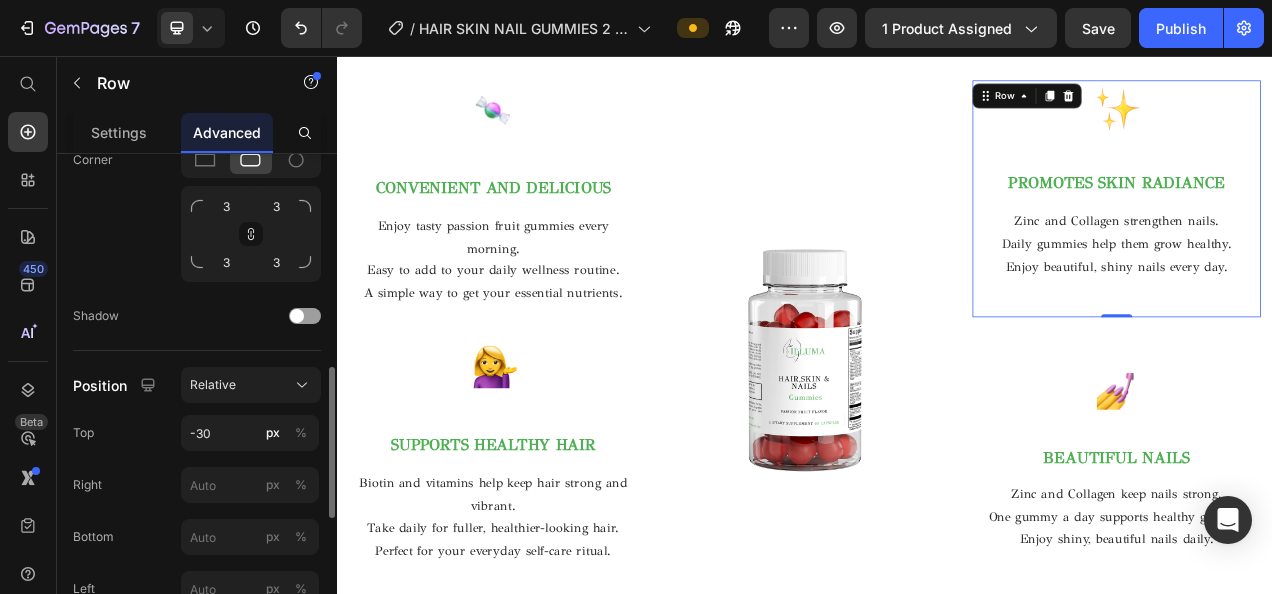 scroll, scrollTop: 643, scrollLeft: 0, axis: vertical 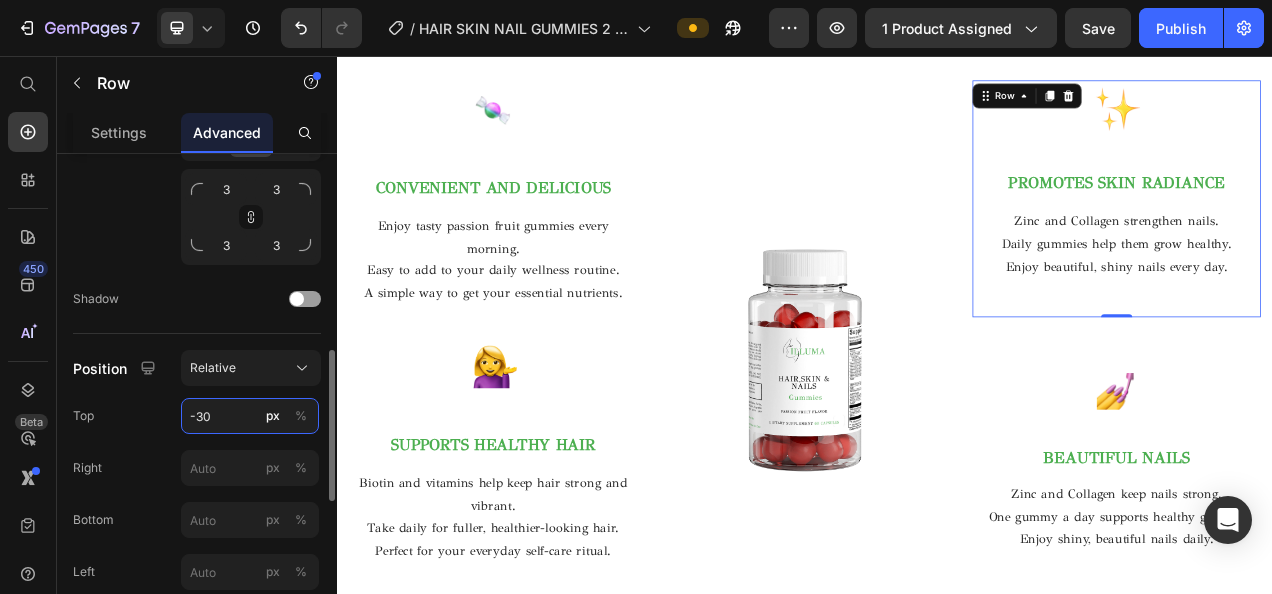 click on "-30" at bounding box center [250, 416] 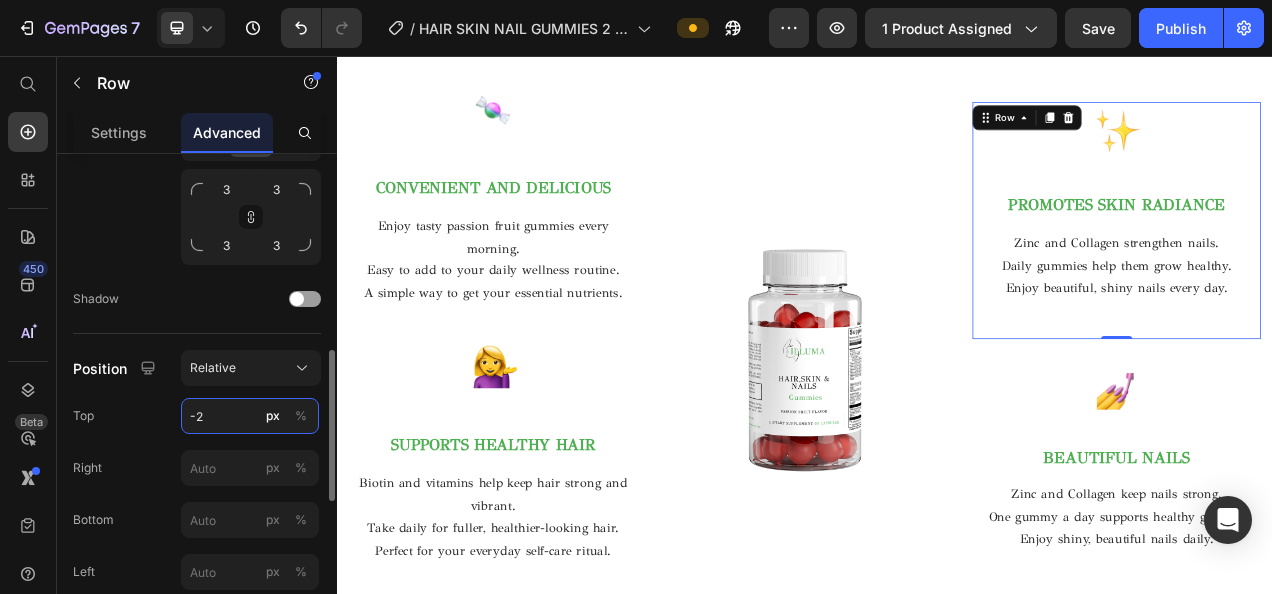 type on "-25" 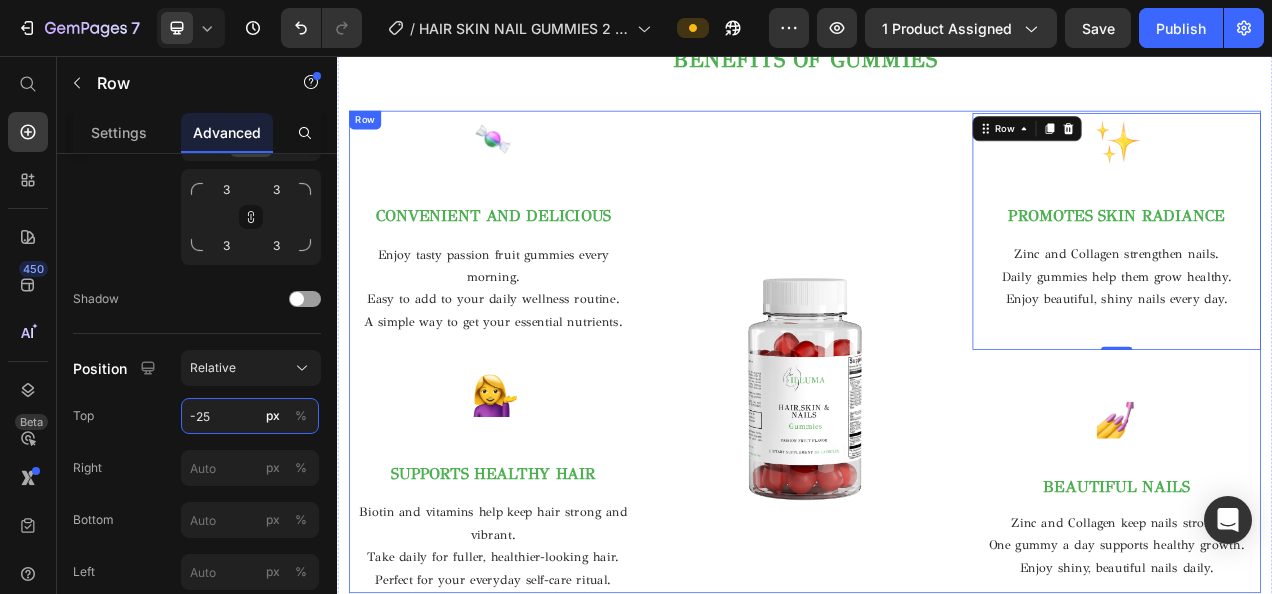scroll, scrollTop: 1476, scrollLeft: 0, axis: vertical 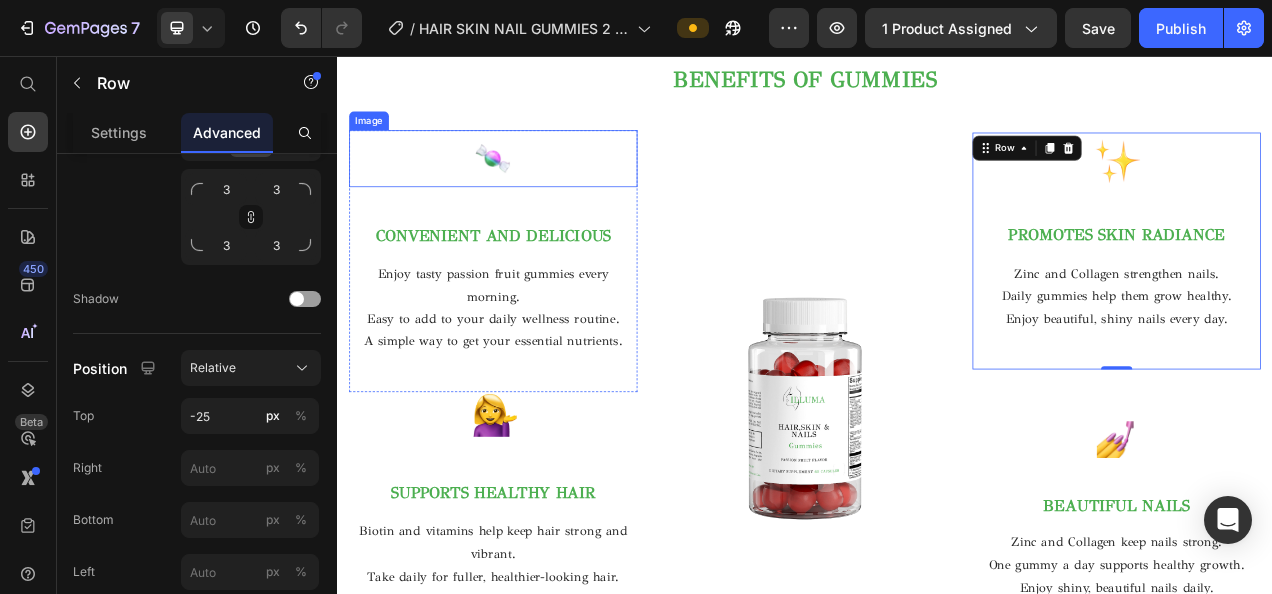 click at bounding box center [537, 187] 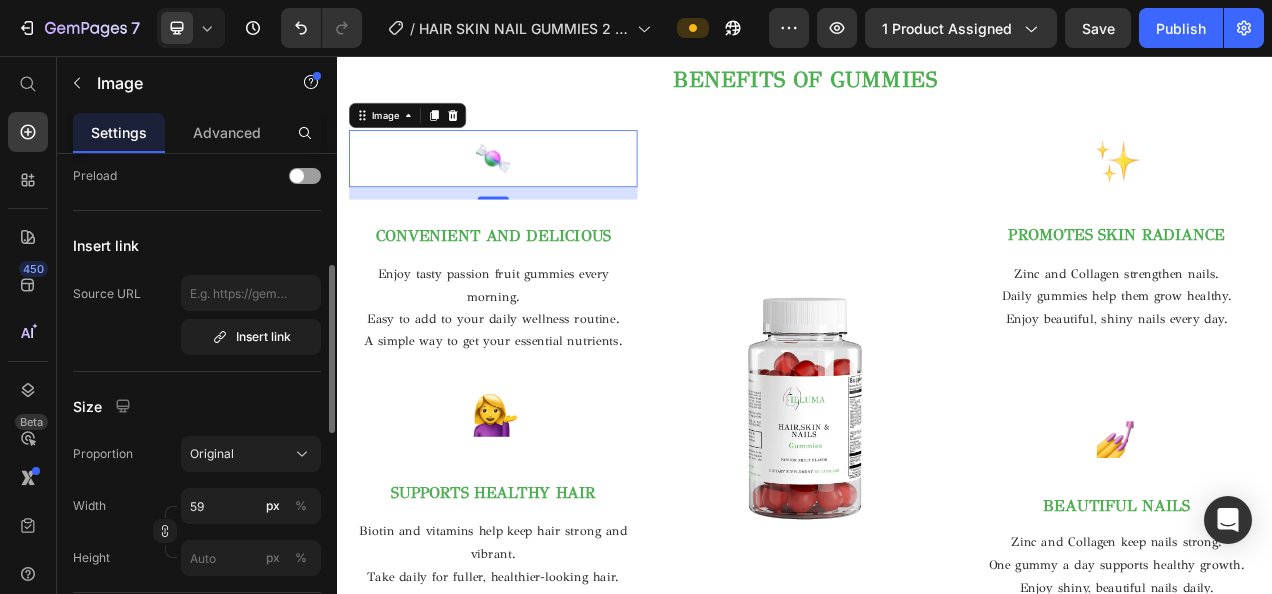 scroll, scrollTop: 342, scrollLeft: 0, axis: vertical 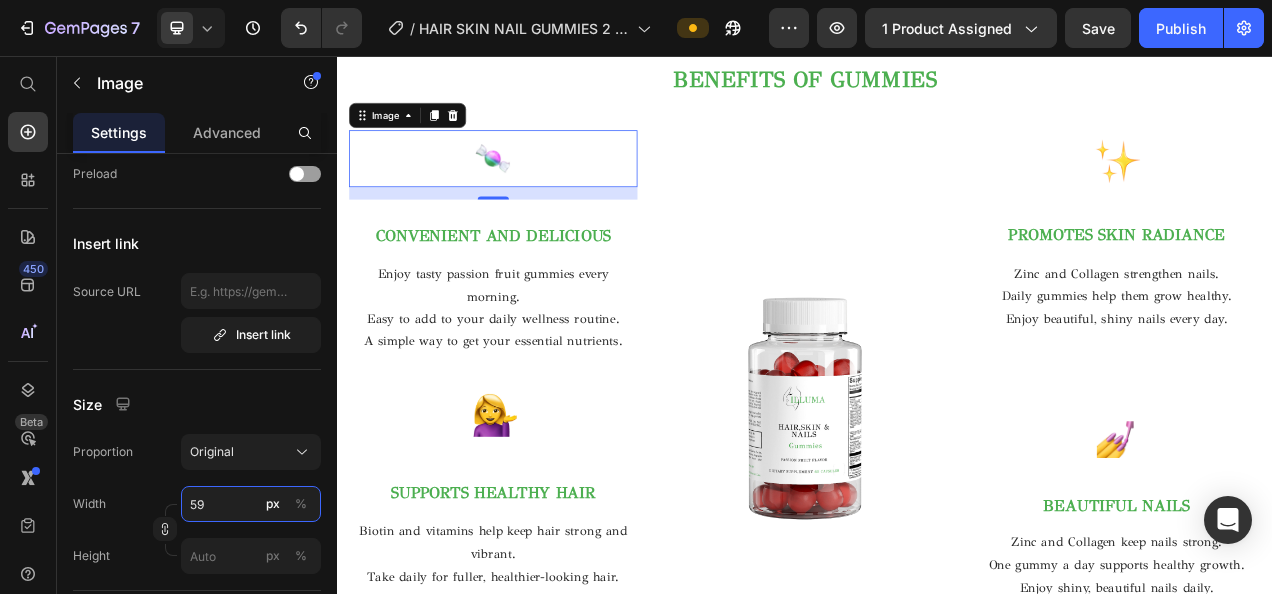 click on "59" at bounding box center (251, 504) 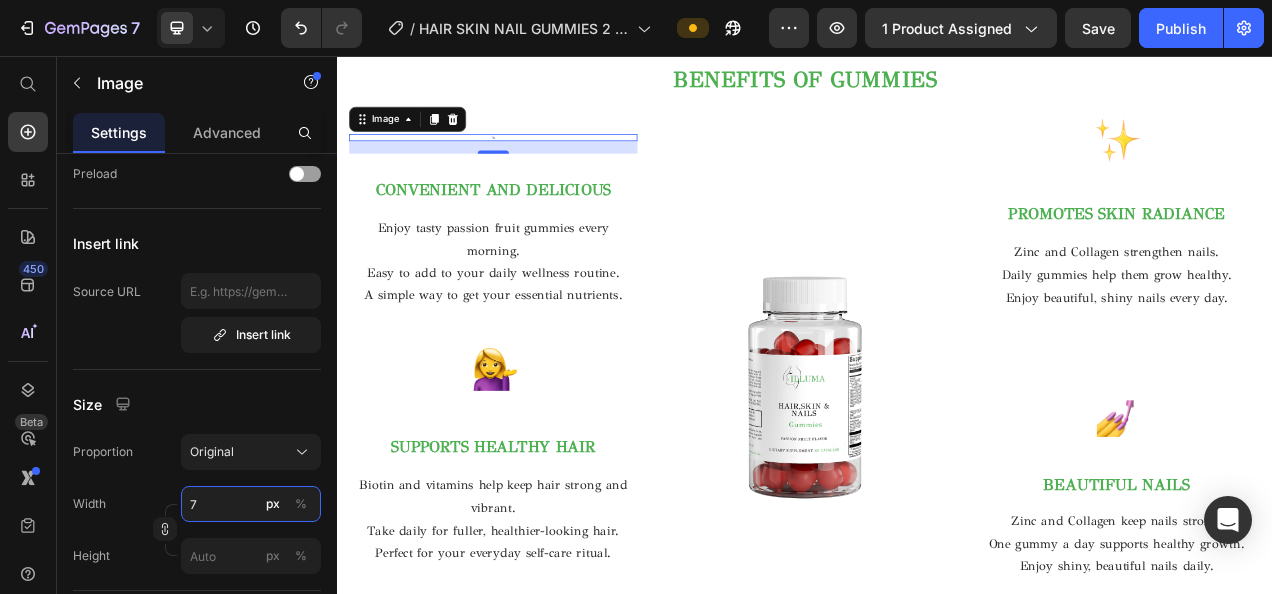 type on "70" 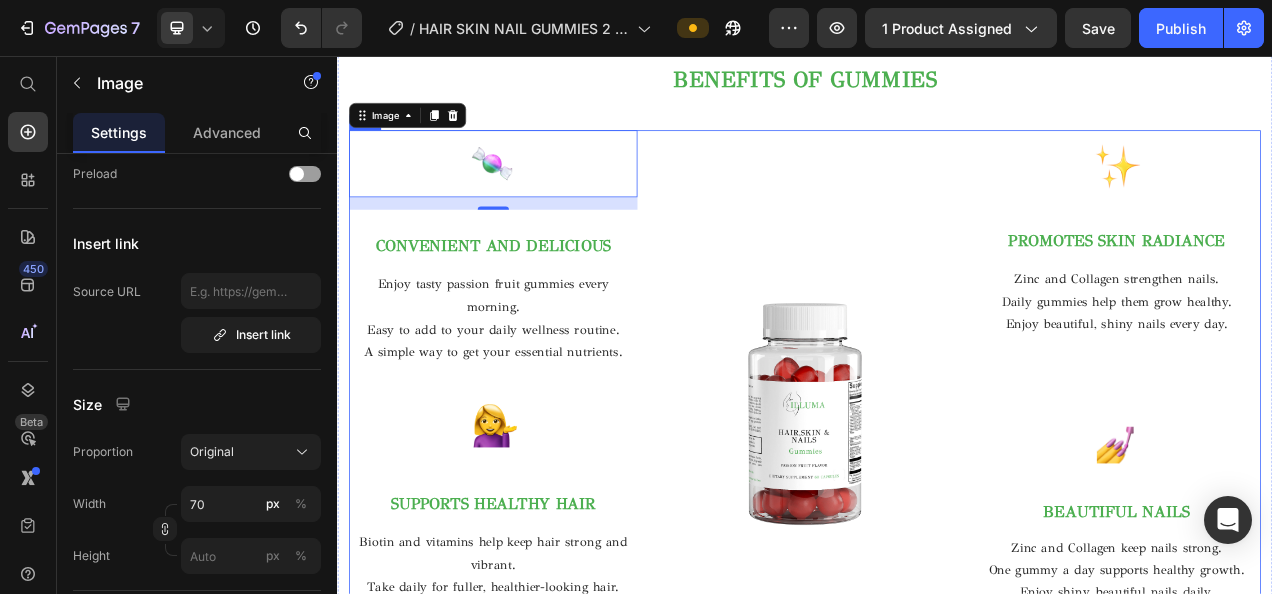 click on "Image   16   CONVENIENT AND DELICIOUS Text block Enjoy tasty passion fruit gummies every morning. Easy to add to your daily wellness routine. A simple way to get your essential nutrients. Text block Row Image   SUPPORTS HEALTHY HAIR Text block Biotin and vitamins help keep hair strong and vibrant. Take daily for fuller, healthier-looking hair. Perfect for your everyday self-care ritual. Text block Row Image Image   PROMOTES SKIN RADIANCE Text block Zinc and Collagen strengthen nails. Daily gummies help them grow healthy. Enjoy beautiful, shiny nails every day. Text block Row Image   BEAUTIFUL NAILS Text block Zinc and Collagen keep nails strong. One gummy a day supports healthy growth. Enjoy shiny, beautiful nails daily. Text block Row Row" at bounding box center (937, 467) 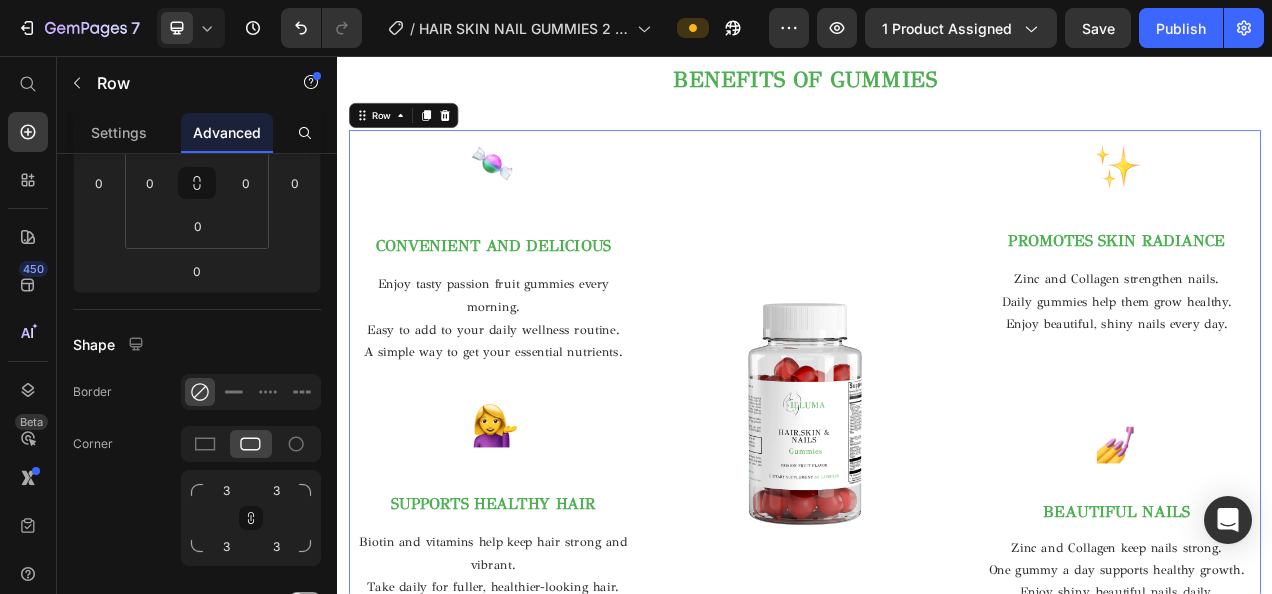 scroll, scrollTop: 0, scrollLeft: 0, axis: both 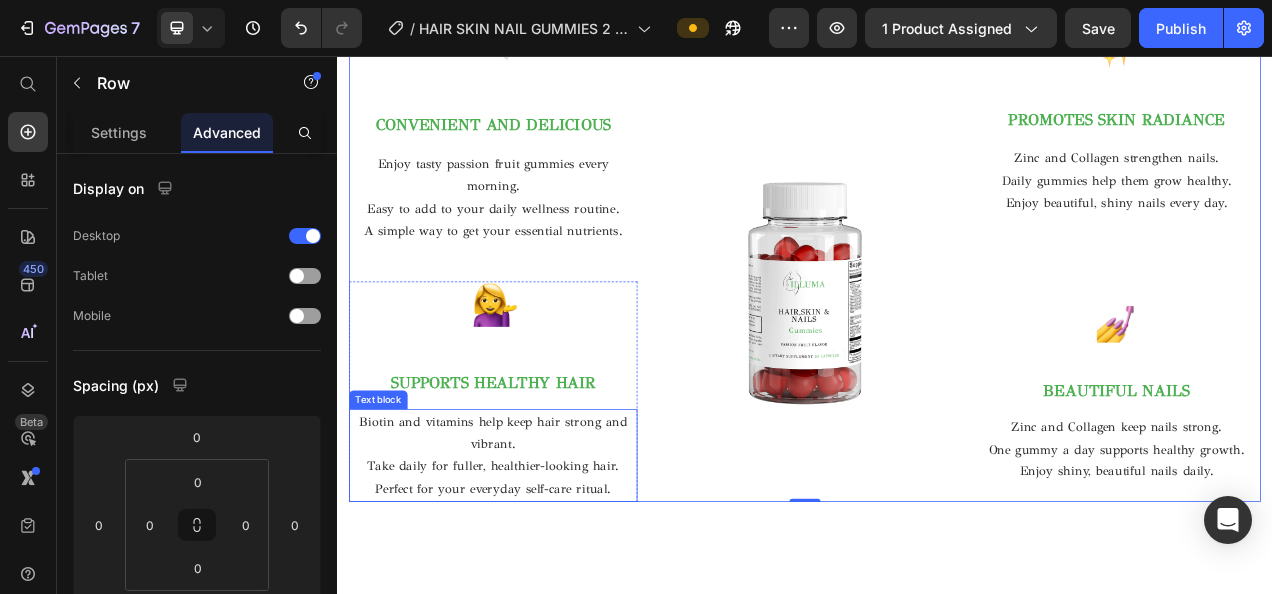 click on "Biotin and vitamins help keep hair strong and vibrant." at bounding box center (537, 540) 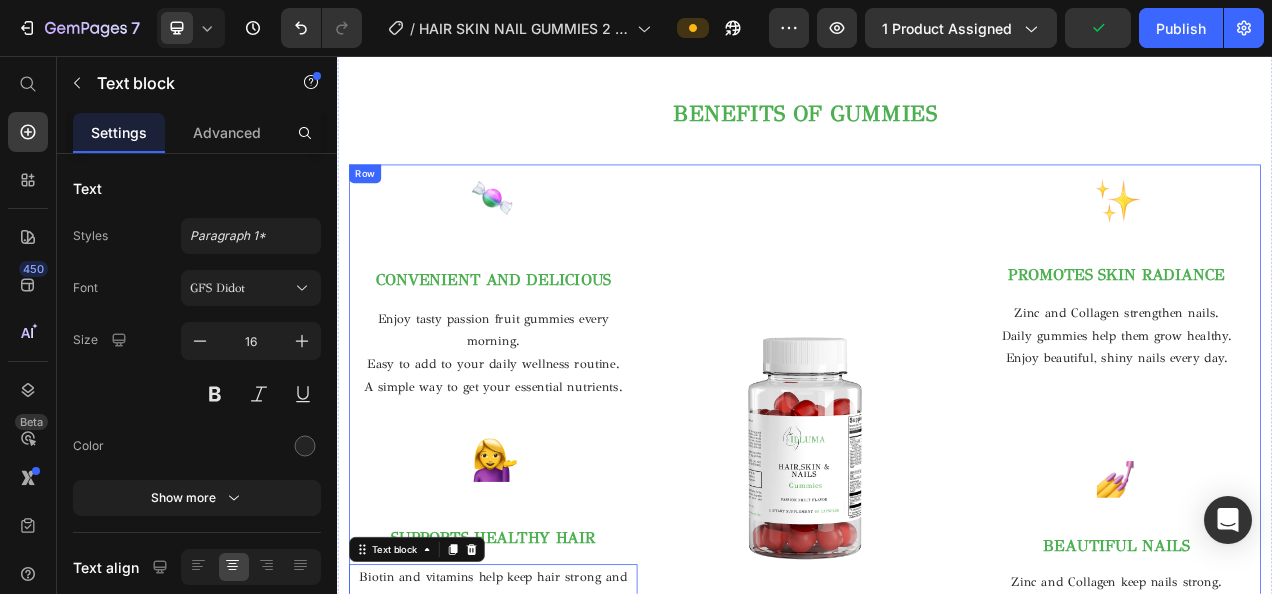scroll, scrollTop: 1430, scrollLeft: 0, axis: vertical 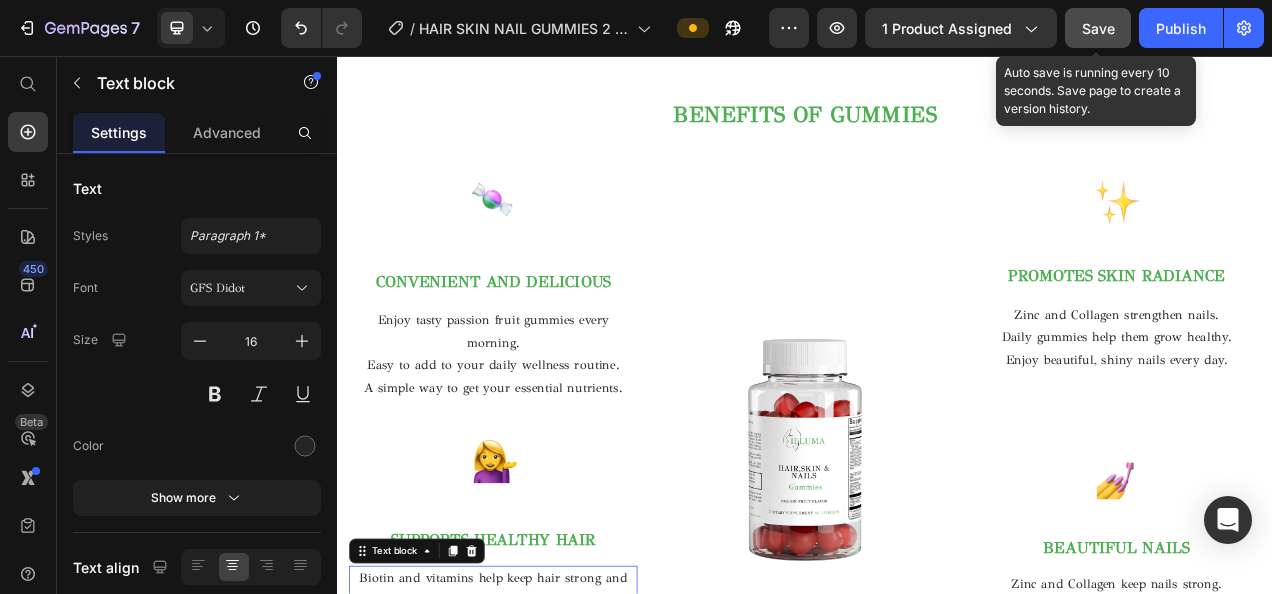 click on "Save" 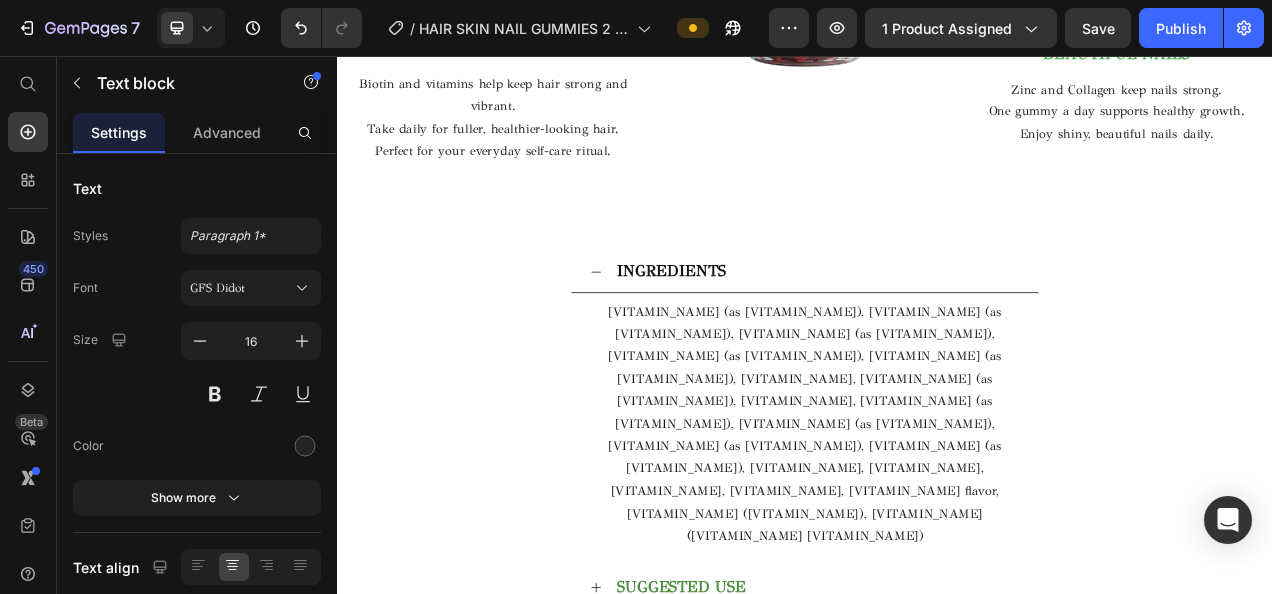 scroll, scrollTop: 2800, scrollLeft: 0, axis: vertical 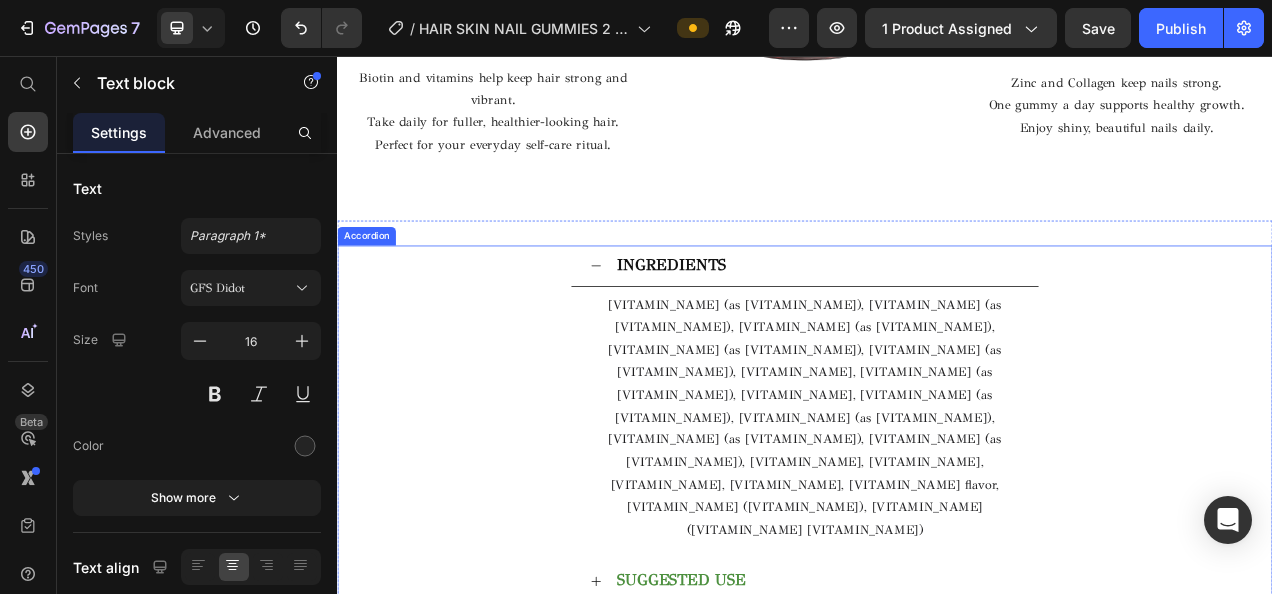 click on "INGREDIENTS" at bounding box center (937, 325) 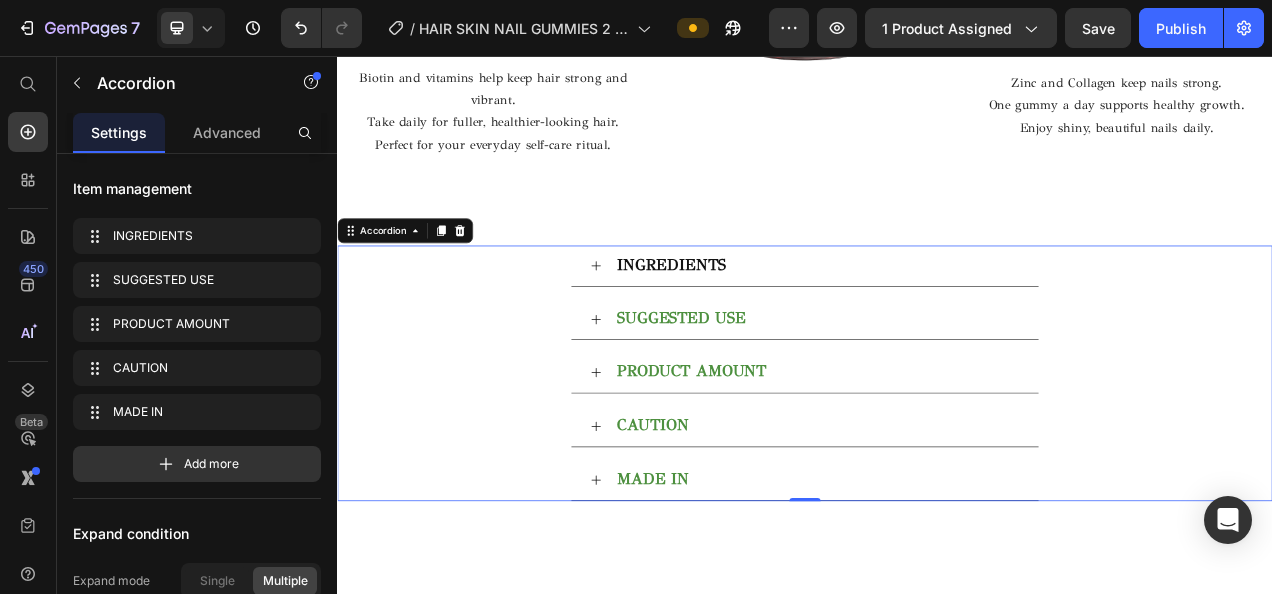 click 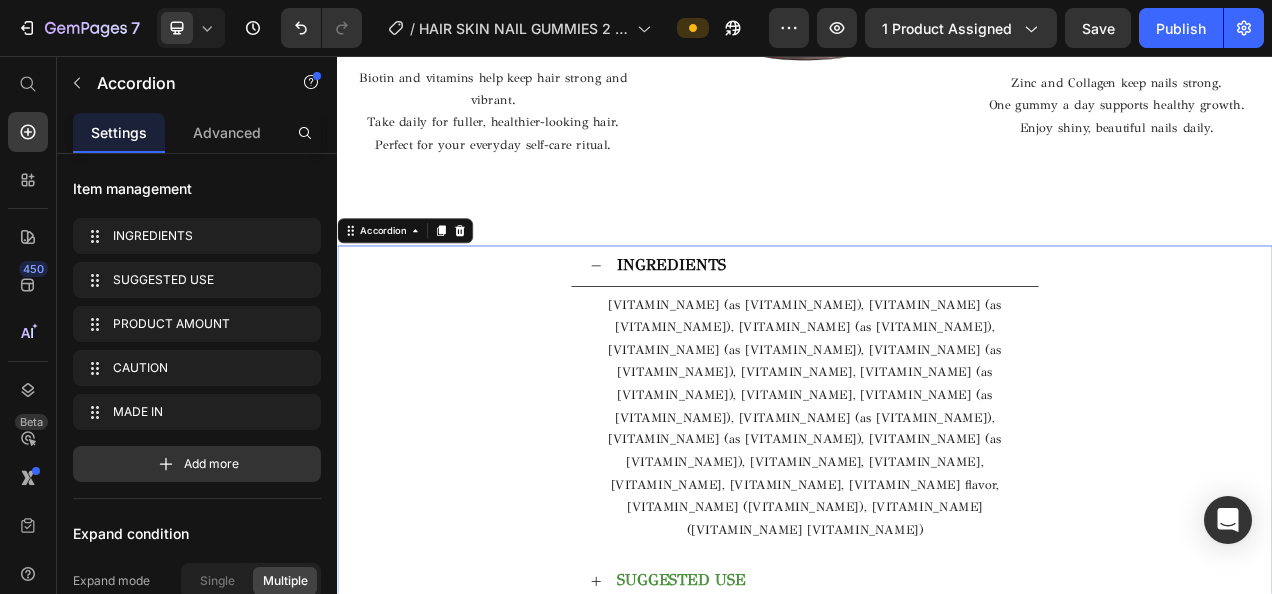 click on "INGREDIENTS" at bounding box center [937, 325] 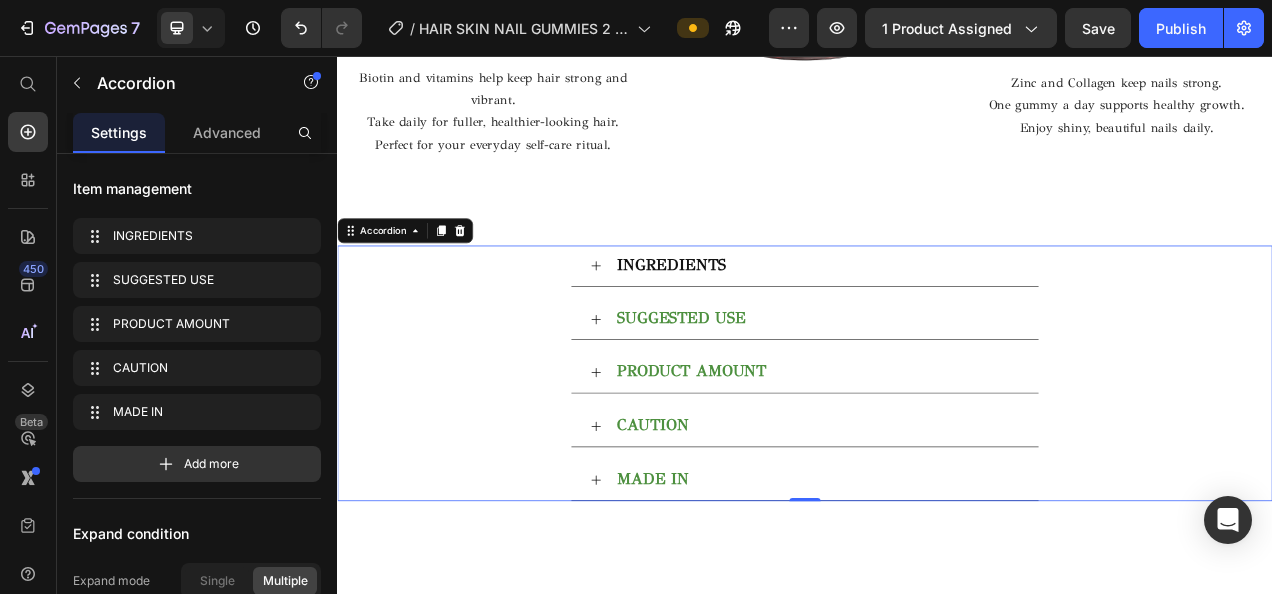 click on "INGREDIENTS" at bounding box center [765, 323] 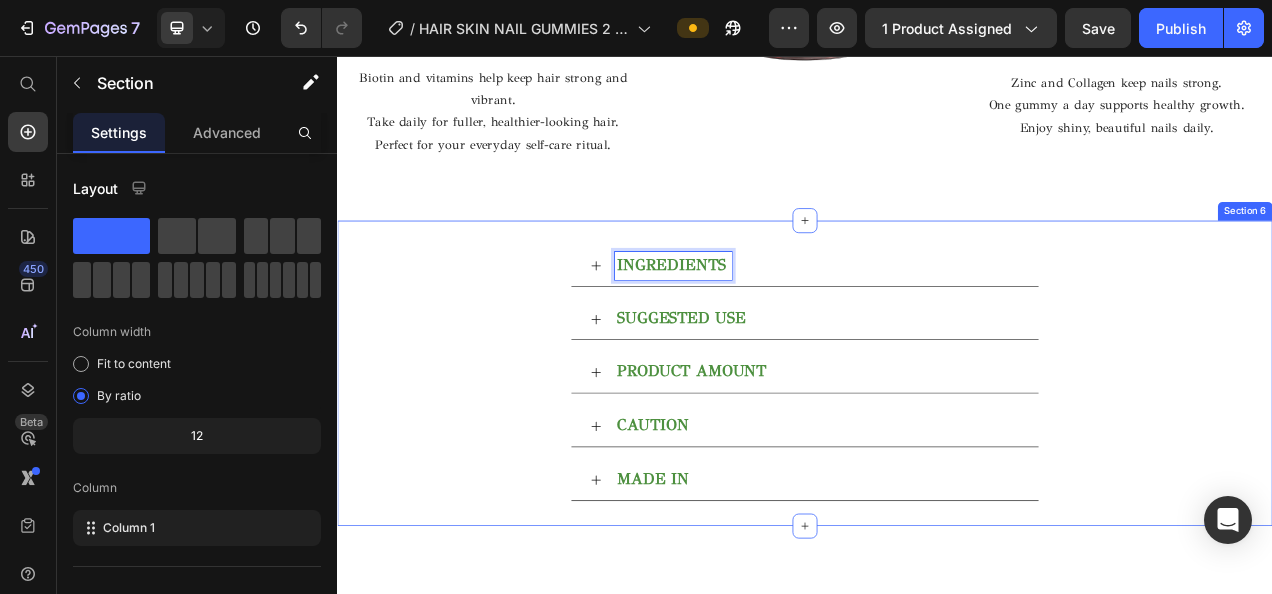 click on "INGREDIENTS
SUGGESTED USE
PRODUCT AMOUNT
CAUTION
MADE IN Accordion   0 Section 6" at bounding box center (937, 463) 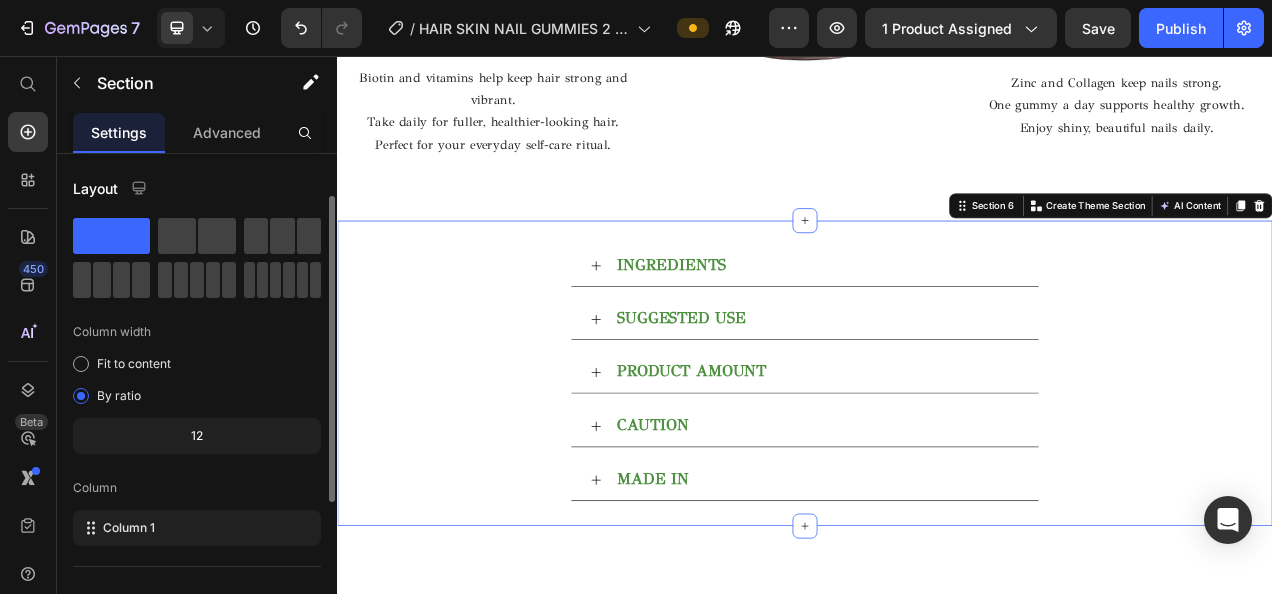 scroll, scrollTop: 309, scrollLeft: 0, axis: vertical 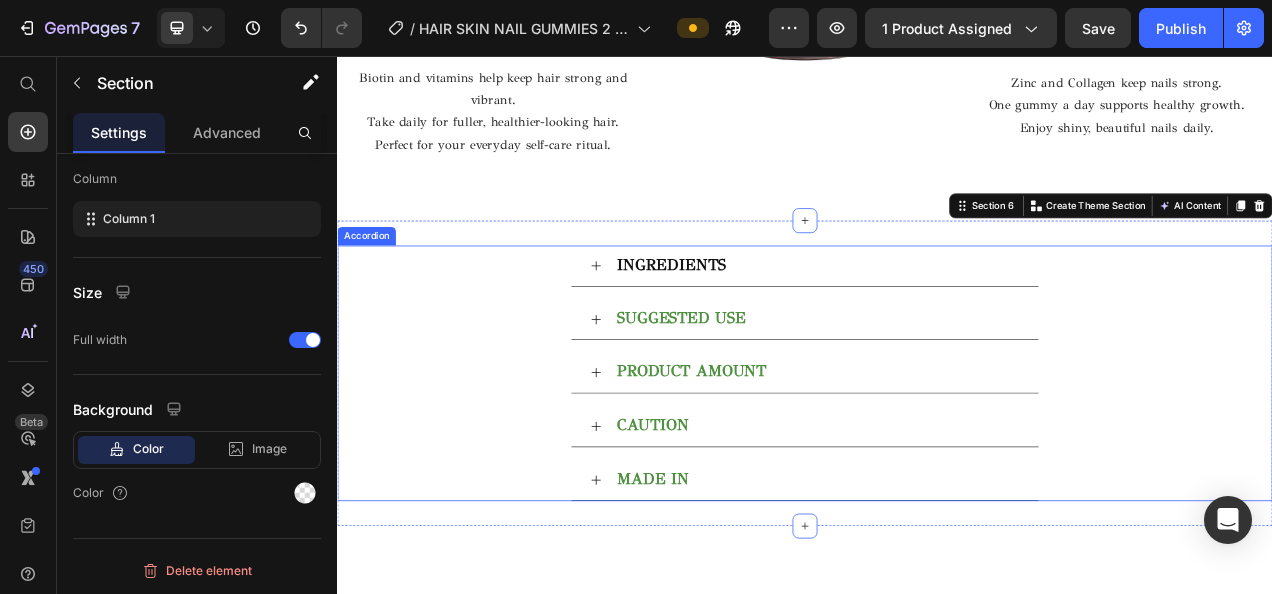 click on "INGREDIENTS" at bounding box center [937, 325] 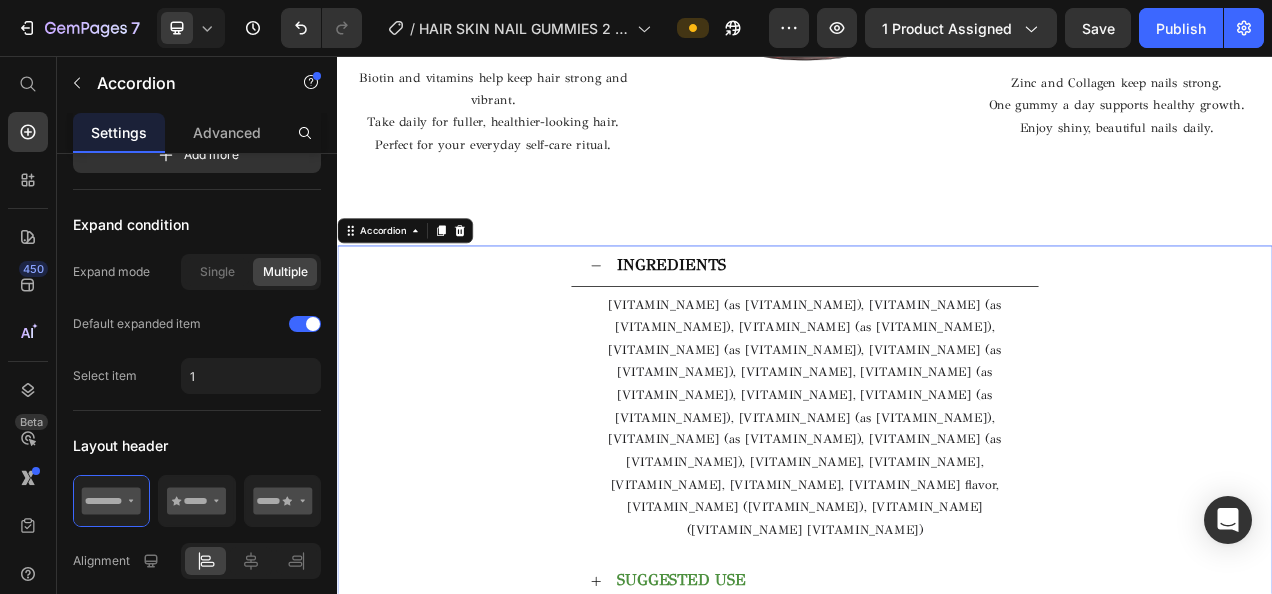 scroll, scrollTop: 0, scrollLeft: 0, axis: both 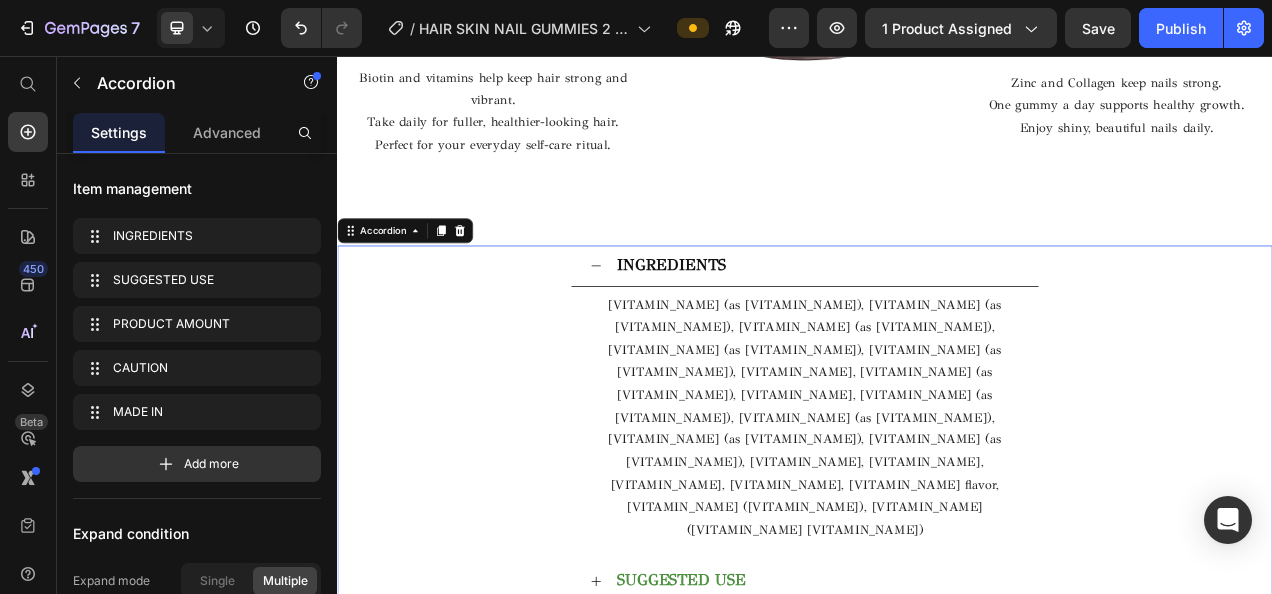 click 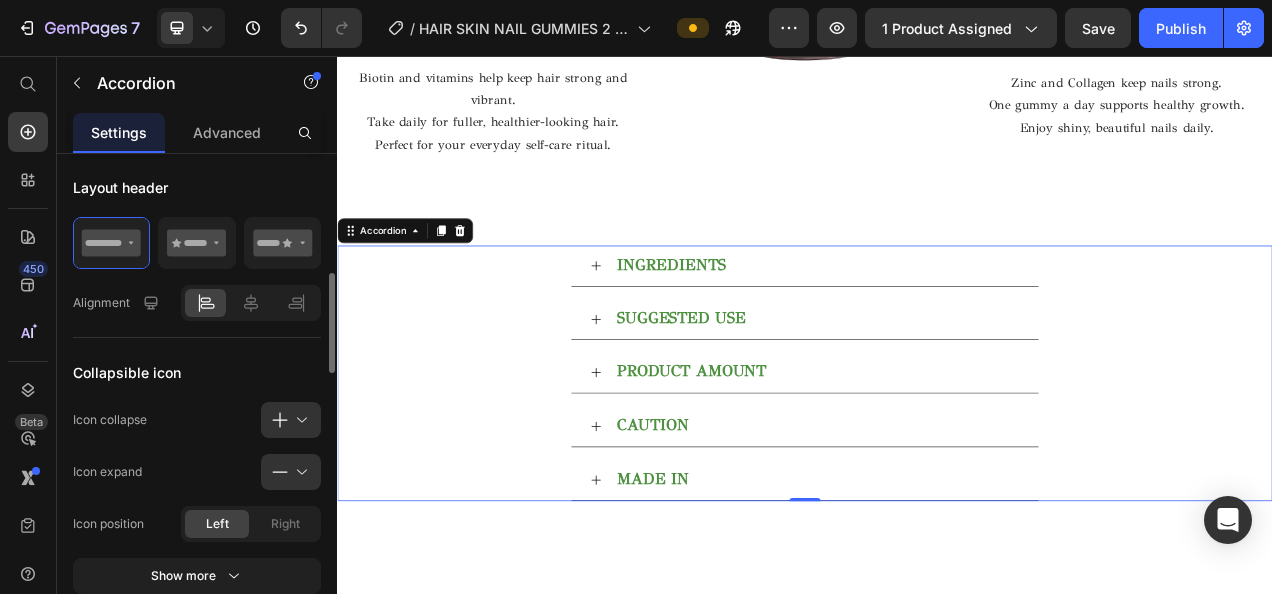 scroll, scrollTop: 571, scrollLeft: 0, axis: vertical 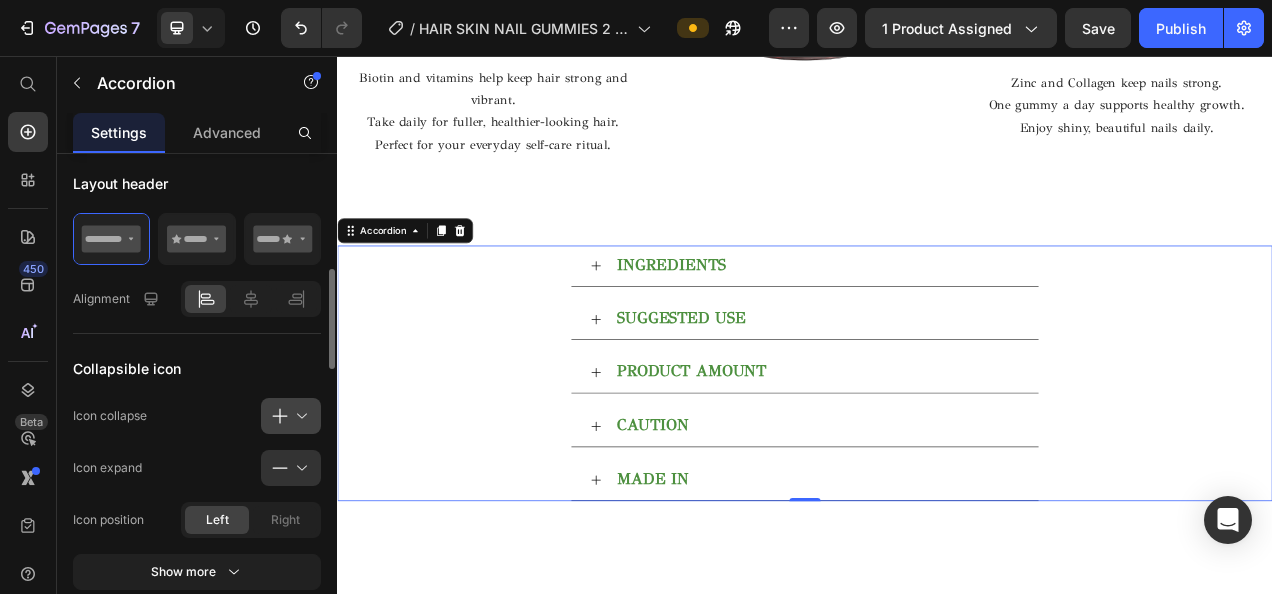 click at bounding box center (299, 416) 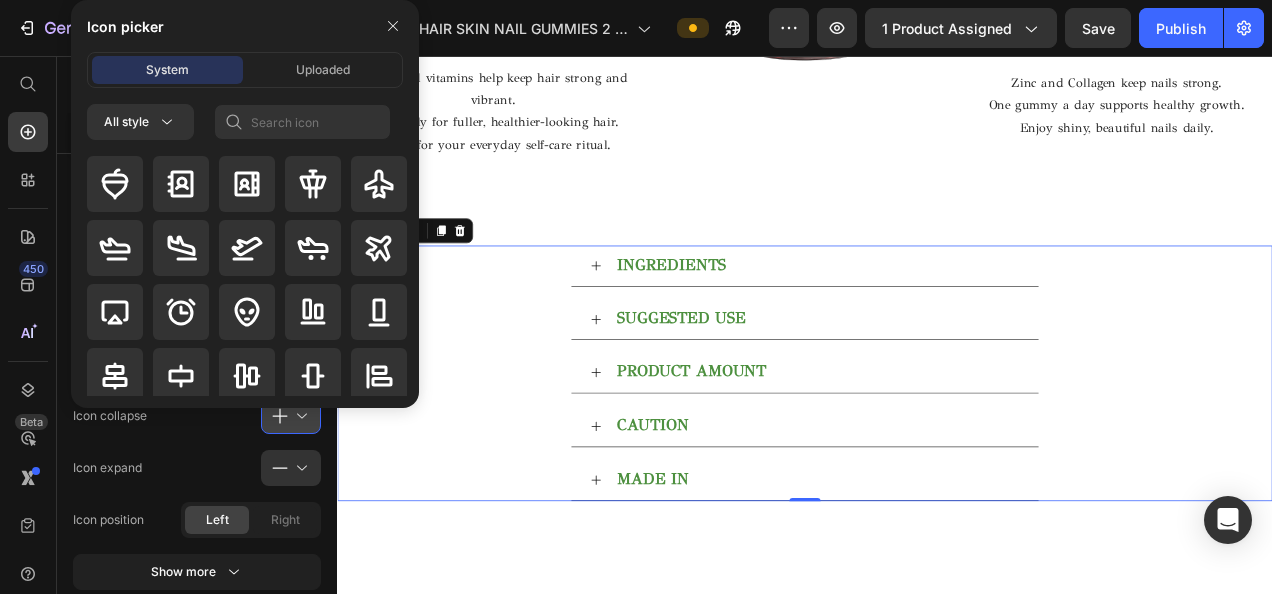 click at bounding box center (299, 416) 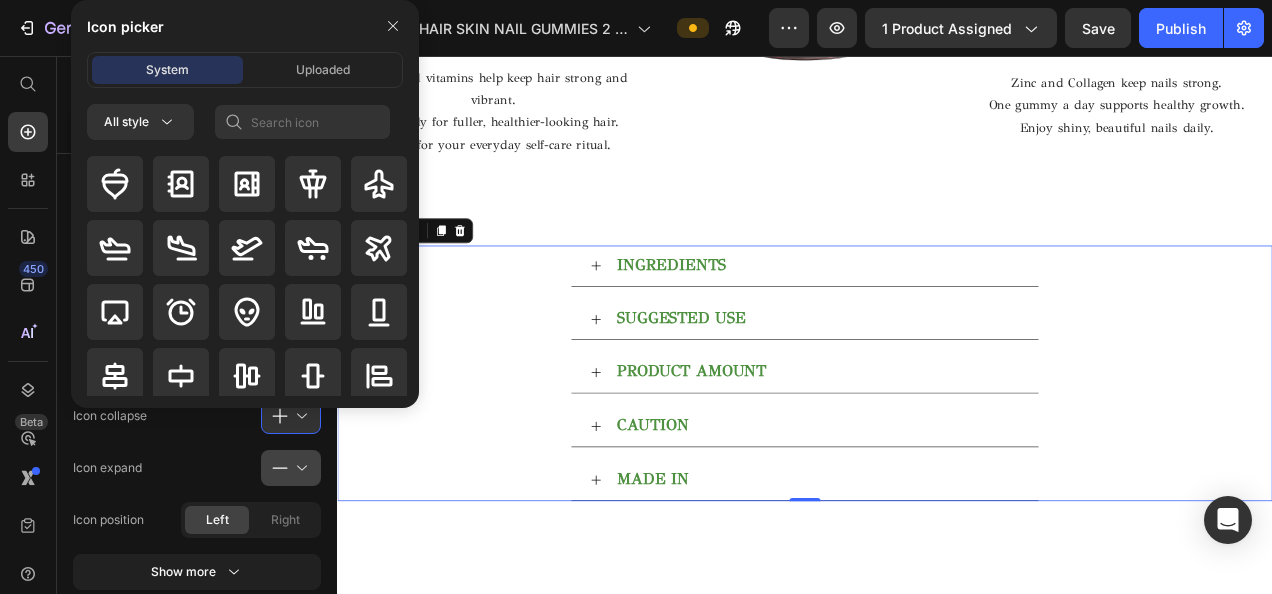 click at bounding box center [299, 468] 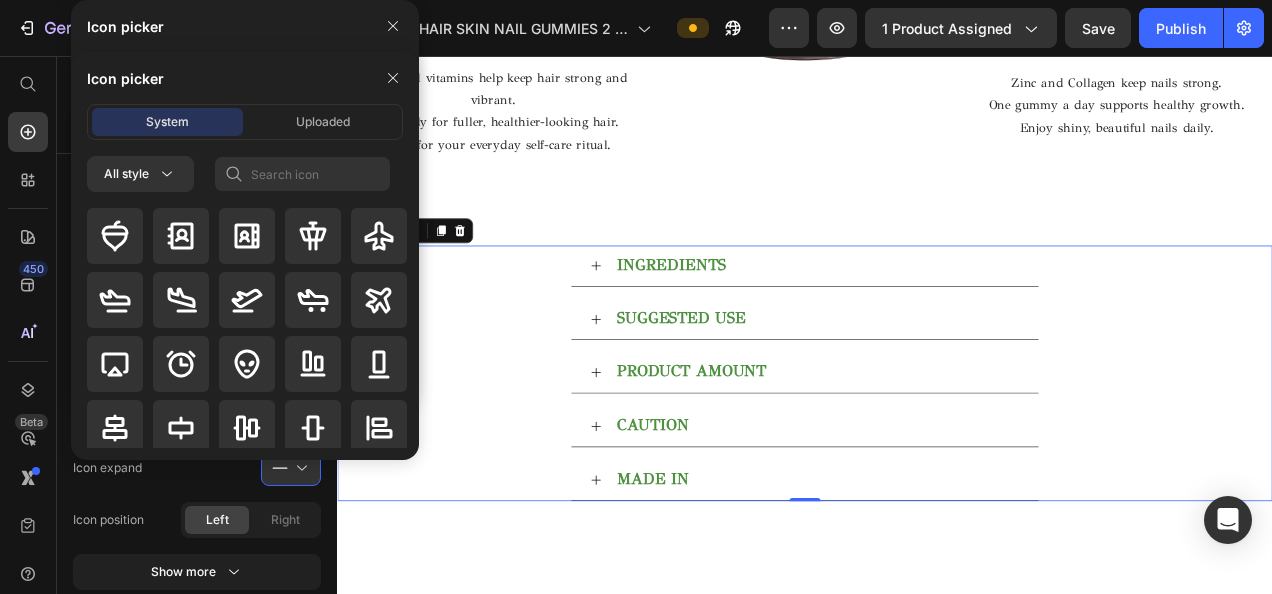 click on "MADE IN" at bounding box center (937, 600) 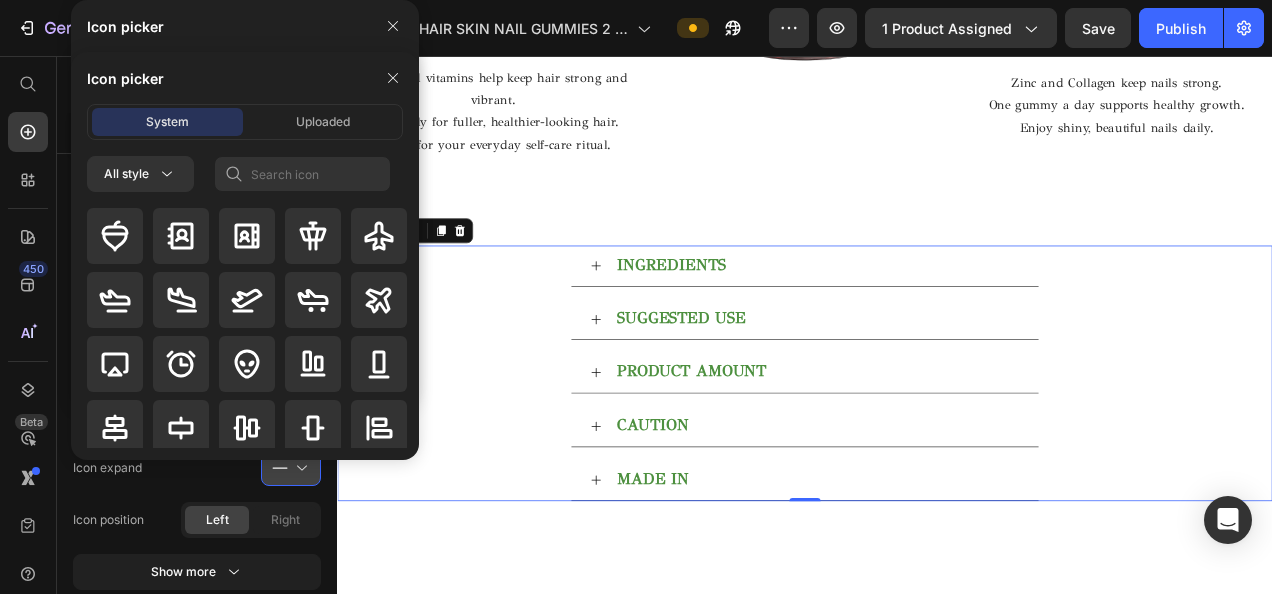 click at bounding box center (299, 468) 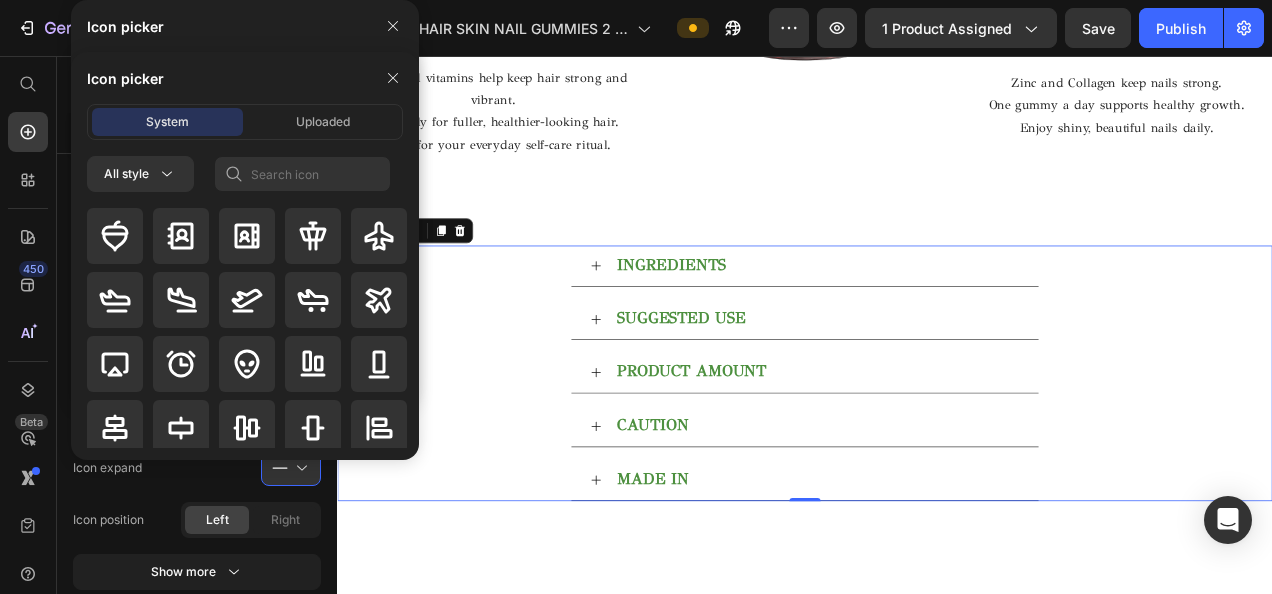 click 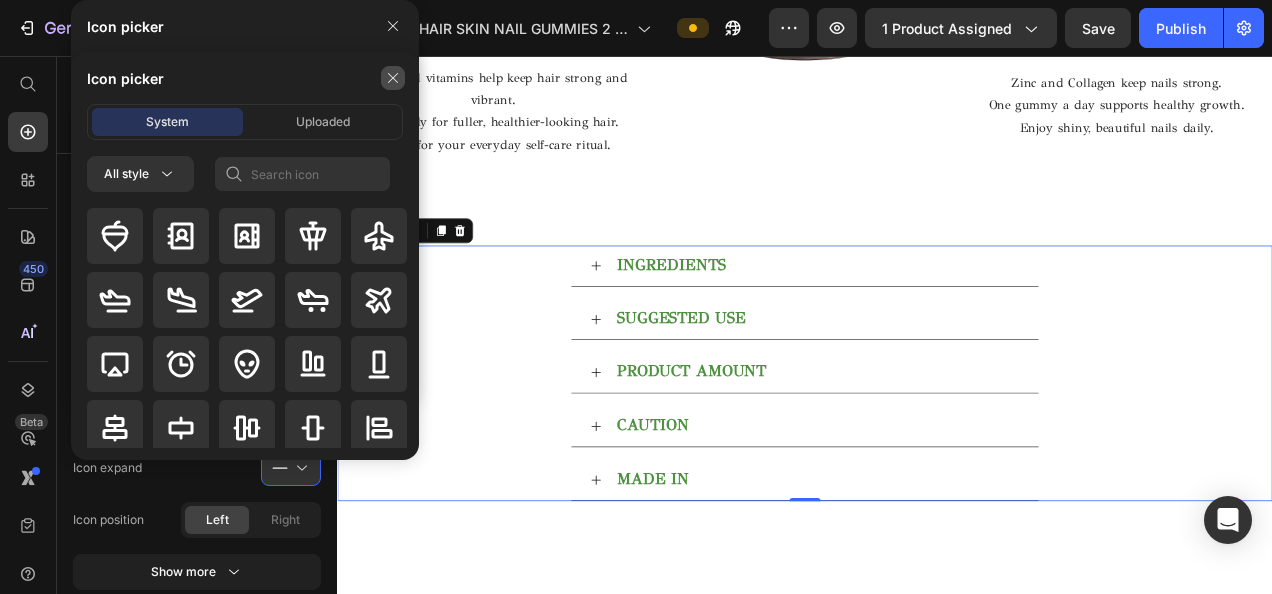 click 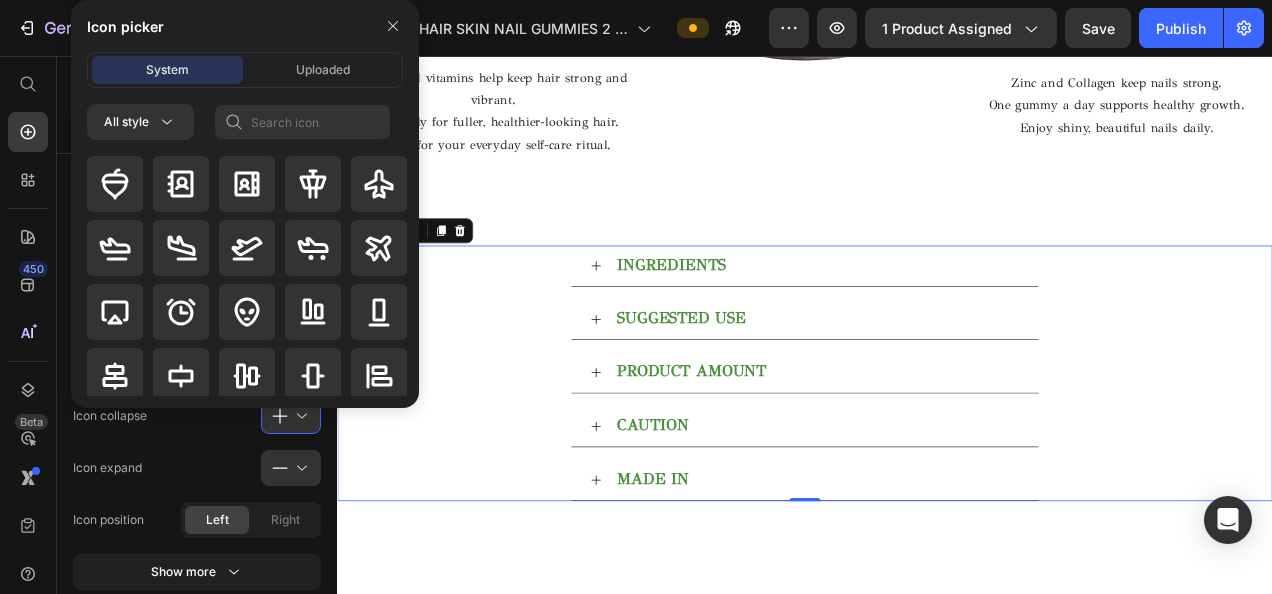 click on "Icon expand" 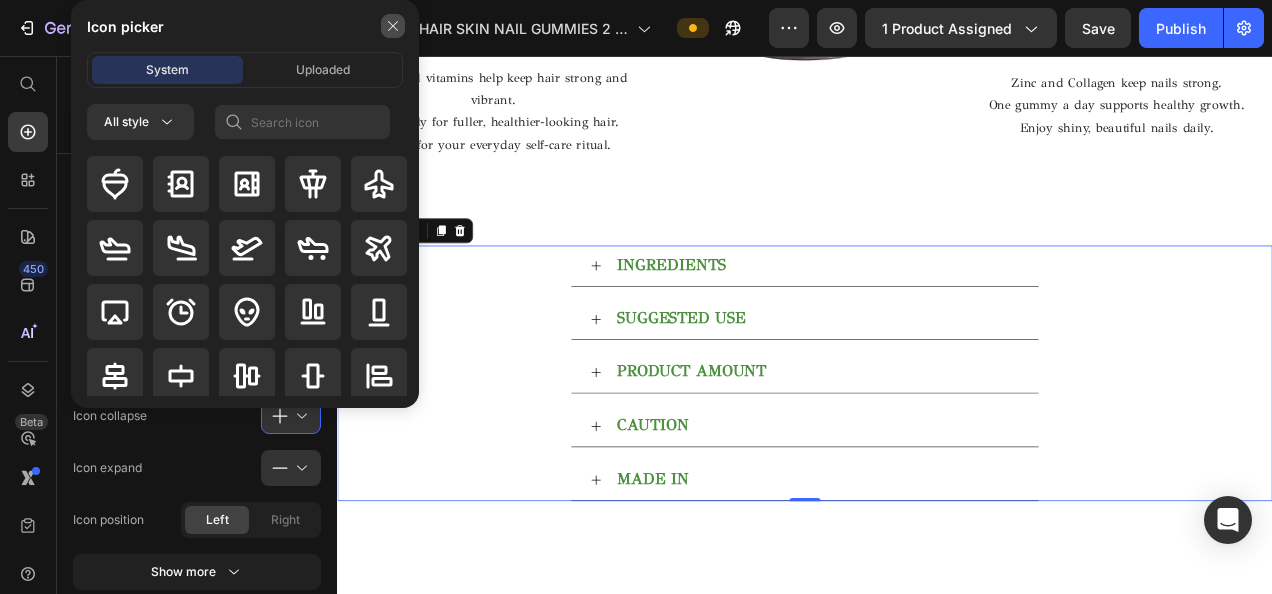 click at bounding box center (393, 26) 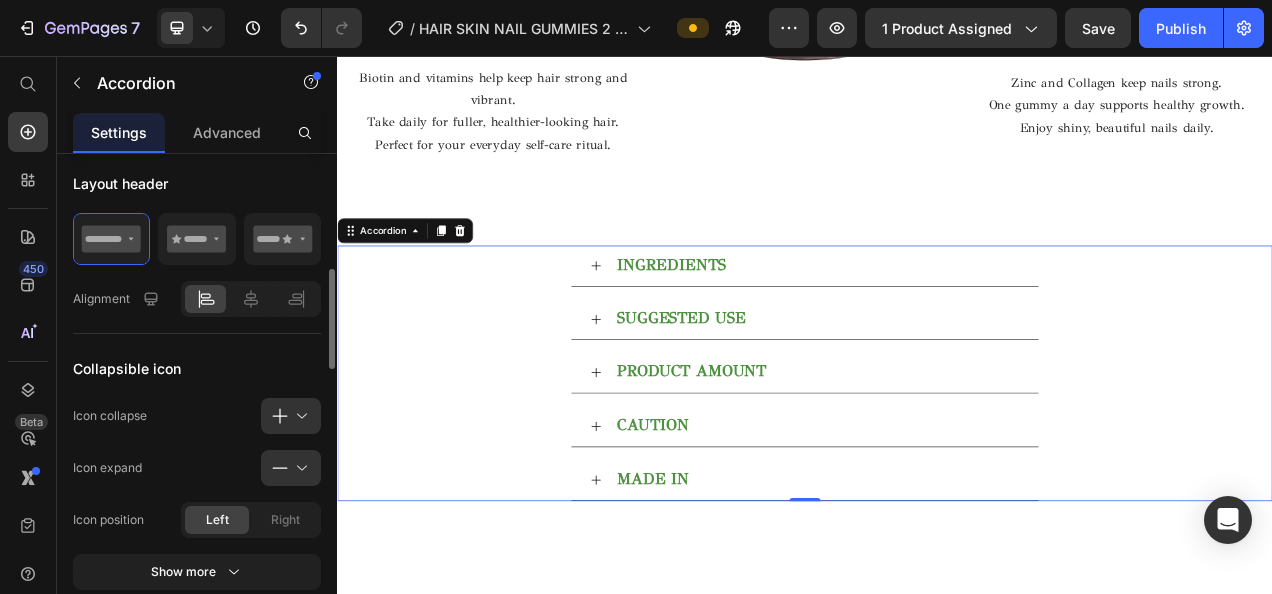 click on "Icon collapse" at bounding box center [110, 416] 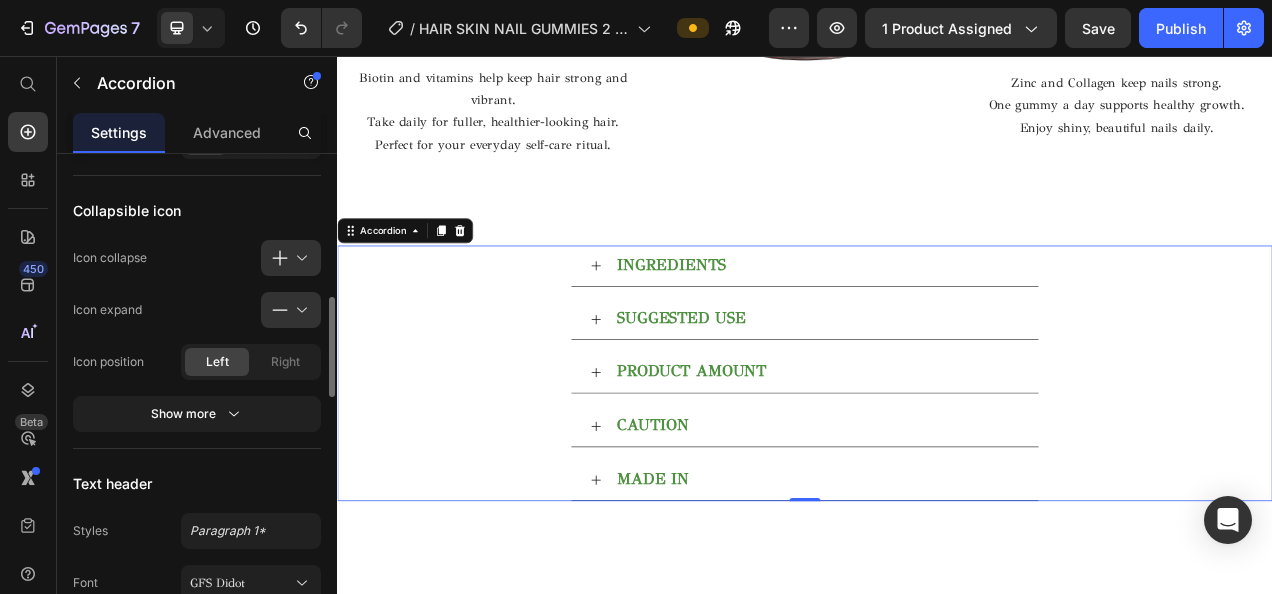 scroll, scrollTop: 730, scrollLeft: 0, axis: vertical 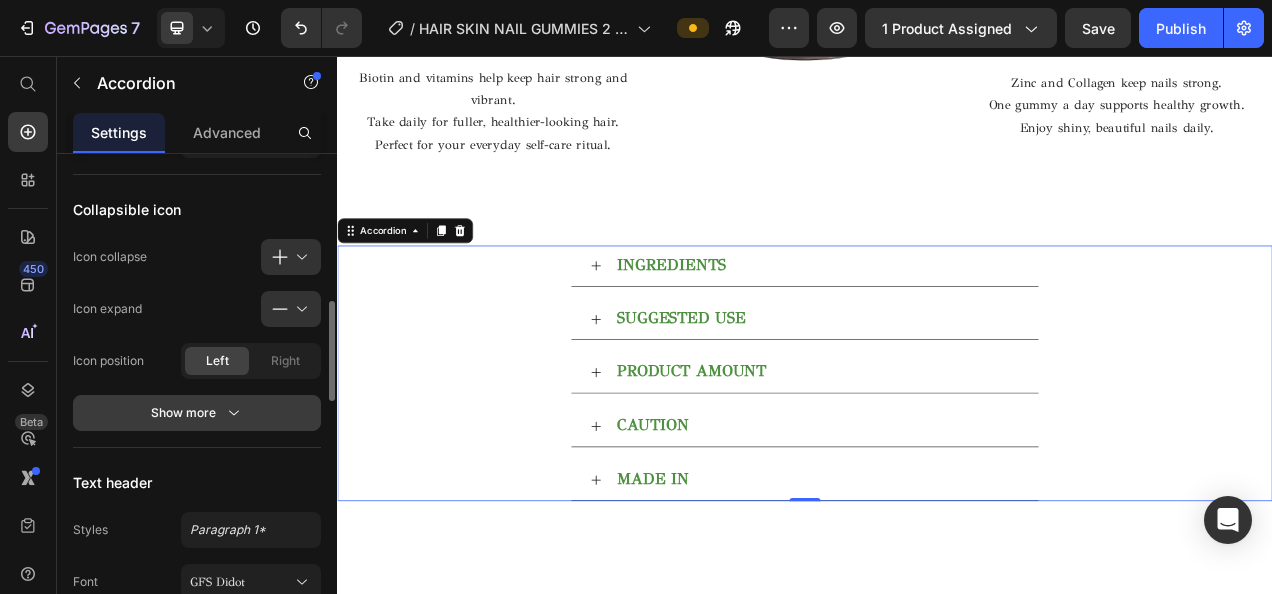 click on "Show more" at bounding box center (197, 413) 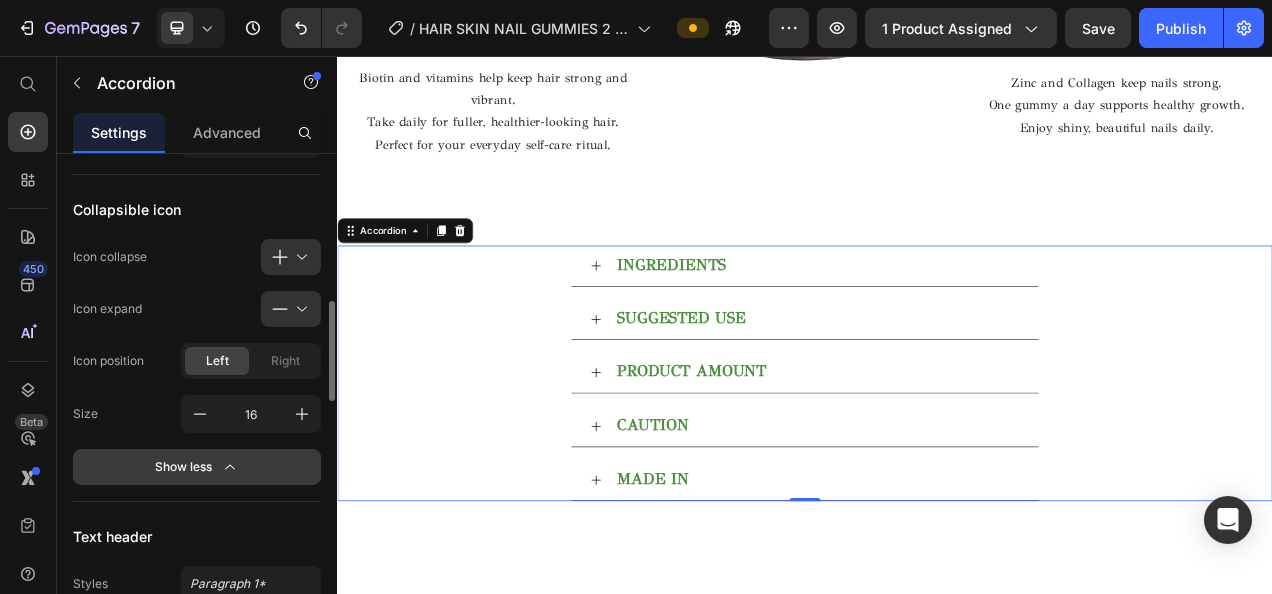 click on "Show less" at bounding box center [197, 467] 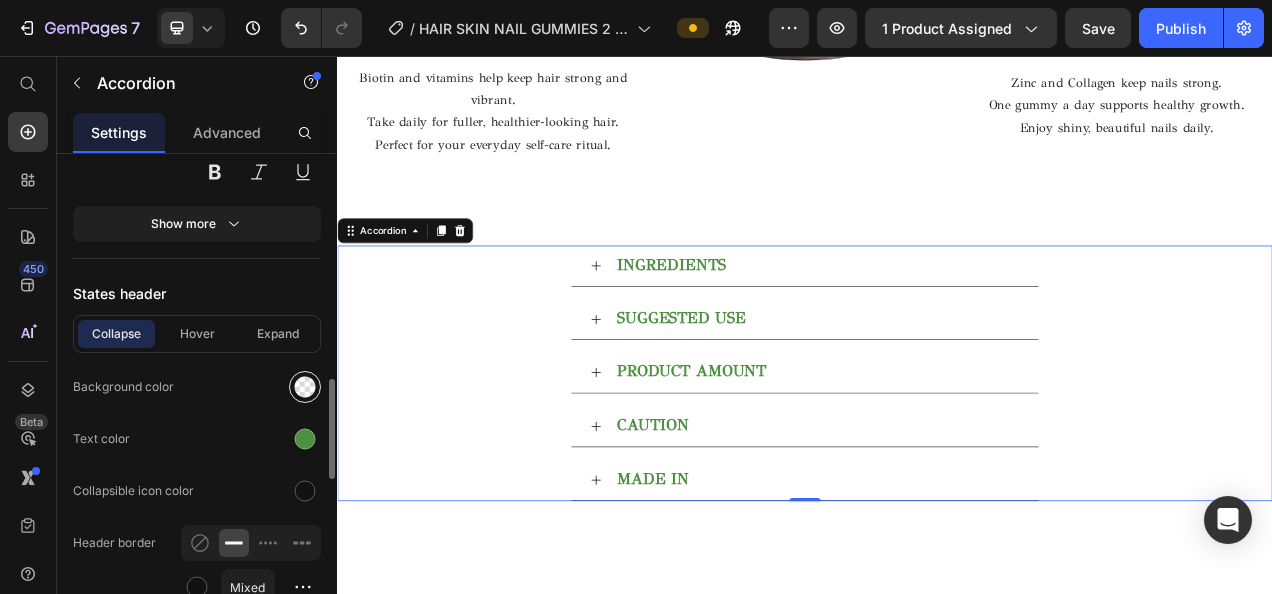 scroll, scrollTop: 1252, scrollLeft: 0, axis: vertical 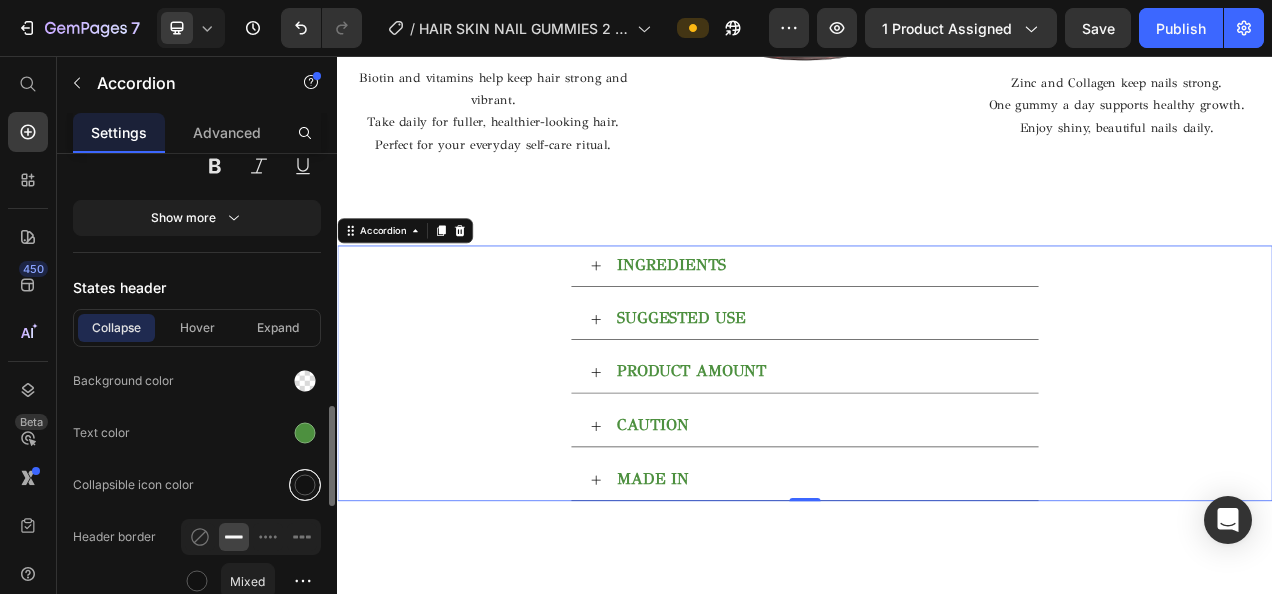 click at bounding box center (305, 485) 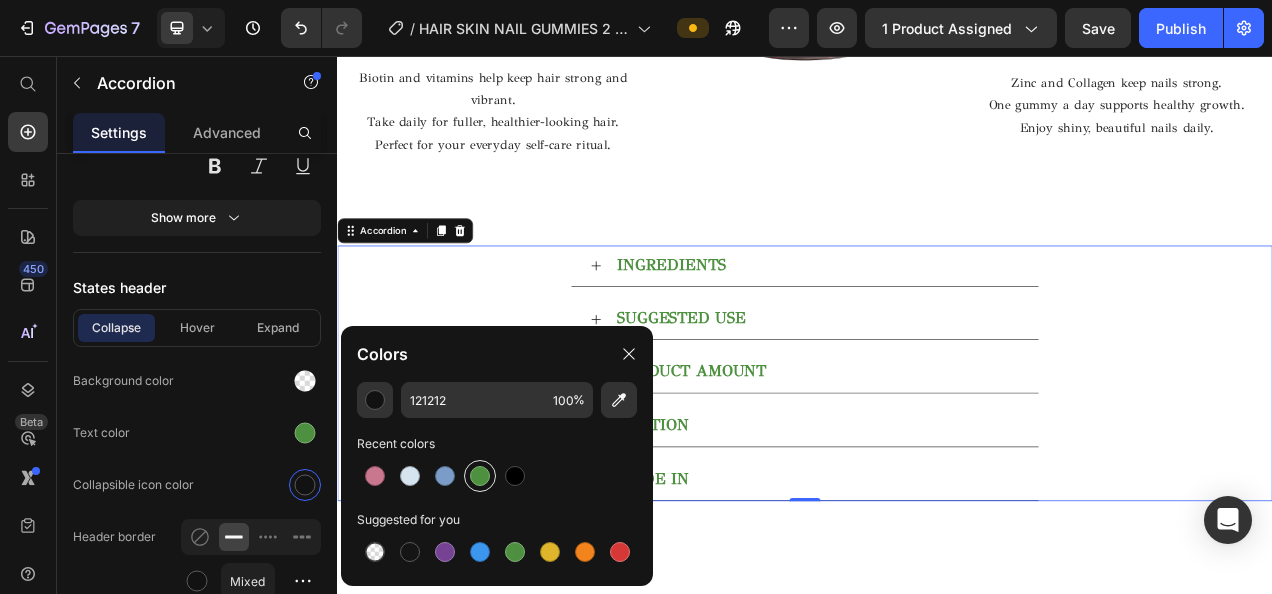 click at bounding box center (480, 476) 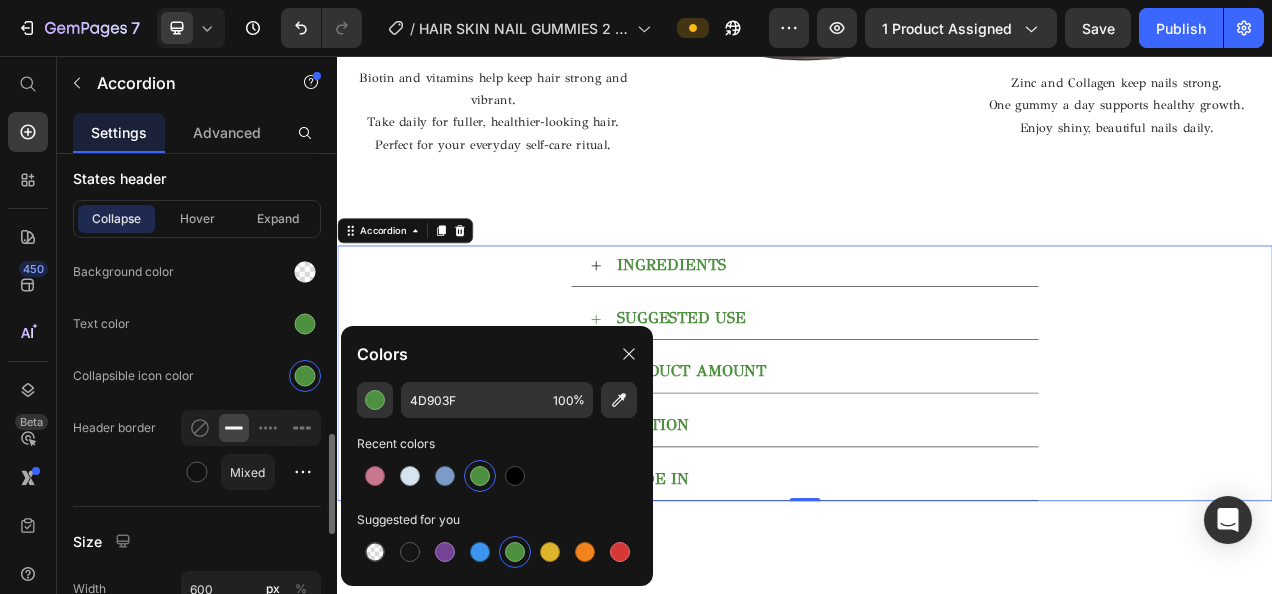 scroll, scrollTop: 1366, scrollLeft: 0, axis: vertical 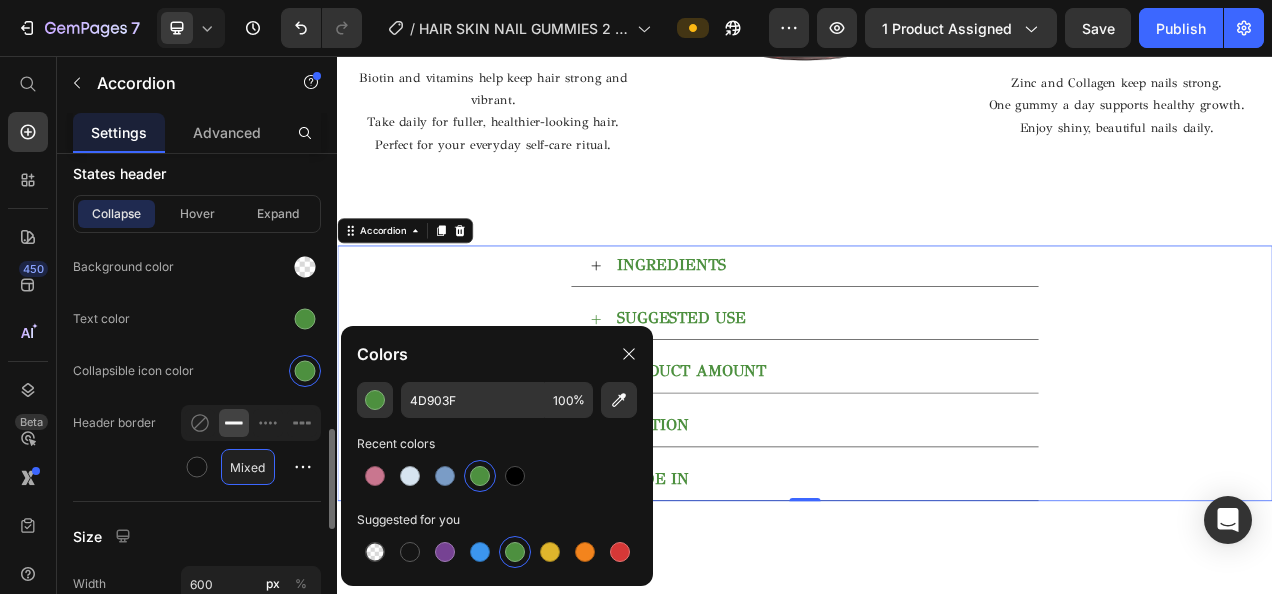 click on "Mixed" at bounding box center [248, 467] 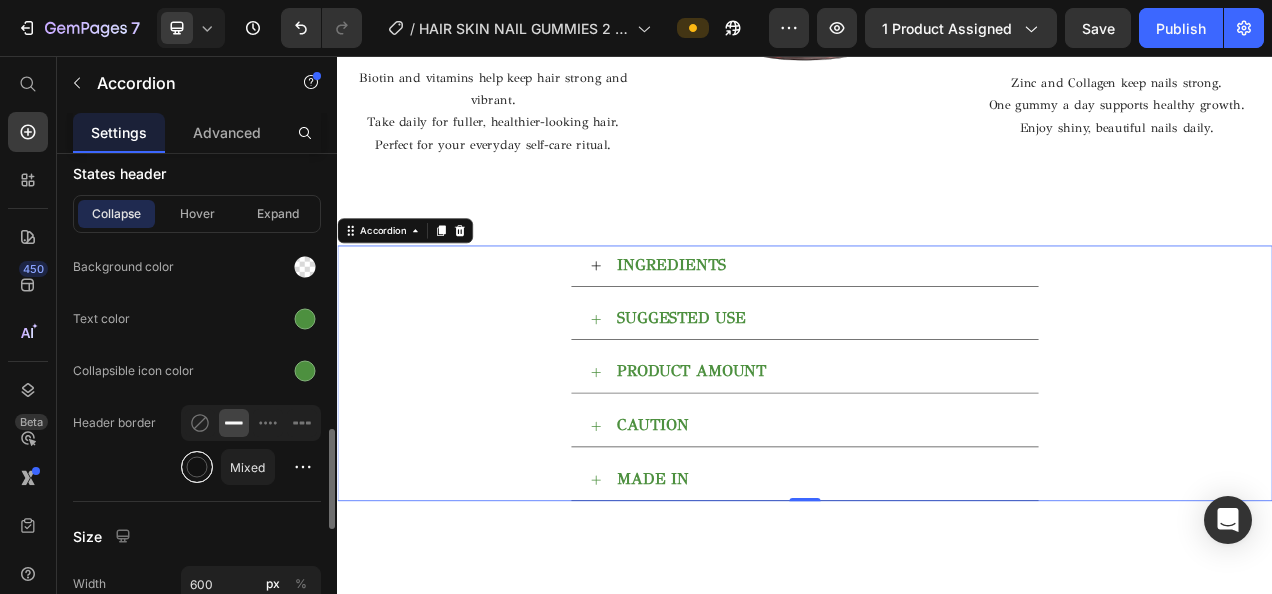 click at bounding box center [197, 467] 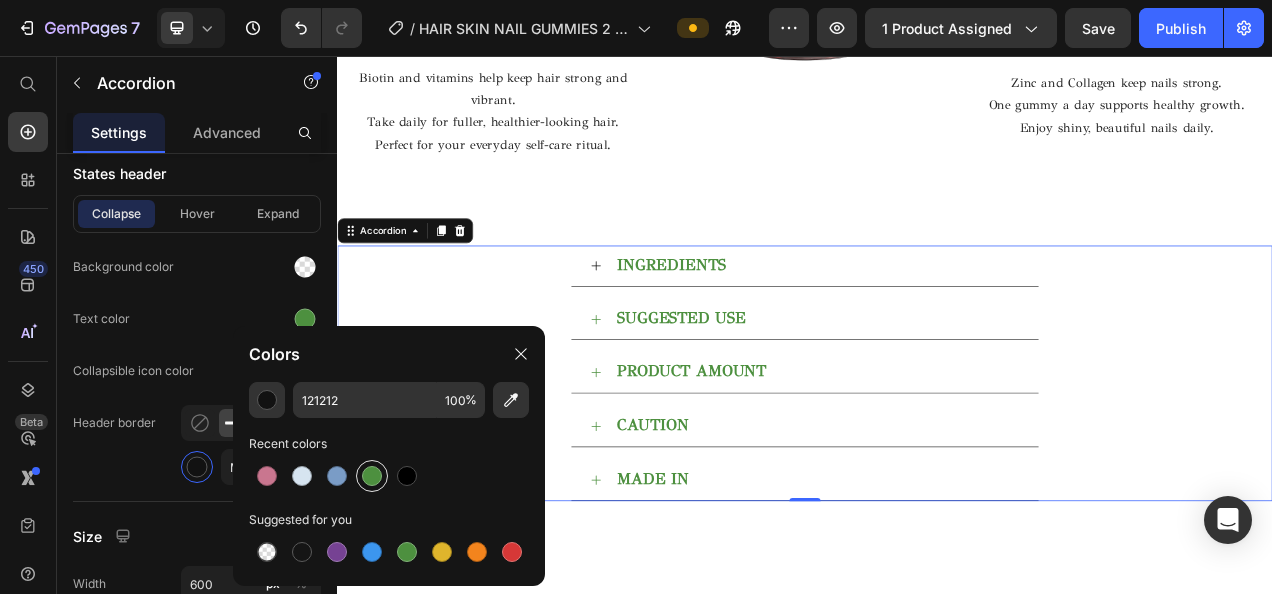 click at bounding box center (372, 476) 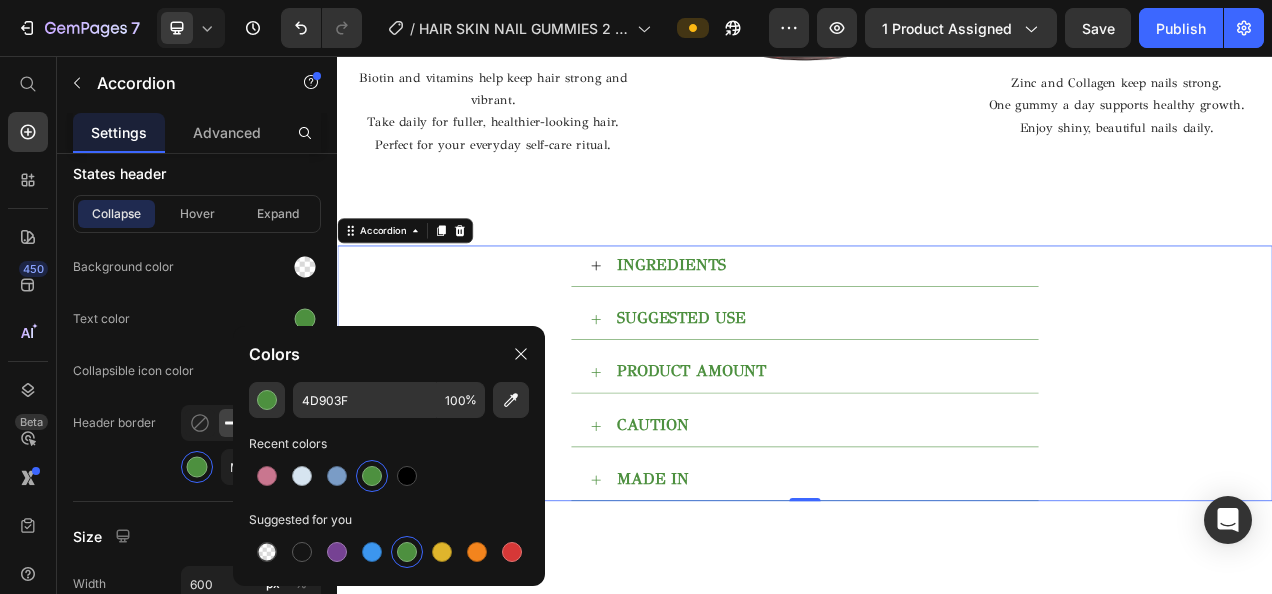 click on "INGREDIENTS" at bounding box center [937, 325] 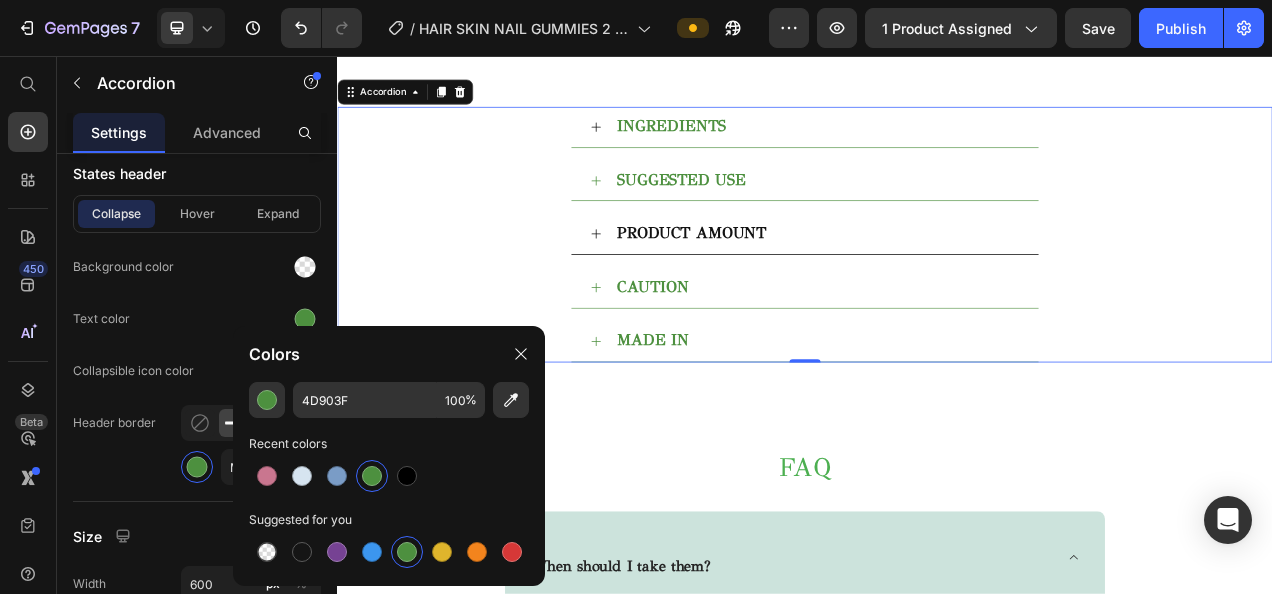 scroll, scrollTop: 2990, scrollLeft: 0, axis: vertical 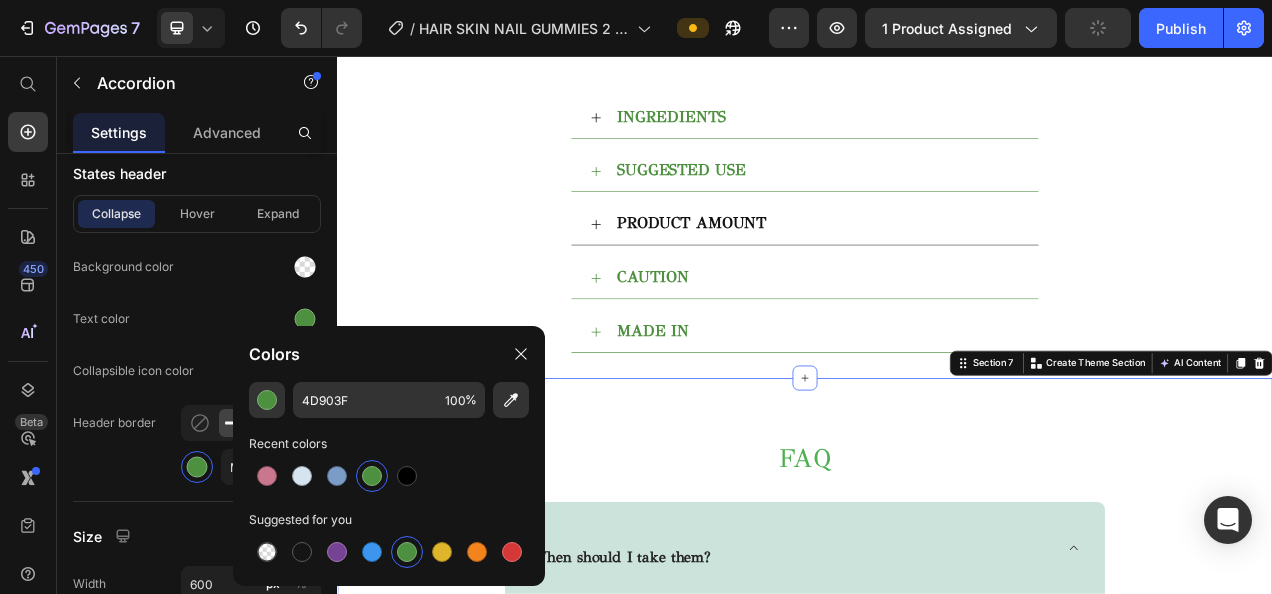 click on "FAQ Heading Row
When should I take them? Take 2 gummies in the morning with breakfast. Easy to enjoy as part of your daily routine. Text block Row
What makes these gummies different from other hair vitamins?
Will they really help with hair growth and nails?
Do they taste good and fit my routine?
What are these gummies good for? Accordion Section 7   Create Theme Section AI Content Write with GemAI What would you like to describe here? Tone and Voice Persuasive Product Show more Generate" at bounding box center [937, 952] 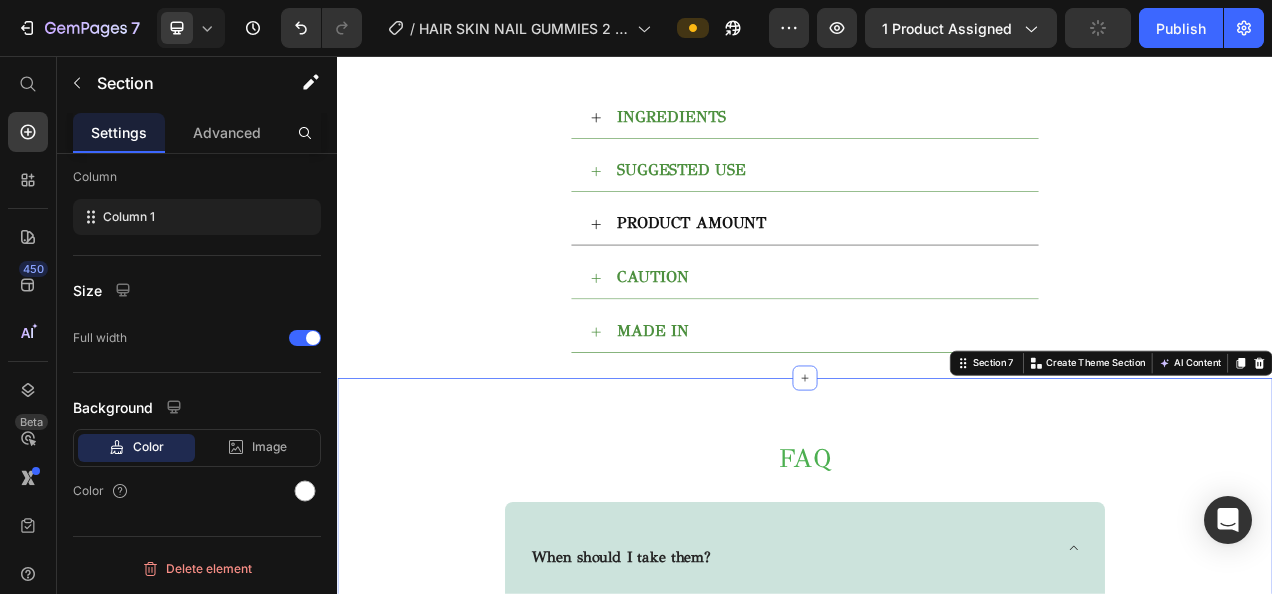 scroll, scrollTop: 0, scrollLeft: 0, axis: both 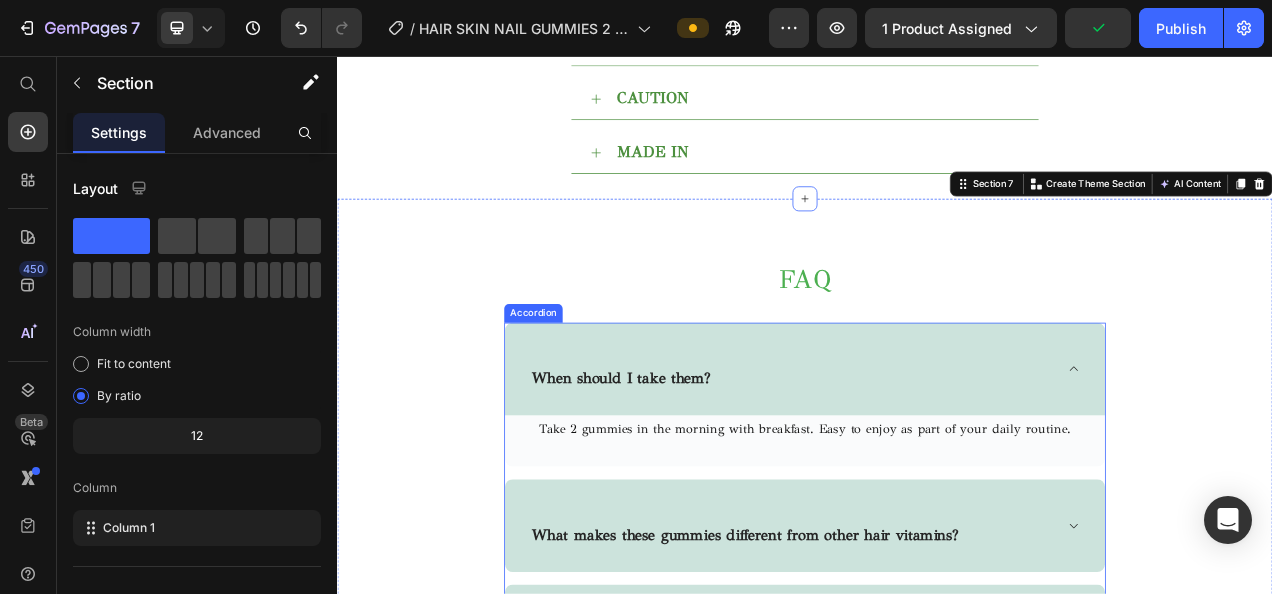 click on "When should I take them?" at bounding box center (937, 457) 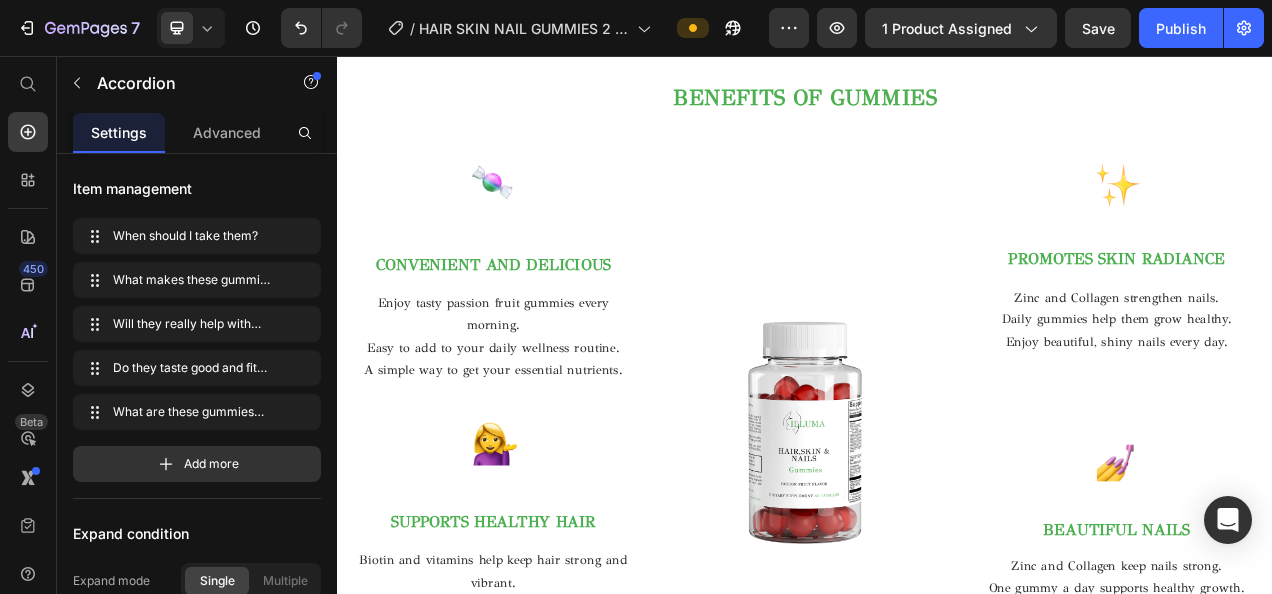 scroll, scrollTop: 2186, scrollLeft: 0, axis: vertical 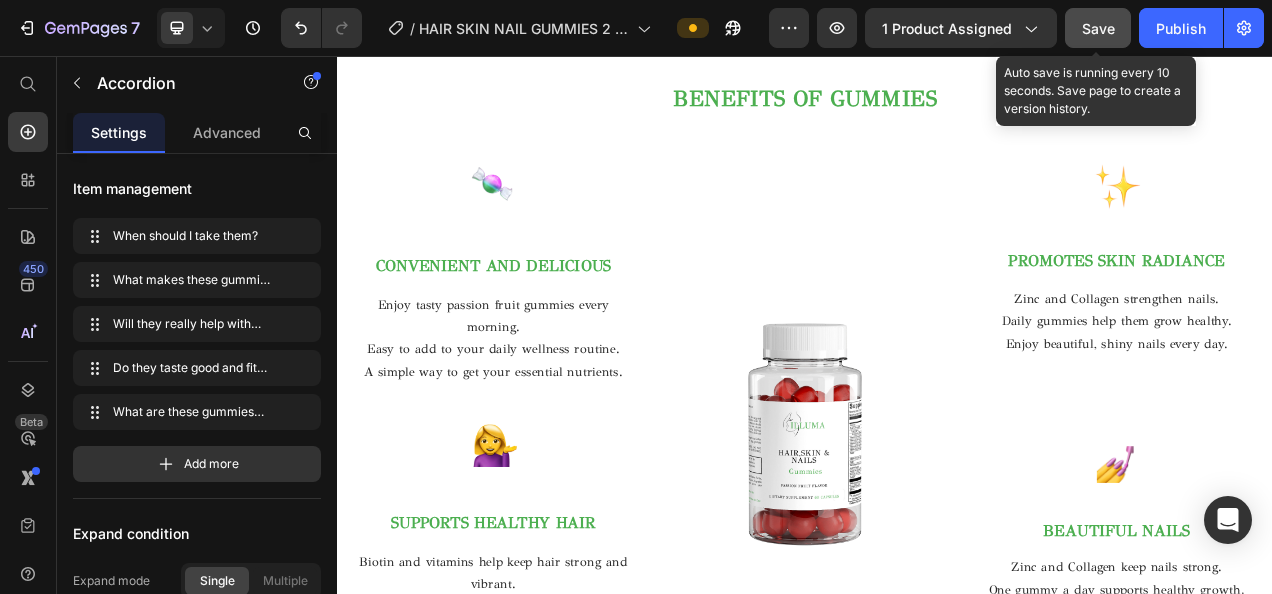 click on "Save" 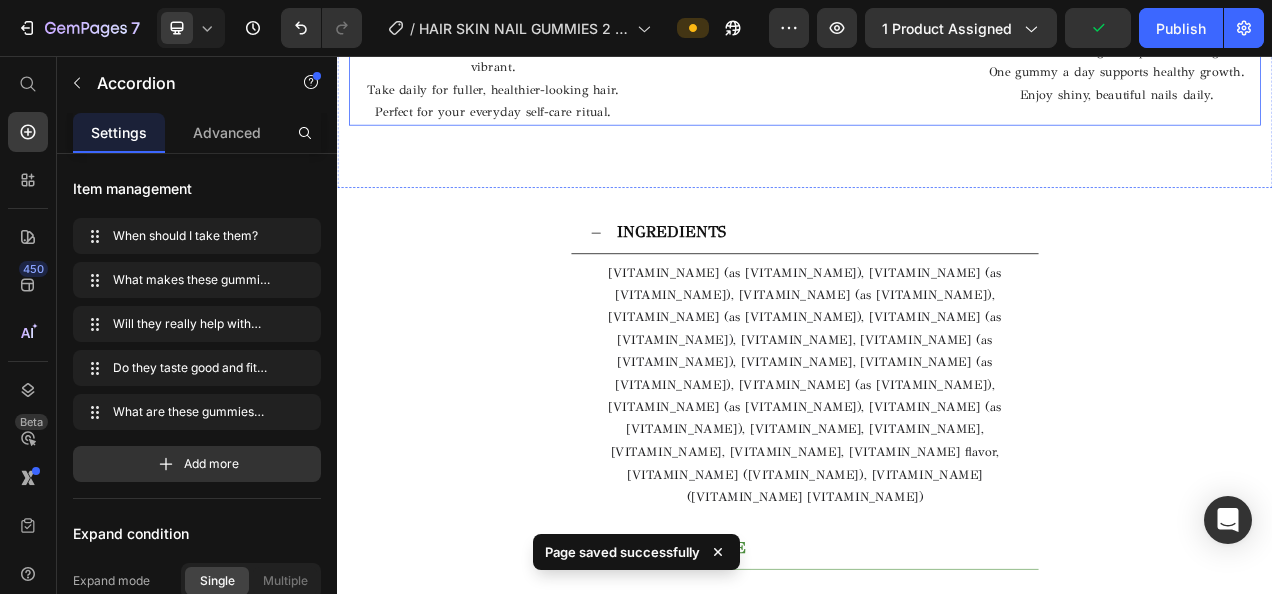 scroll, scrollTop: 2868, scrollLeft: 0, axis: vertical 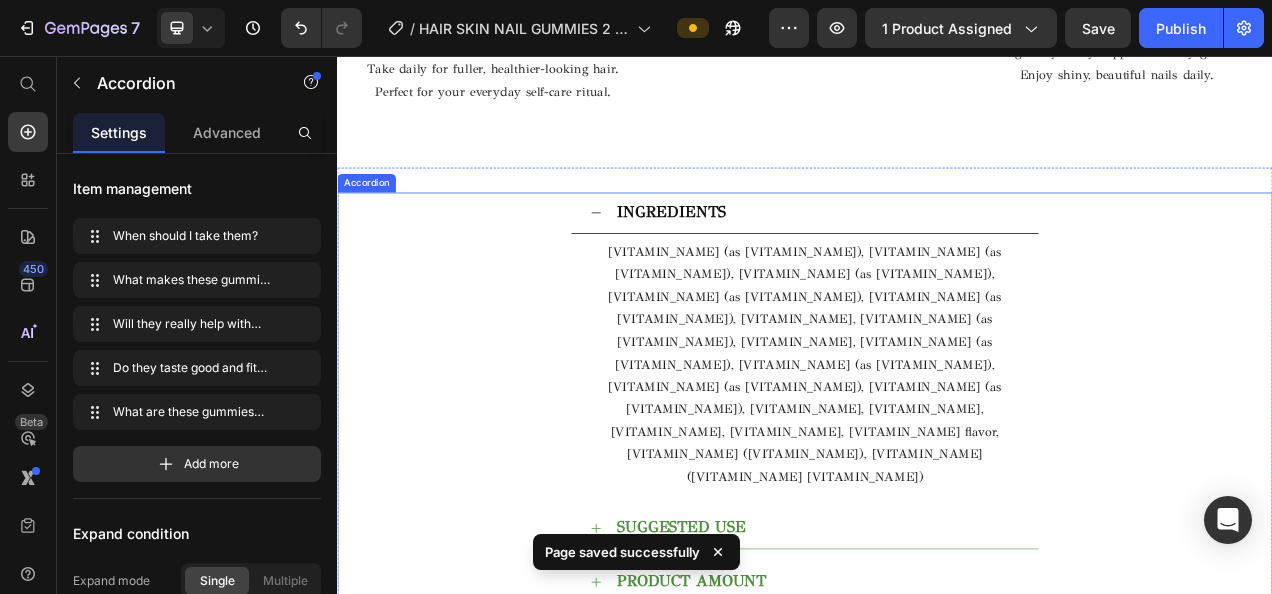 click 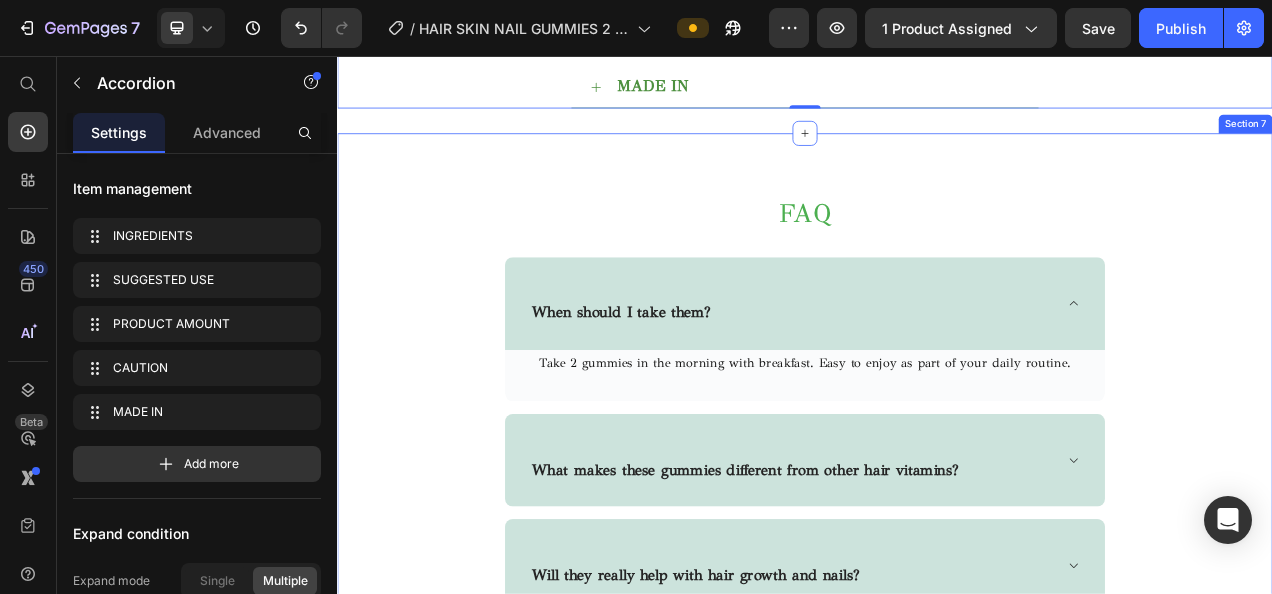 scroll, scrollTop: 3314, scrollLeft: 0, axis: vertical 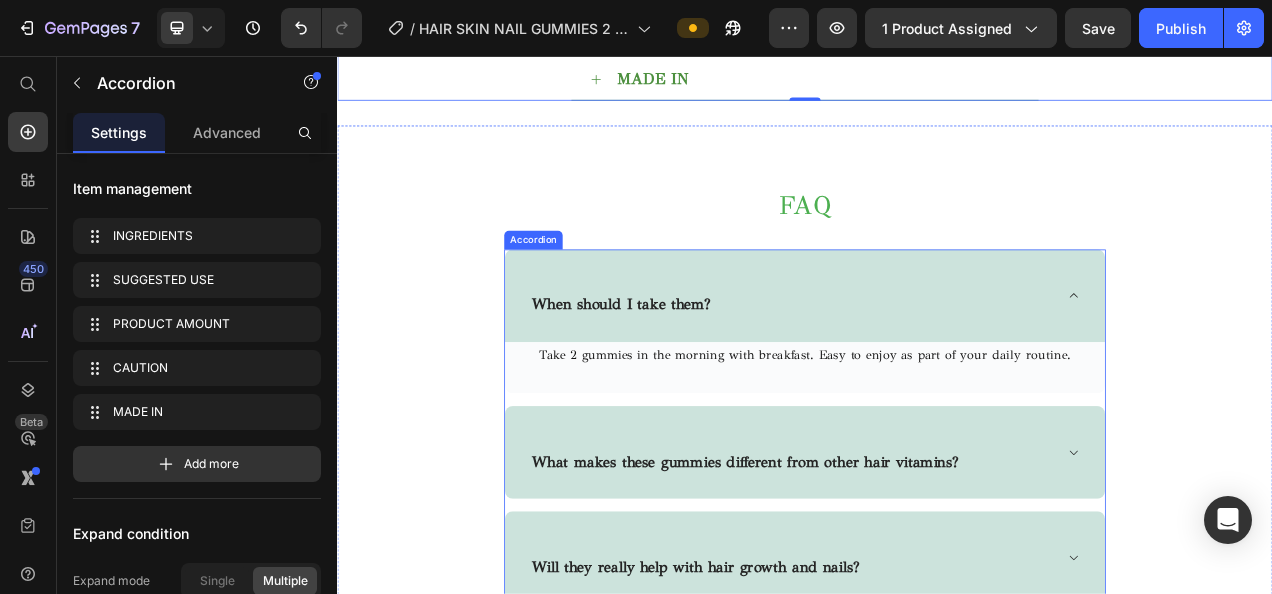 click 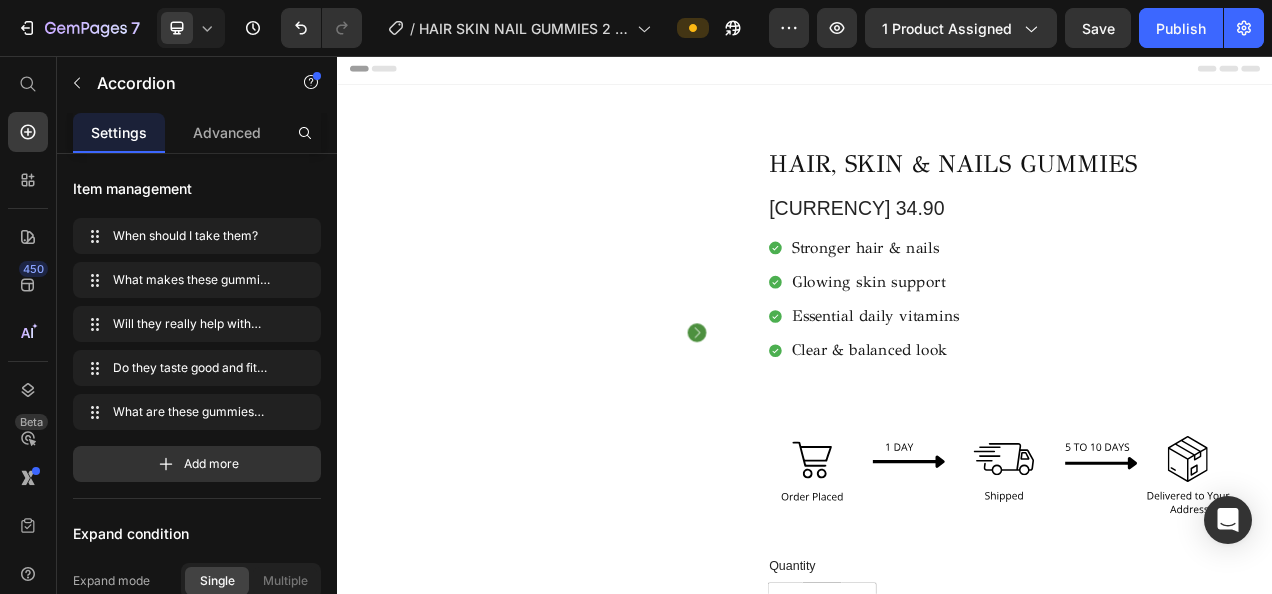 scroll, scrollTop: 0, scrollLeft: 0, axis: both 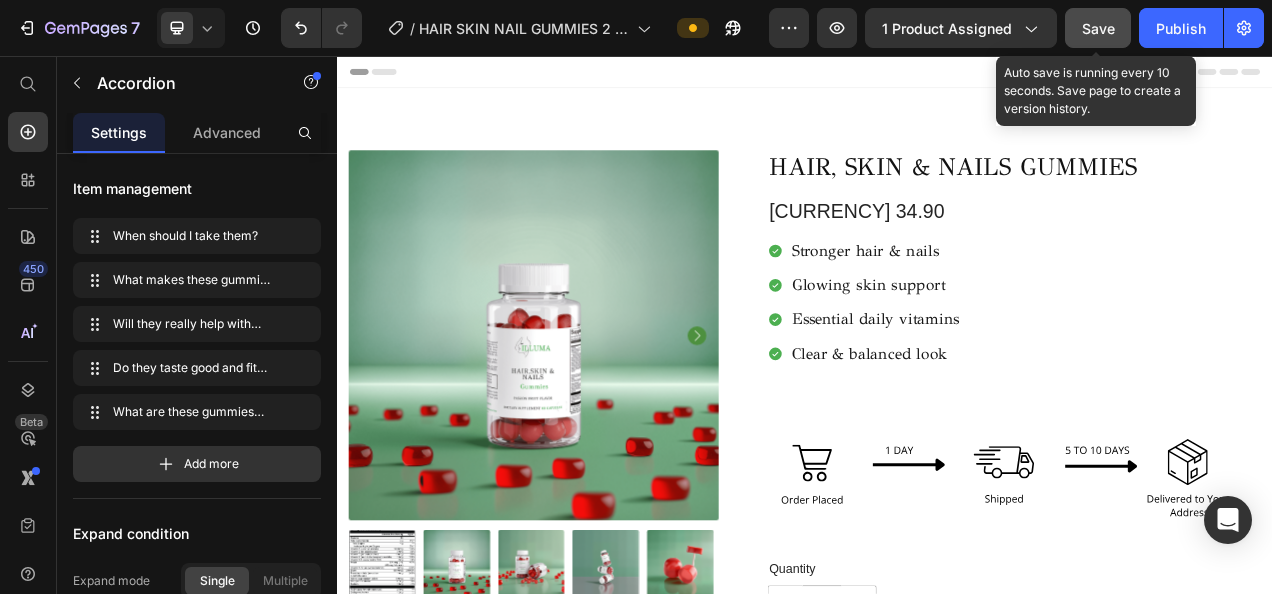 click on "Save" 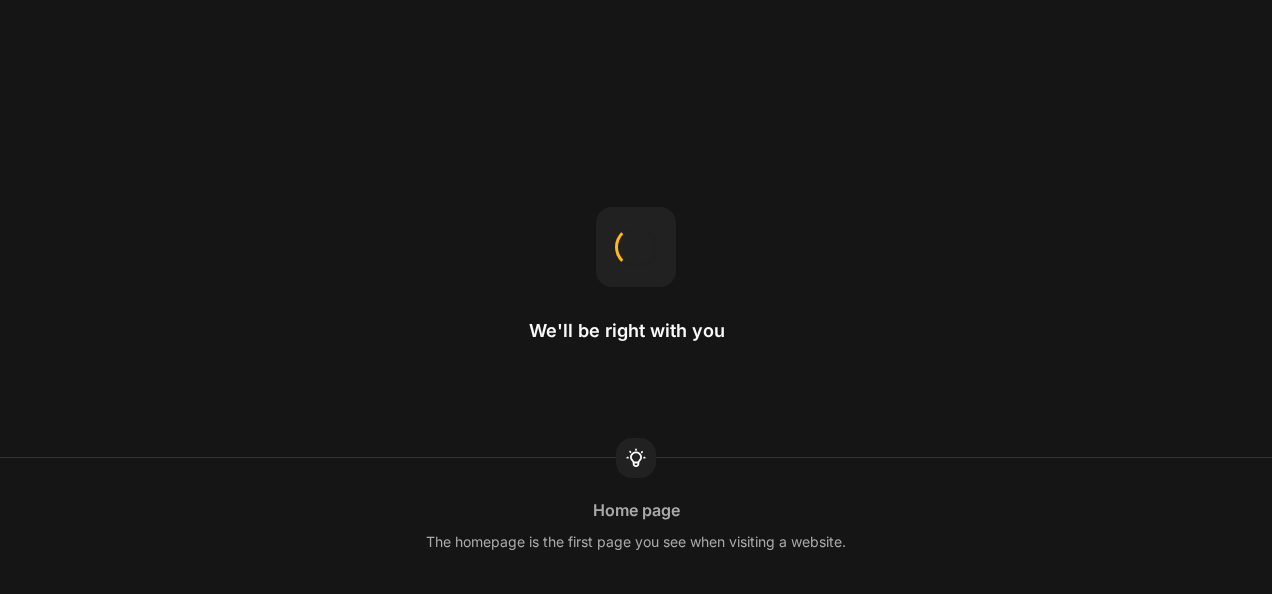 scroll, scrollTop: 0, scrollLeft: 0, axis: both 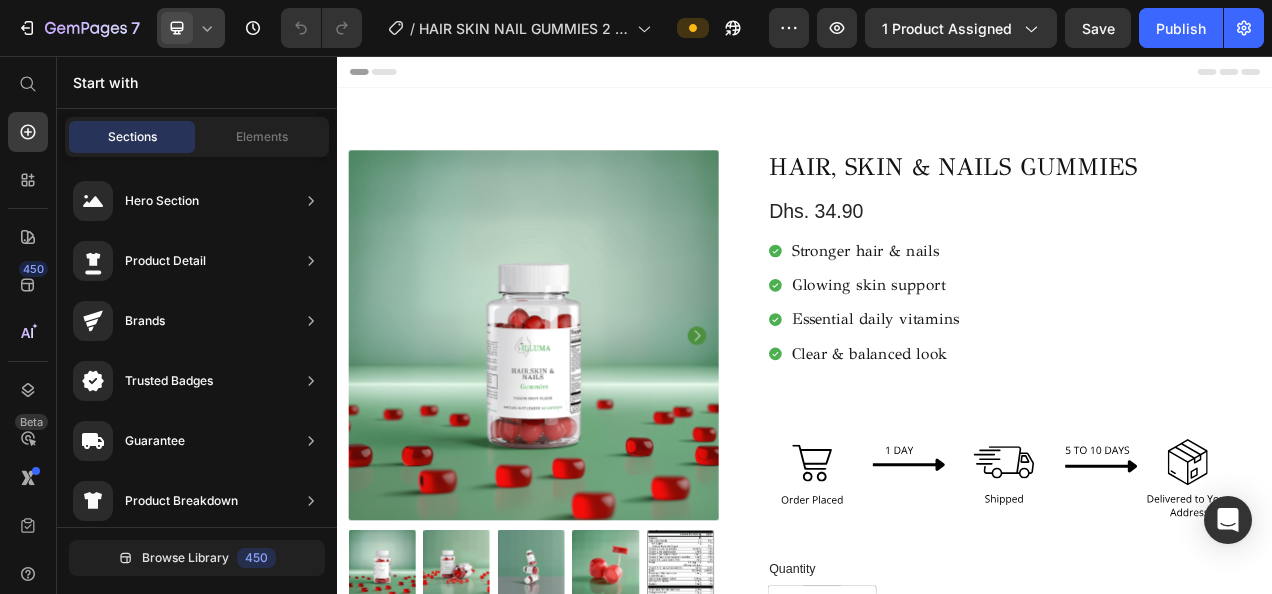 click 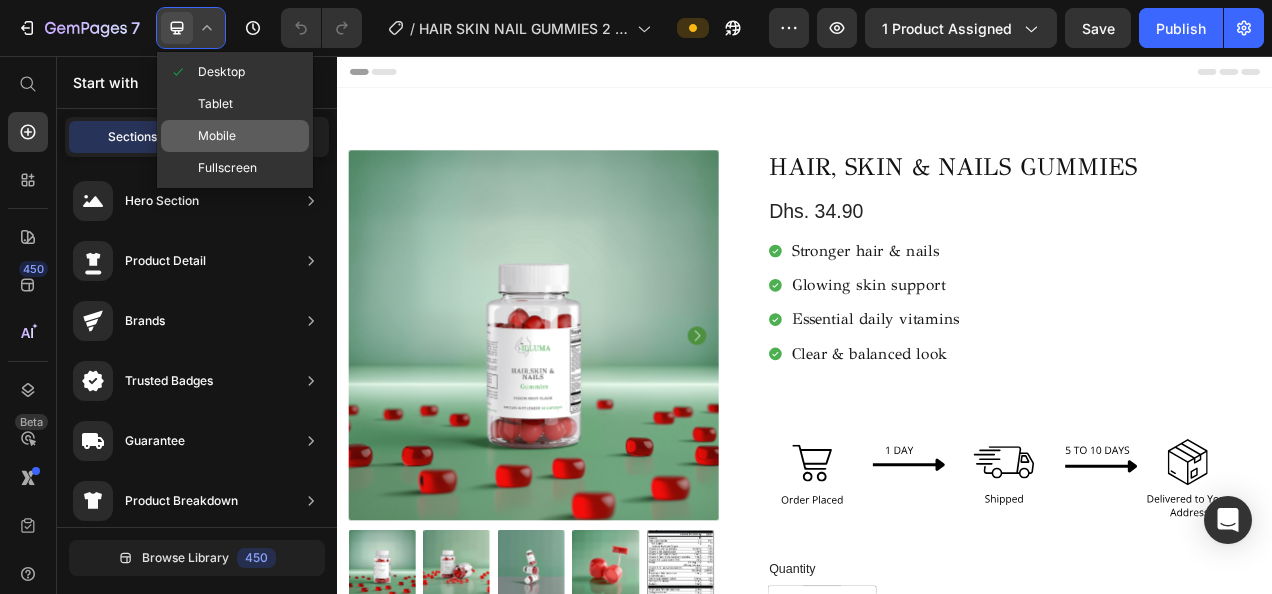 click on "Mobile" at bounding box center (217, 136) 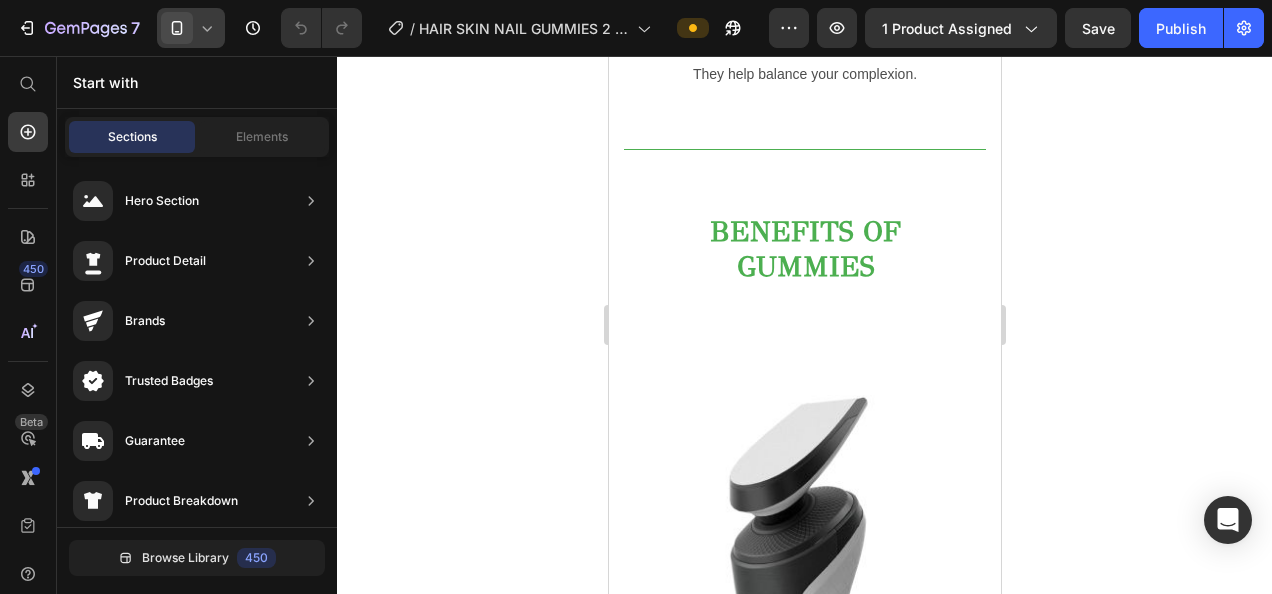 scroll, scrollTop: 2061, scrollLeft: 0, axis: vertical 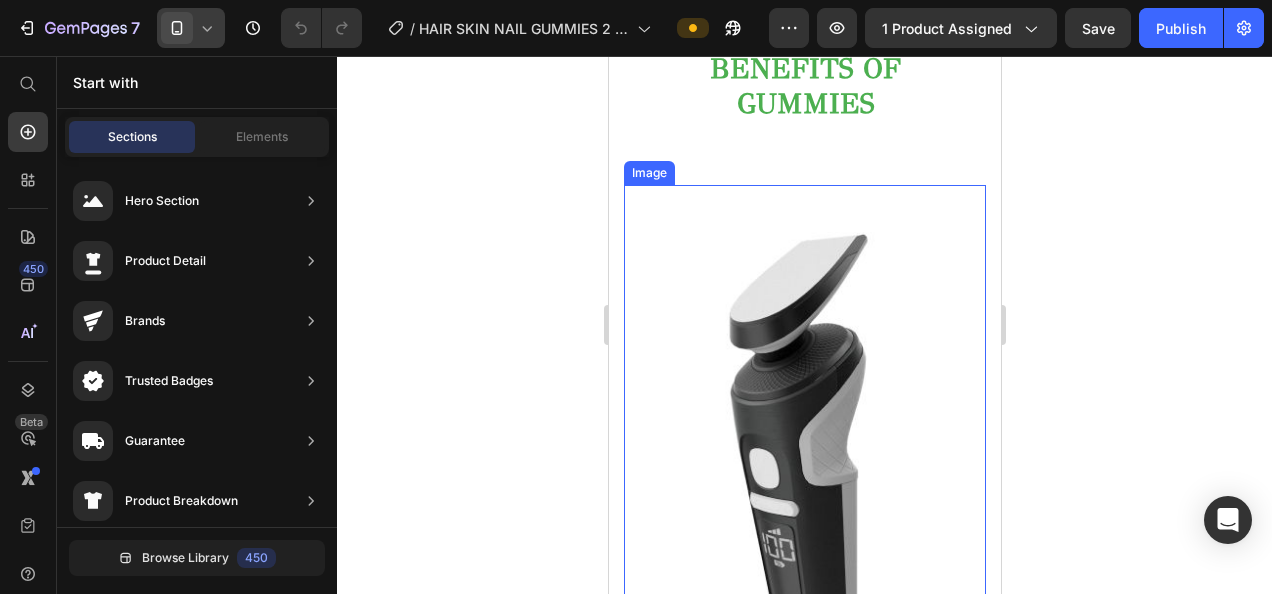 click at bounding box center [804, 472] 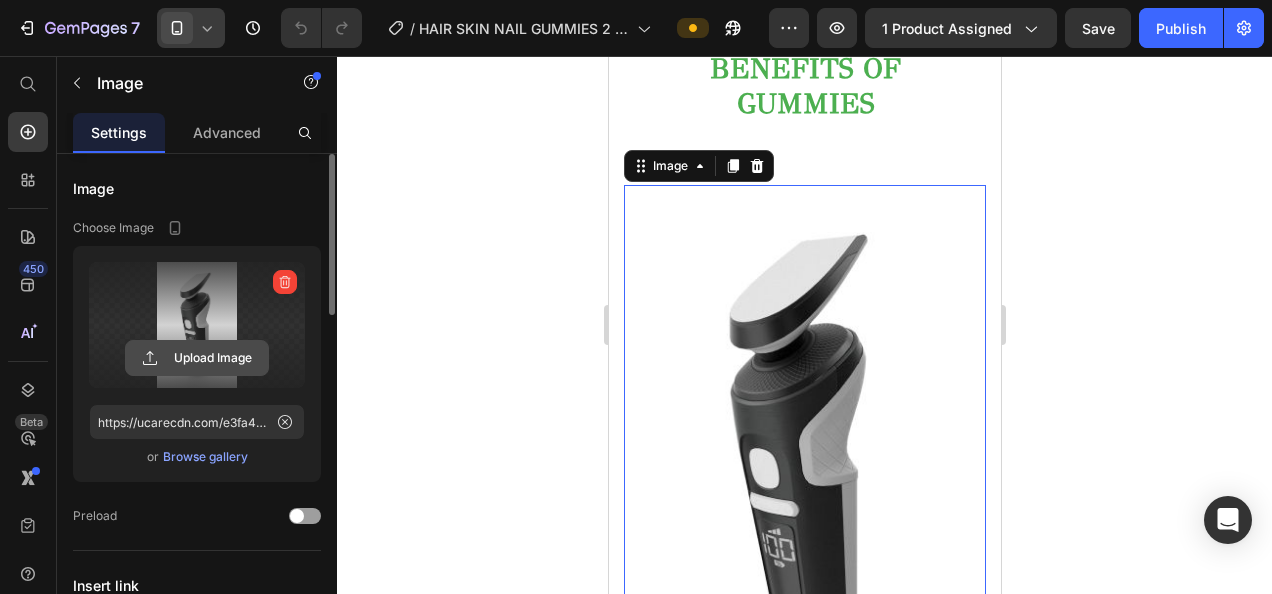 click 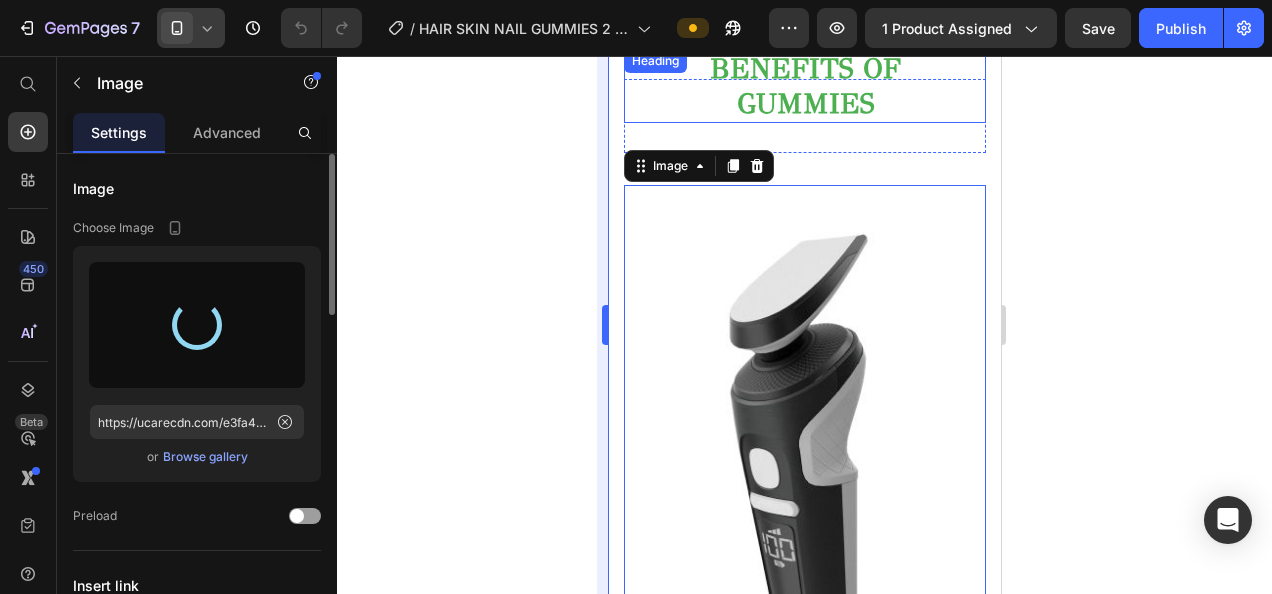 type on "https://cdn.shopify.com/s/files/1/0716/5673/4966/files/gempages_570221152178275200-3b0608b5-8ac7-4bf6-97df-db5d0957c2f0.png" 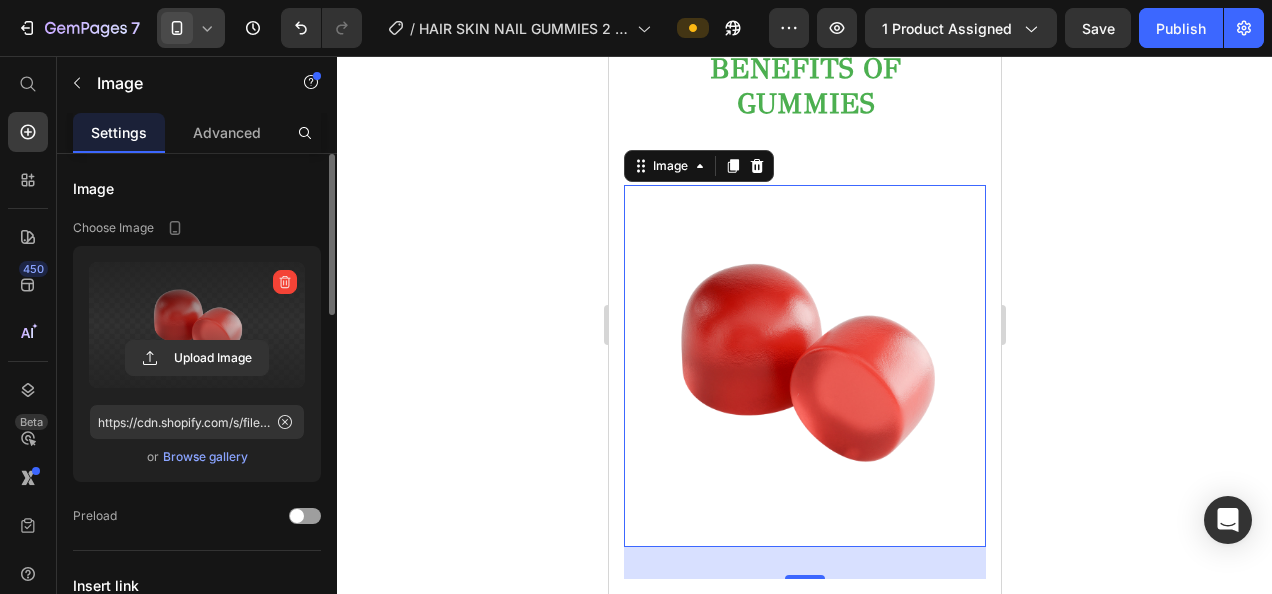 click 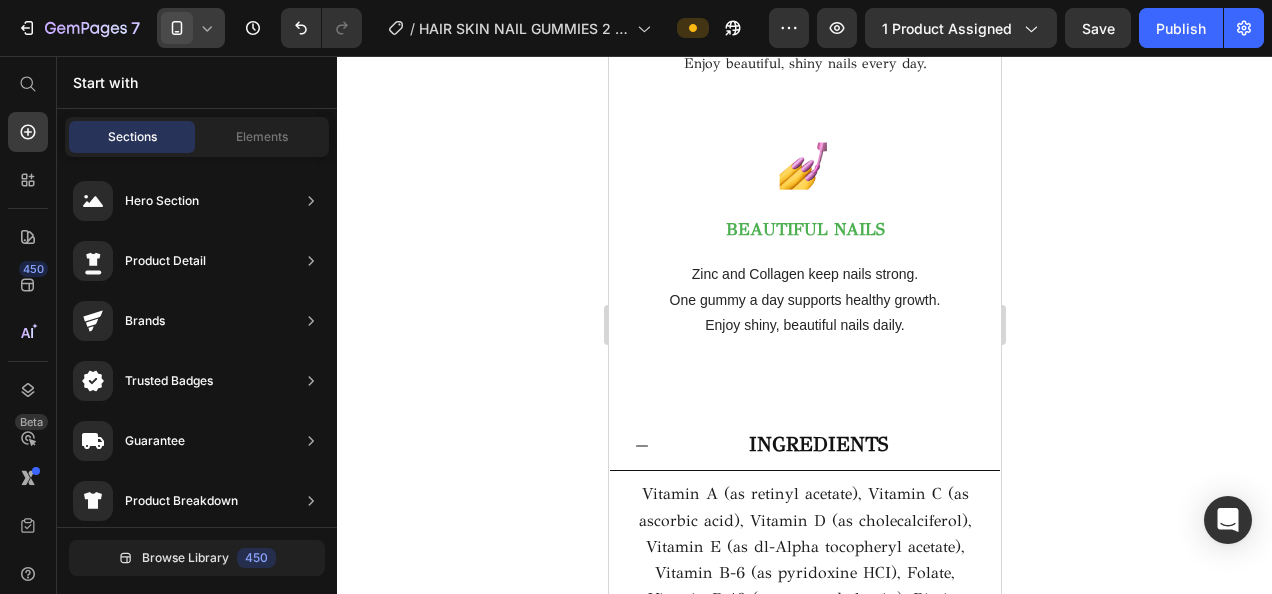 scroll, scrollTop: 3267, scrollLeft: 0, axis: vertical 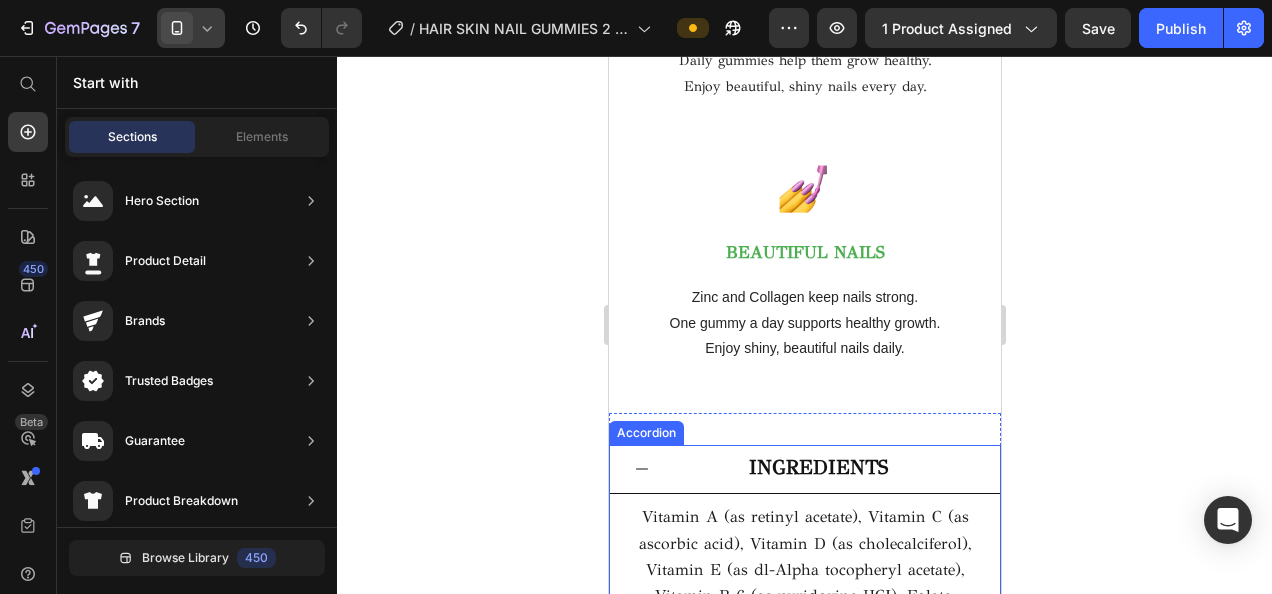click 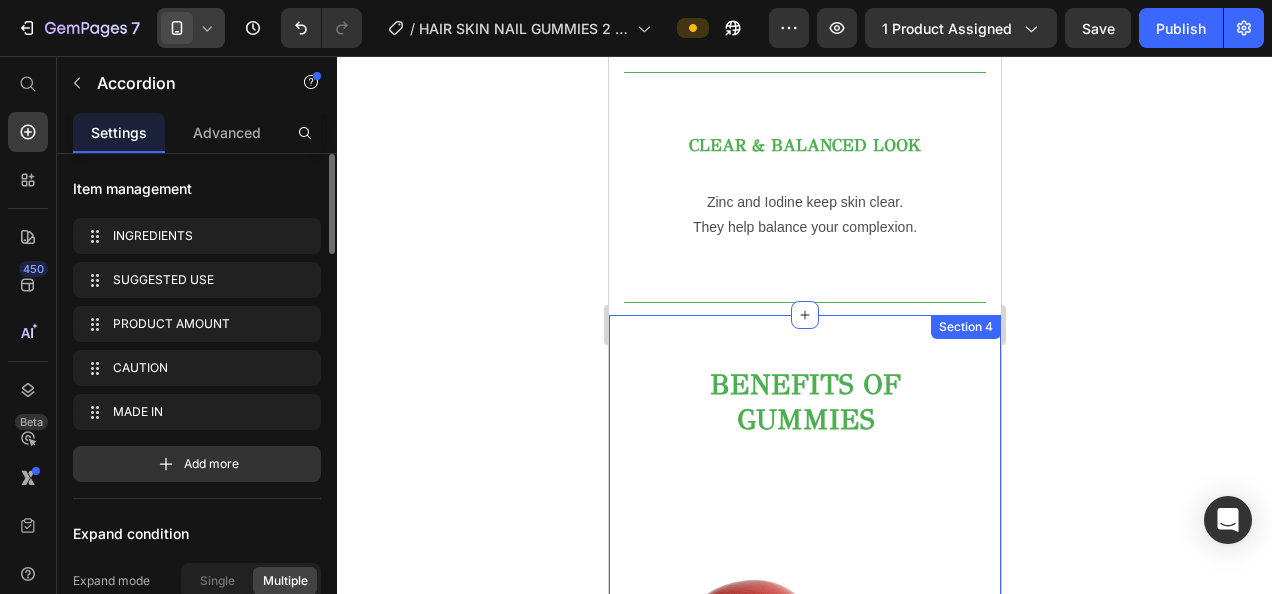 scroll, scrollTop: 1743, scrollLeft: 0, axis: vertical 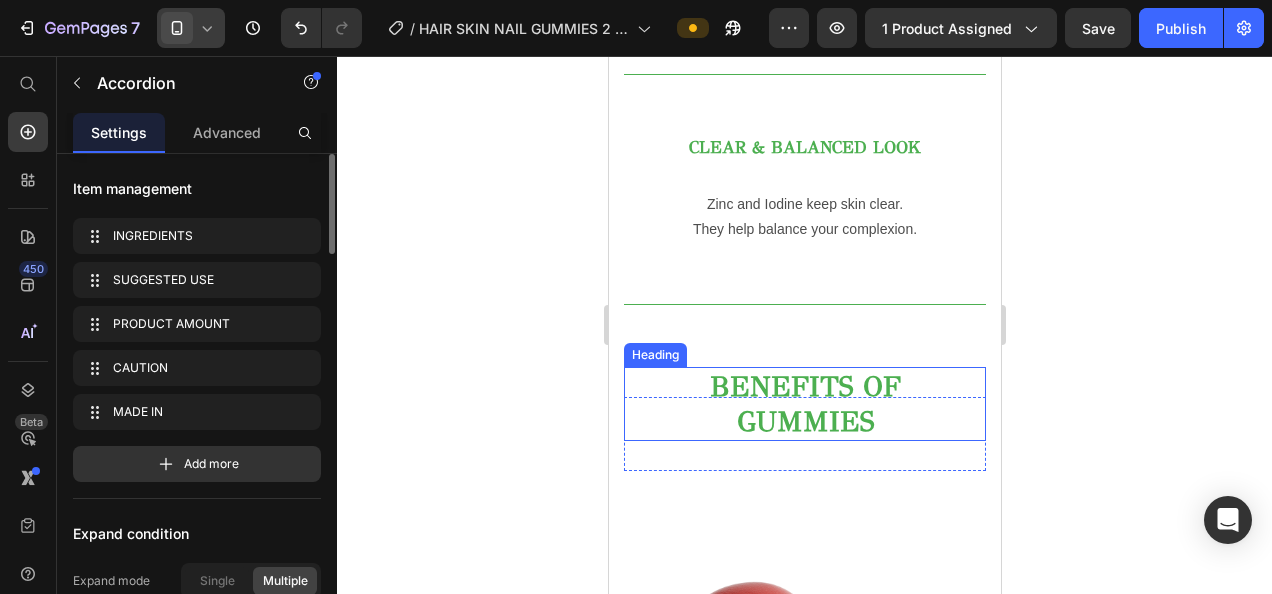 click on "BENEFITS OF GUMMIES" at bounding box center [804, 404] 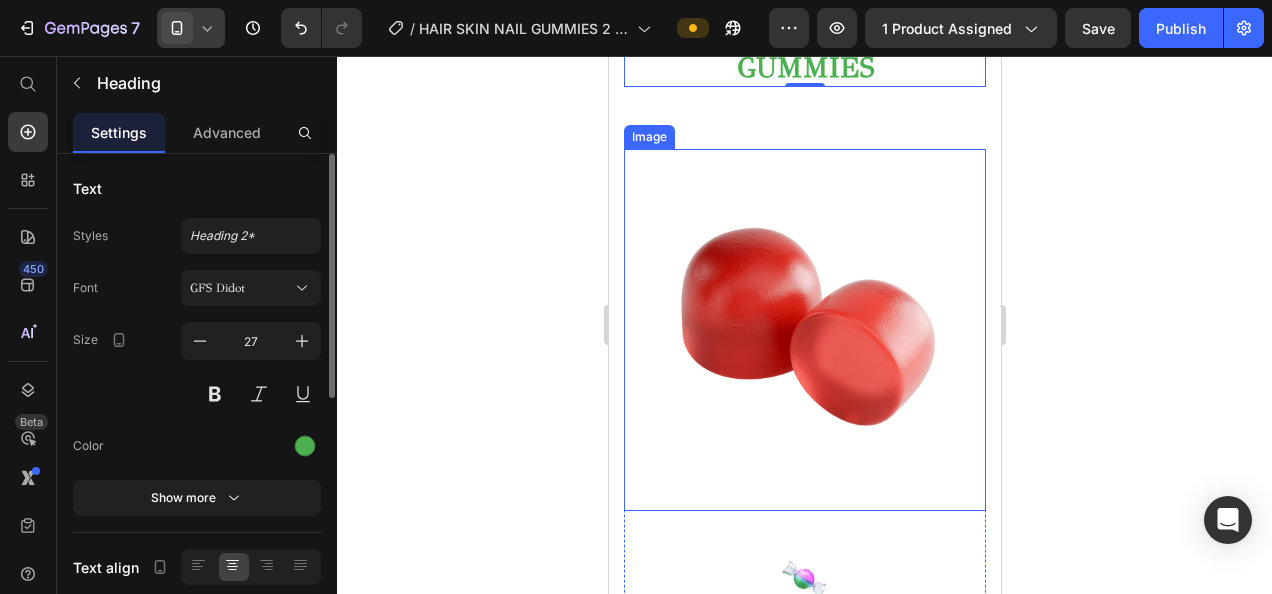 scroll, scrollTop: 2093, scrollLeft: 0, axis: vertical 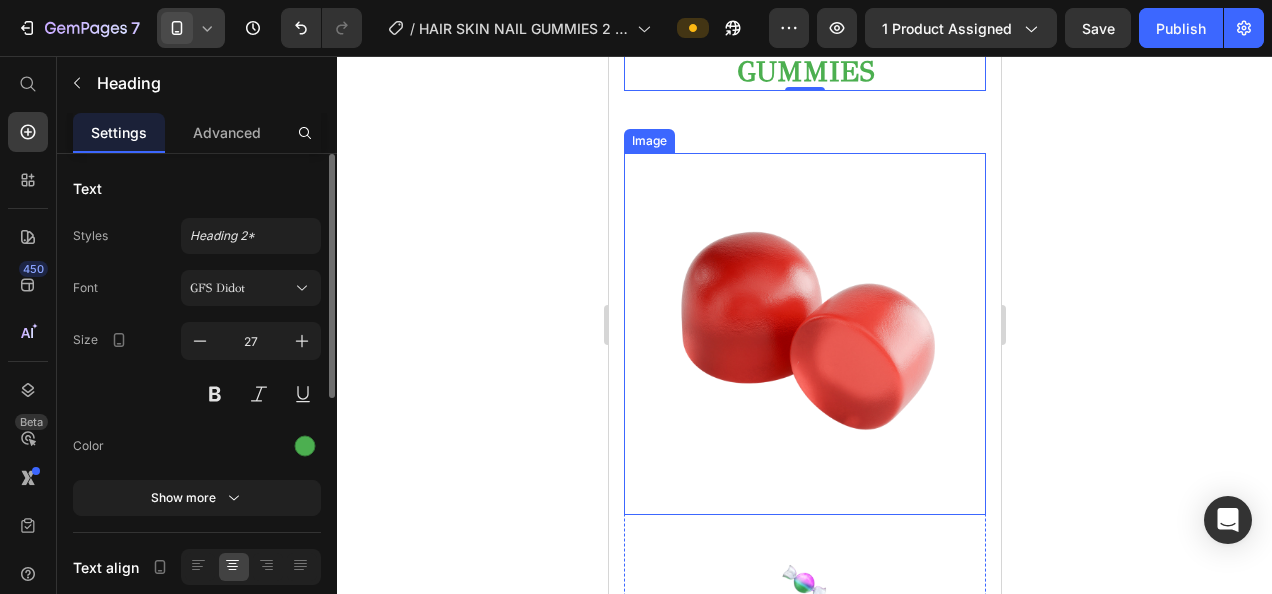 click at bounding box center [804, 334] 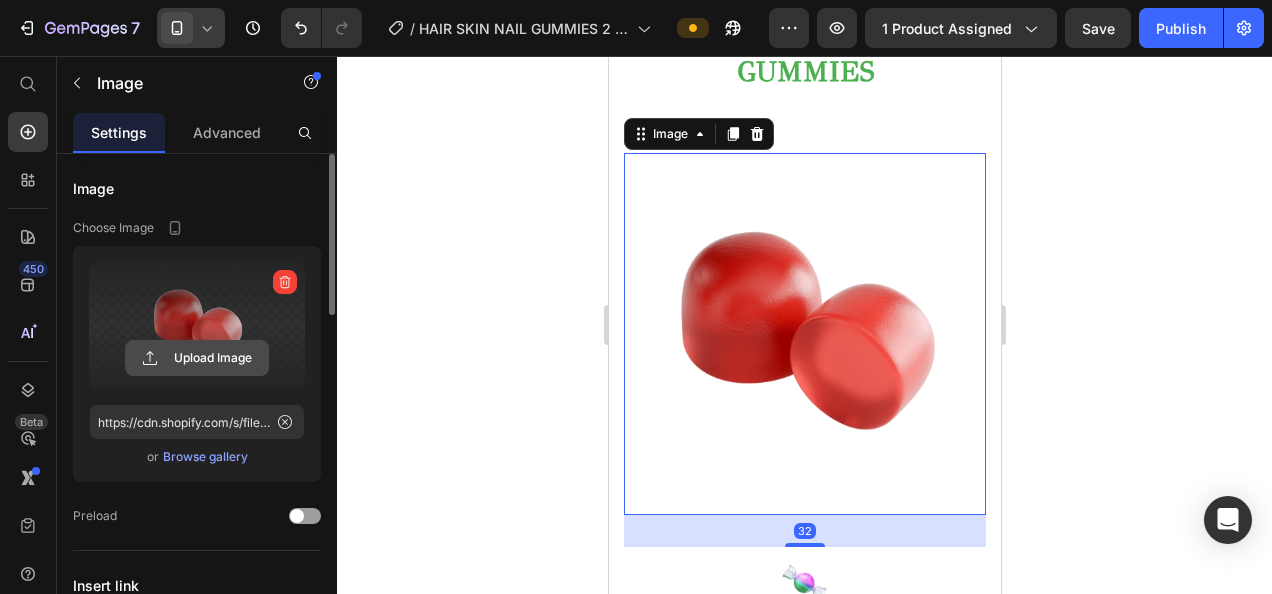 click 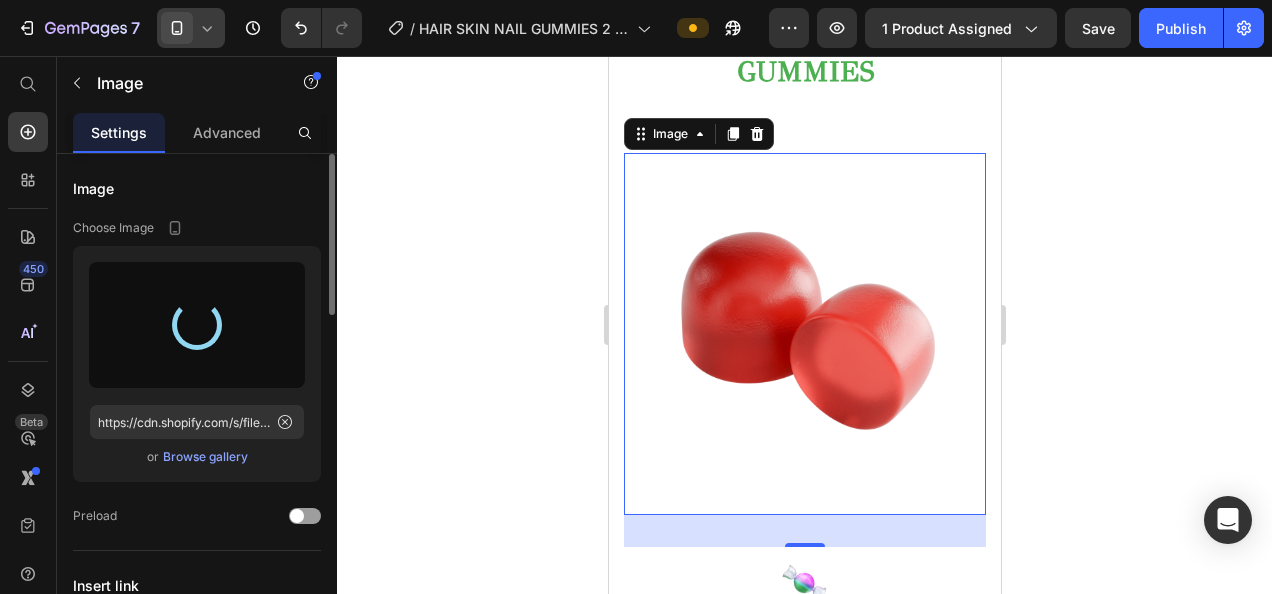 type on "https://cdn.shopify.com/s/files/1/0716/5673/4966/files/gempages_570221152178275200-97726dbc-4faf-4047-bfc6-bf06d91661ca.png" 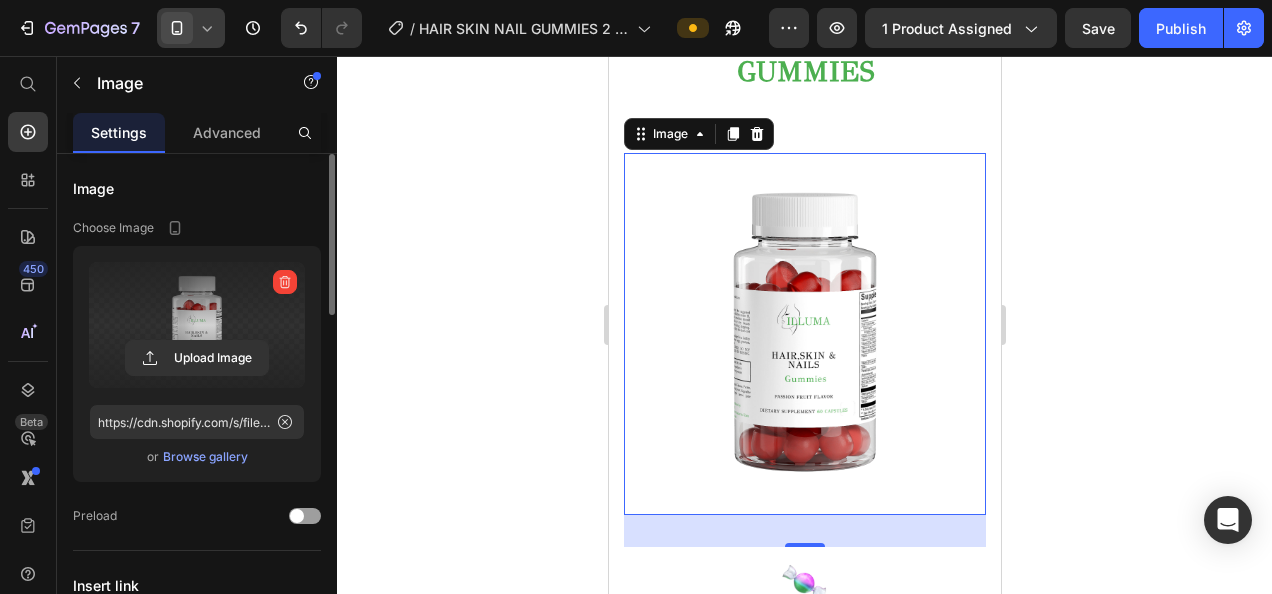 click 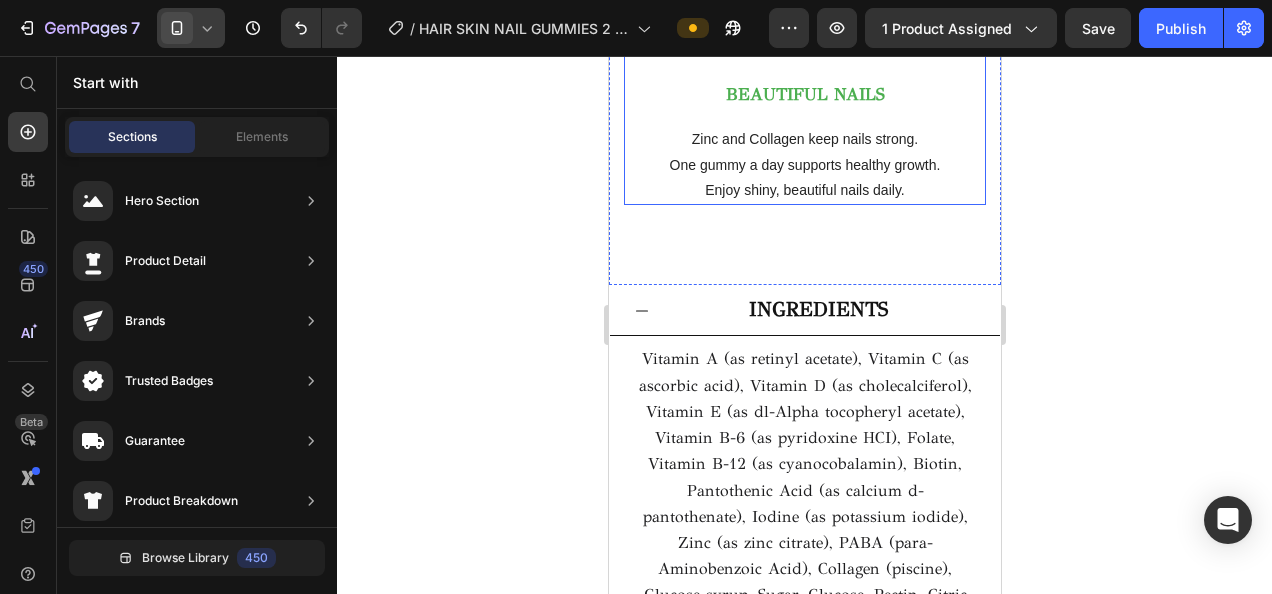 scroll, scrollTop: 3426, scrollLeft: 0, axis: vertical 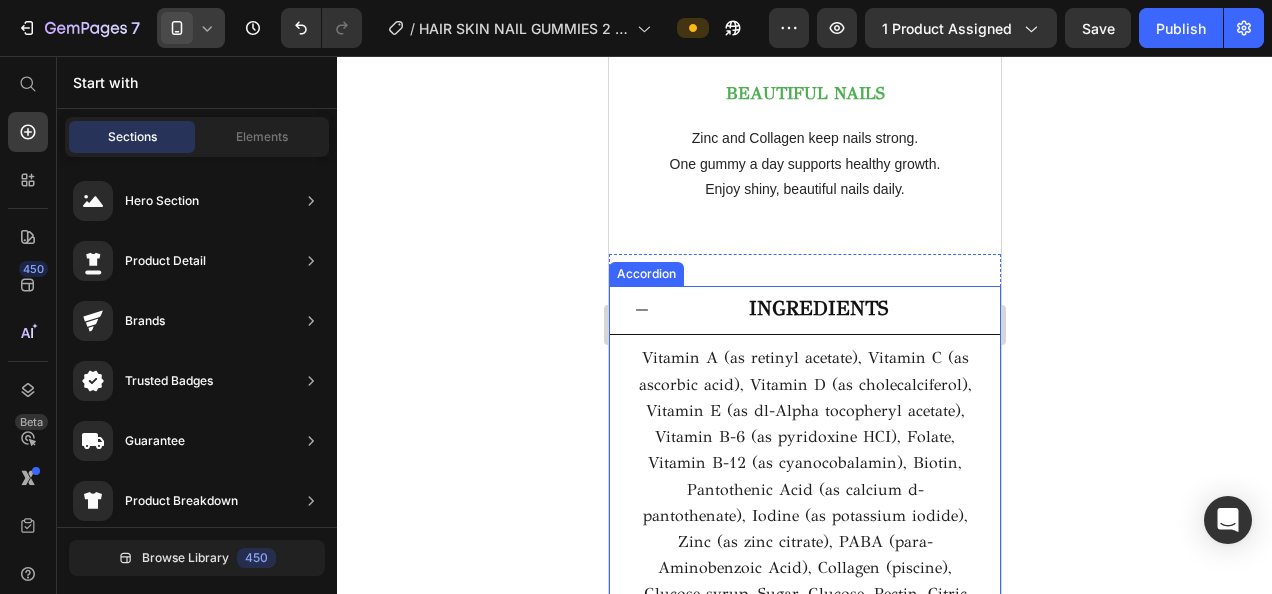 click 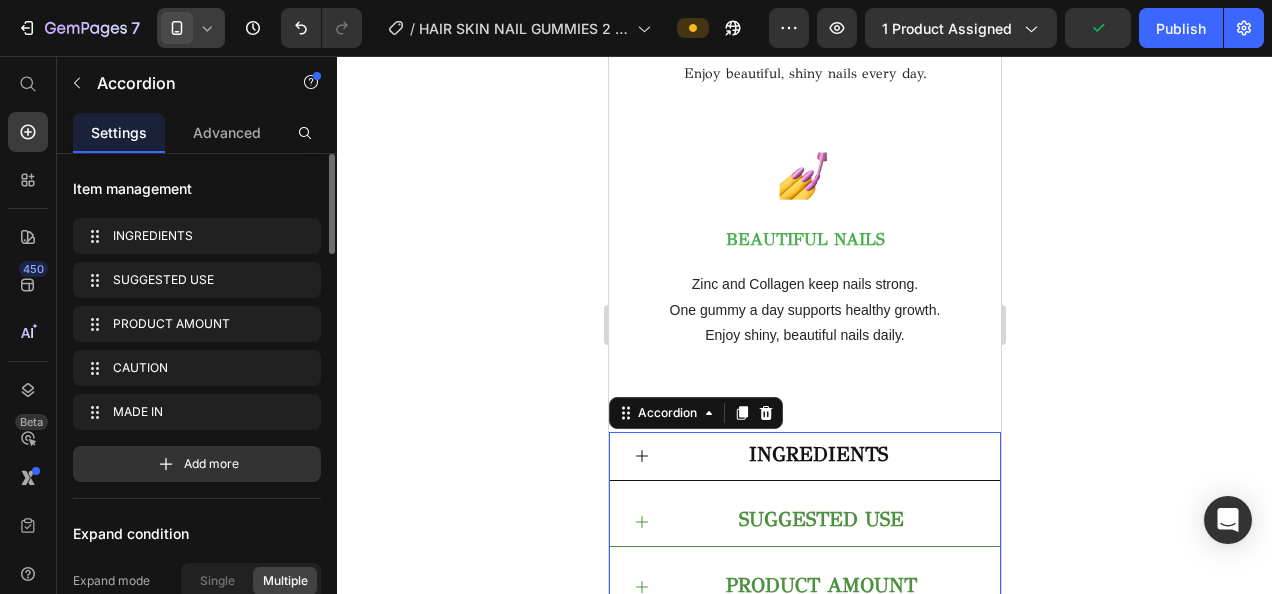 scroll, scrollTop: 3449, scrollLeft: 0, axis: vertical 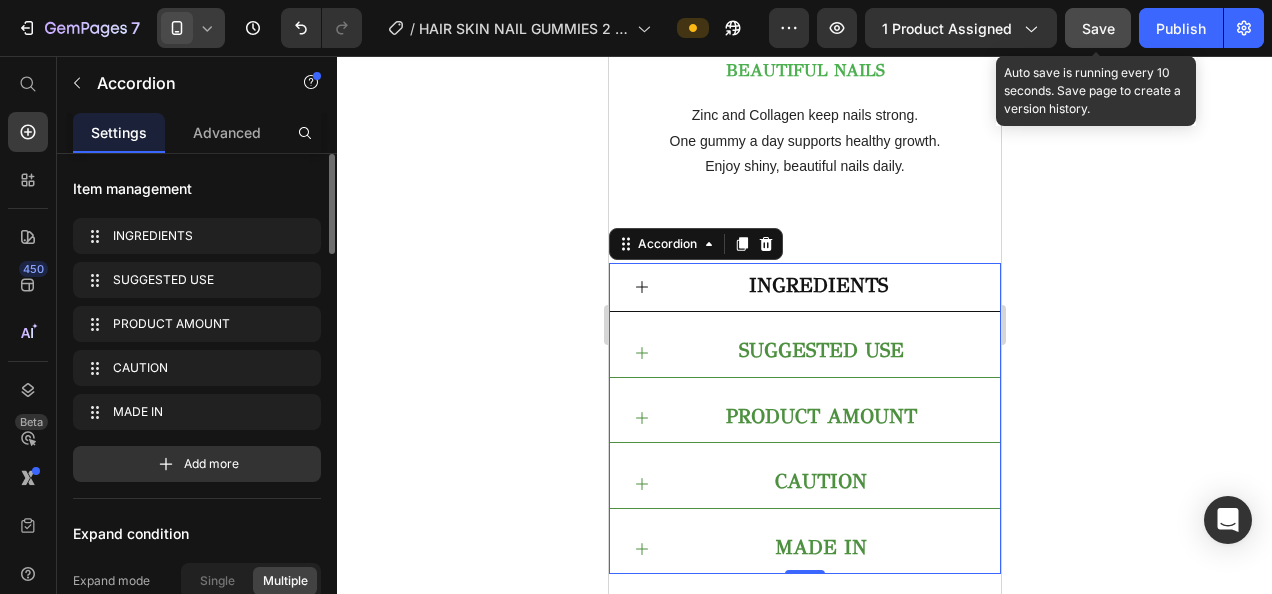 click on "Save" at bounding box center (1098, 28) 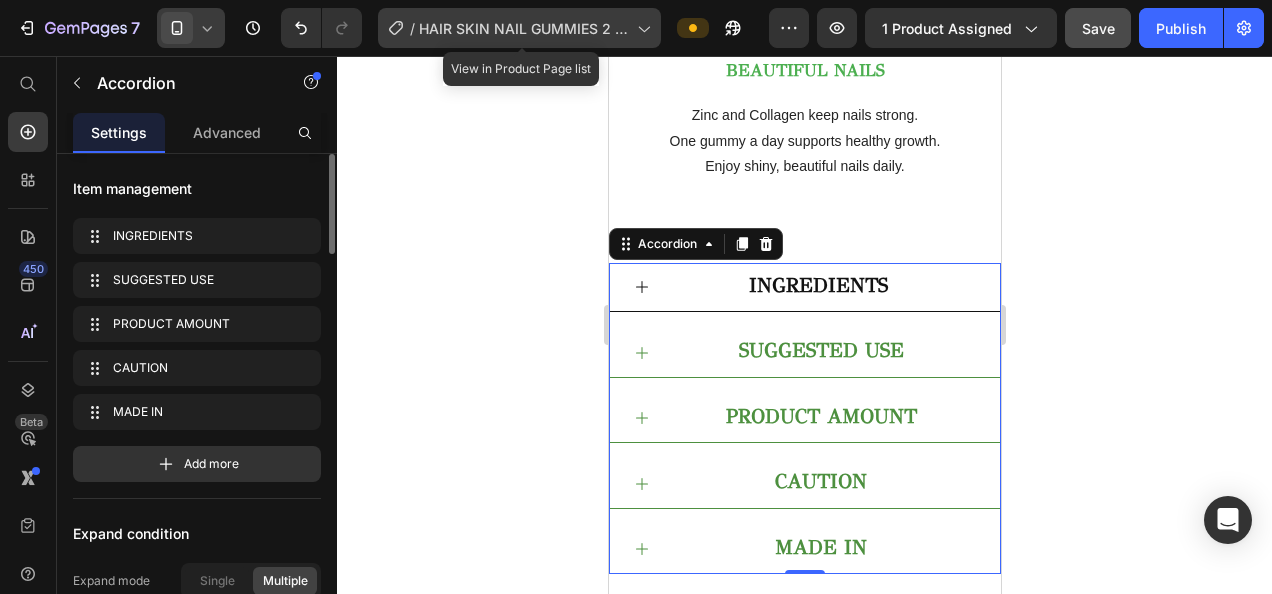 click on "HAIR SKIN NAIL GUMMIES 2 TERMINÉ" at bounding box center (524, 28) 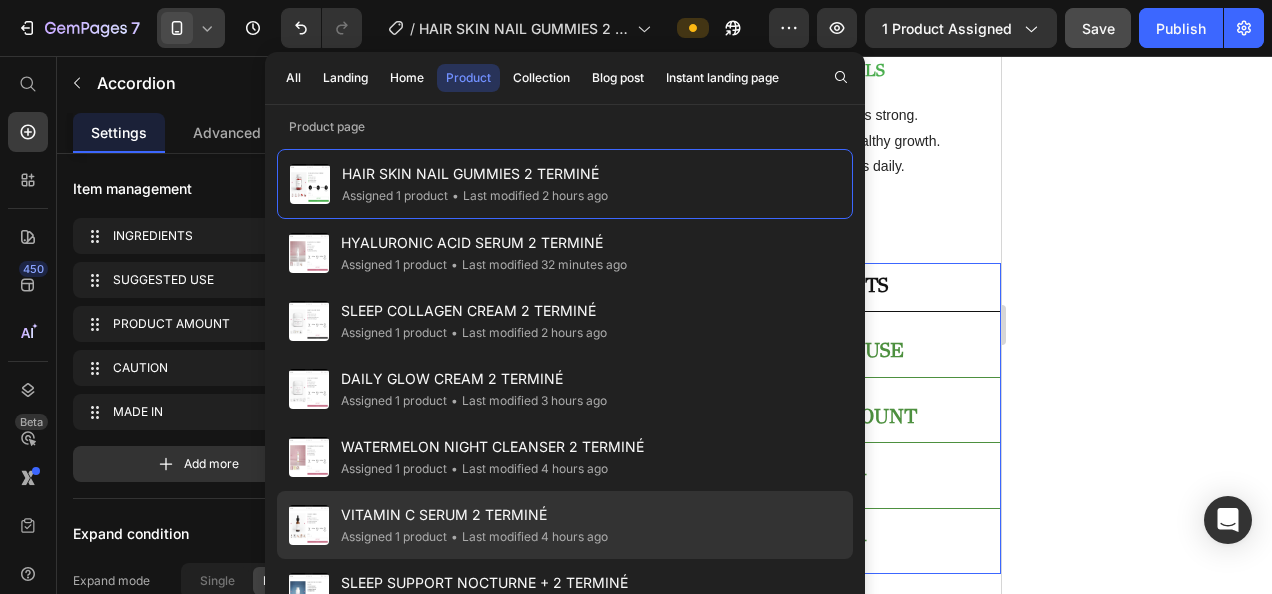 click on "VITAMIN C SERUM 2 TERMINÉ" at bounding box center [474, 515] 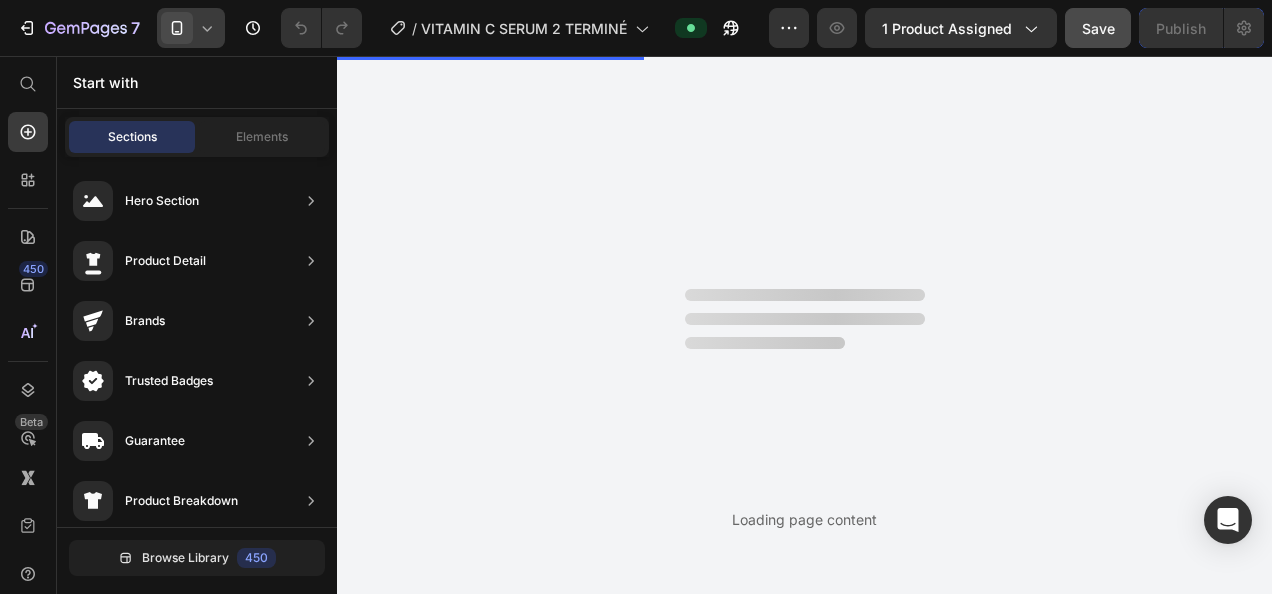 scroll, scrollTop: 0, scrollLeft: 0, axis: both 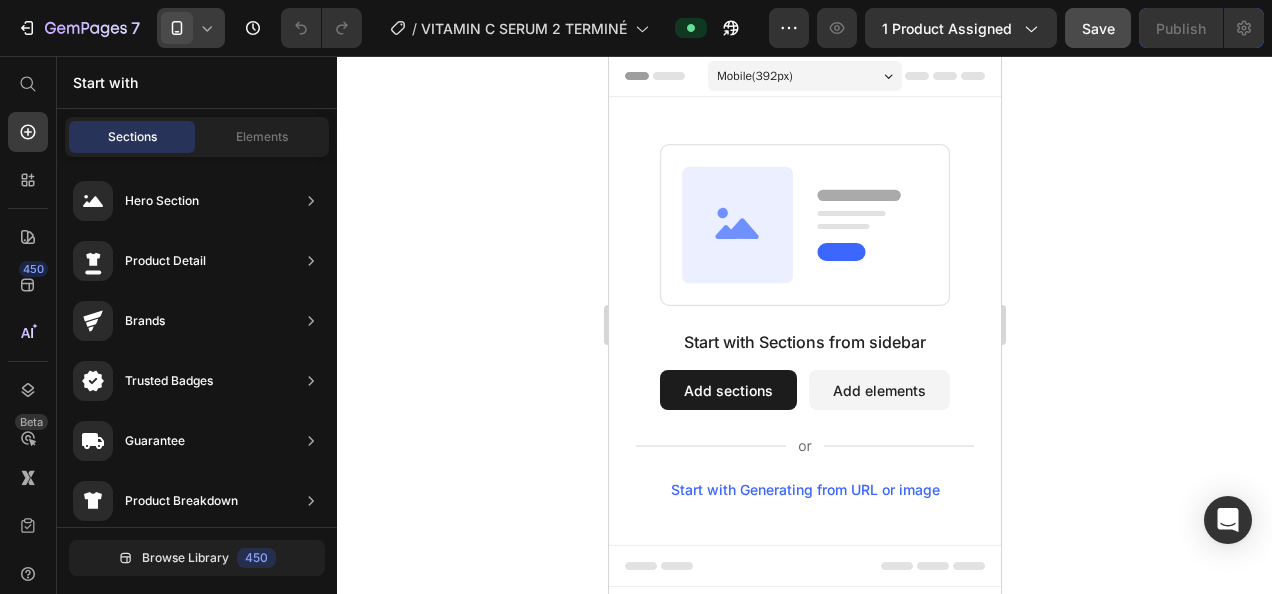 click 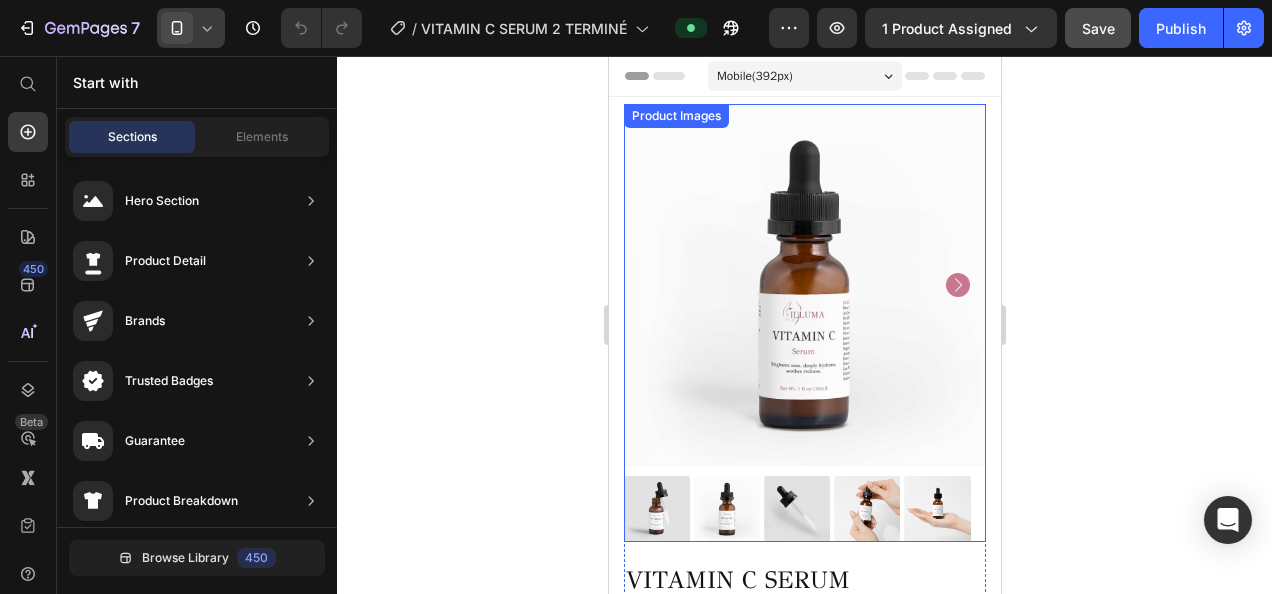 click at bounding box center [804, 285] 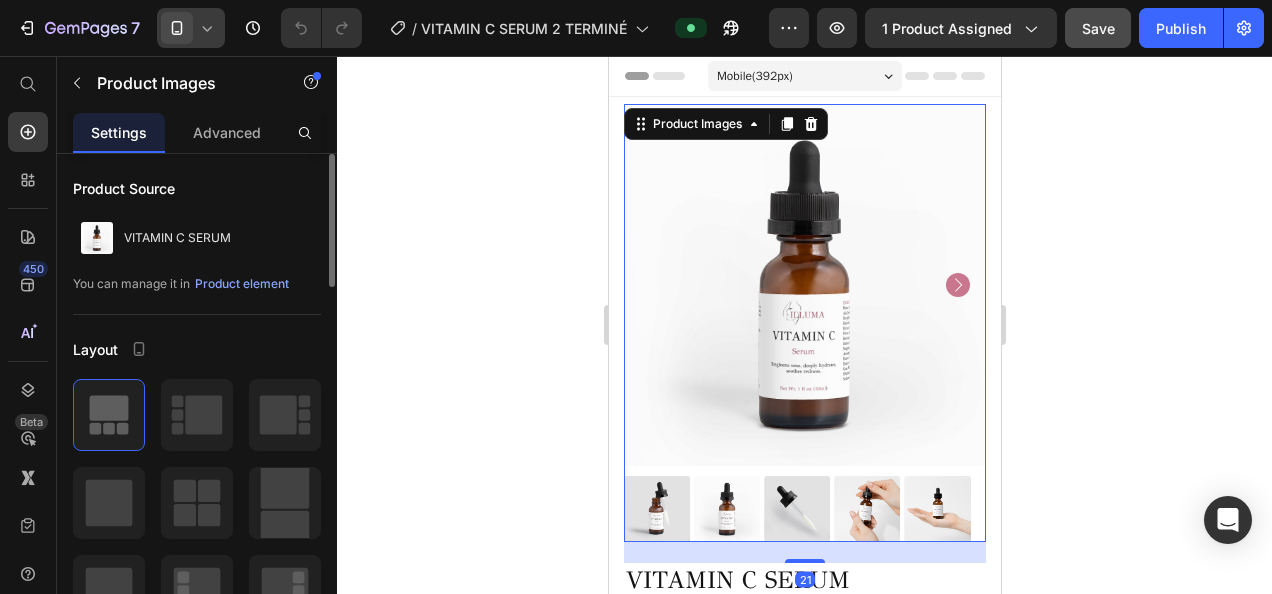 click 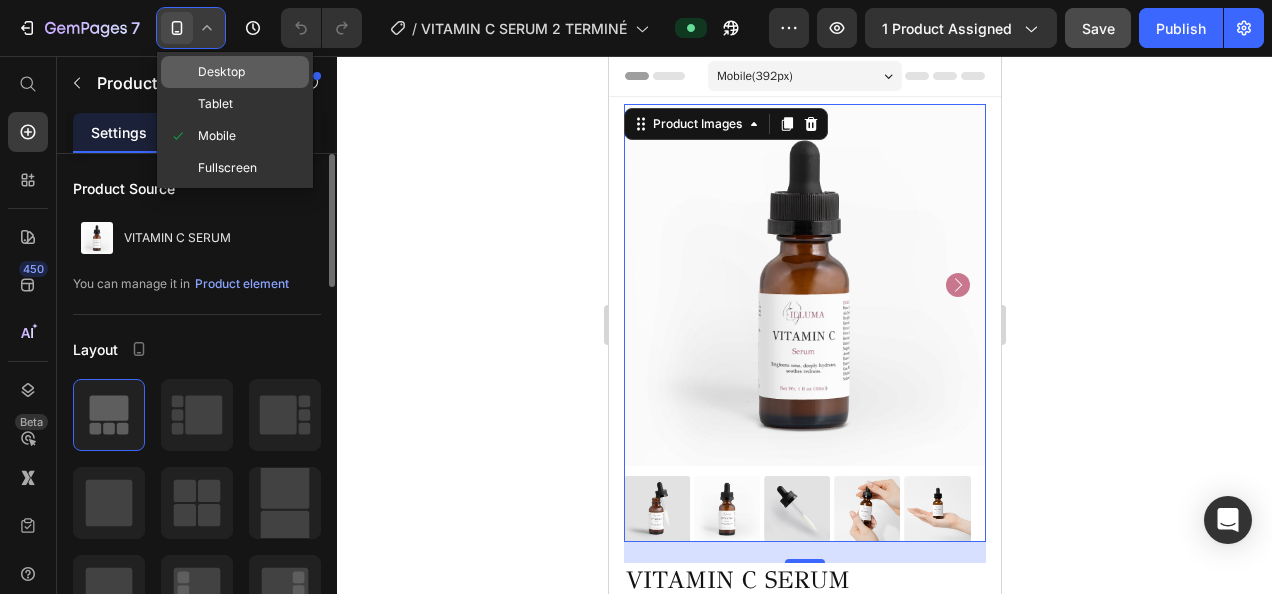 click on "Desktop" at bounding box center (221, 72) 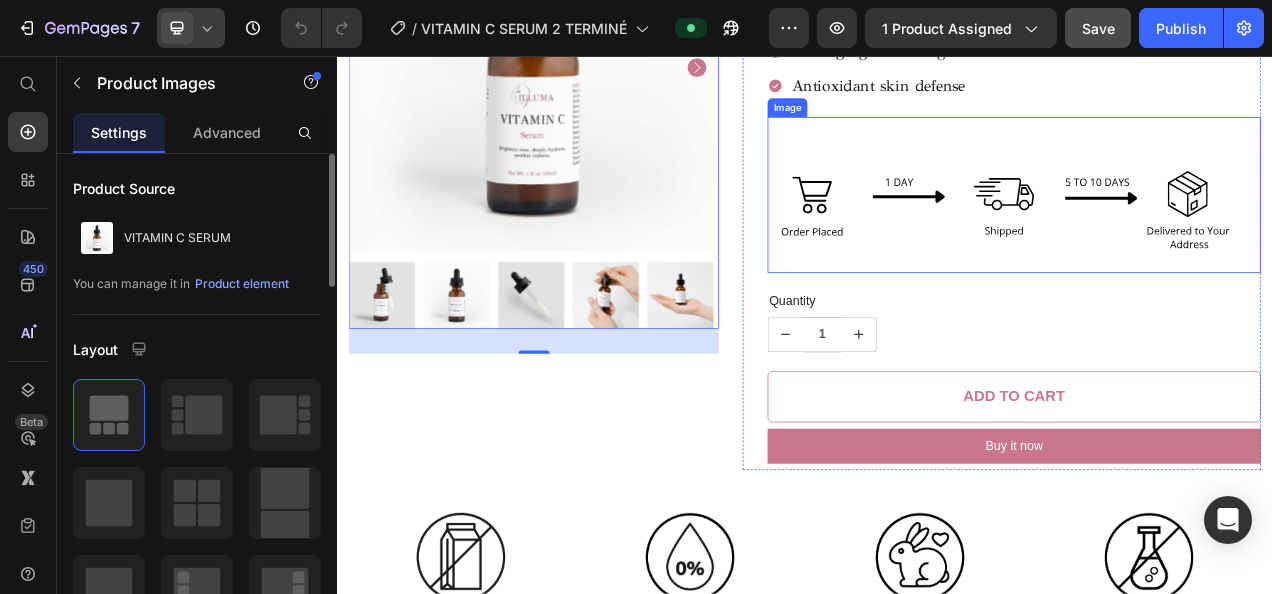 scroll, scrollTop: 0, scrollLeft: 0, axis: both 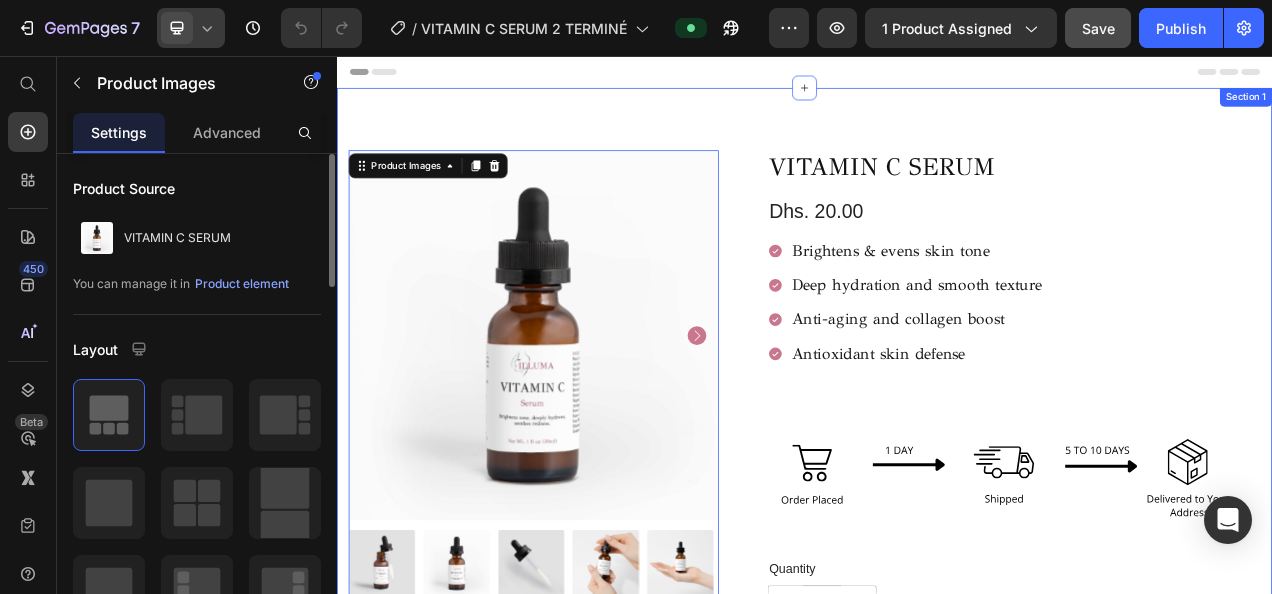 click on "Product Images   21 VITAMIN C SERUM Product Title Dhs. 20.00 Product Price Brightens & evens skin tone Deep hydration and smooth texture Anti-aging and collagen boost Antioxidant skin defense Item List Image Quantity Text Block 1 Product Quantity 1 Product Quantity Add to cart Add to Cart Row Buy it now Dynamic Checkout Row Image Image Image Image Row Product Image Image Image Image Row Image Image Image Image Row Image Image Image Image Row Section 1" at bounding box center (937, 704) 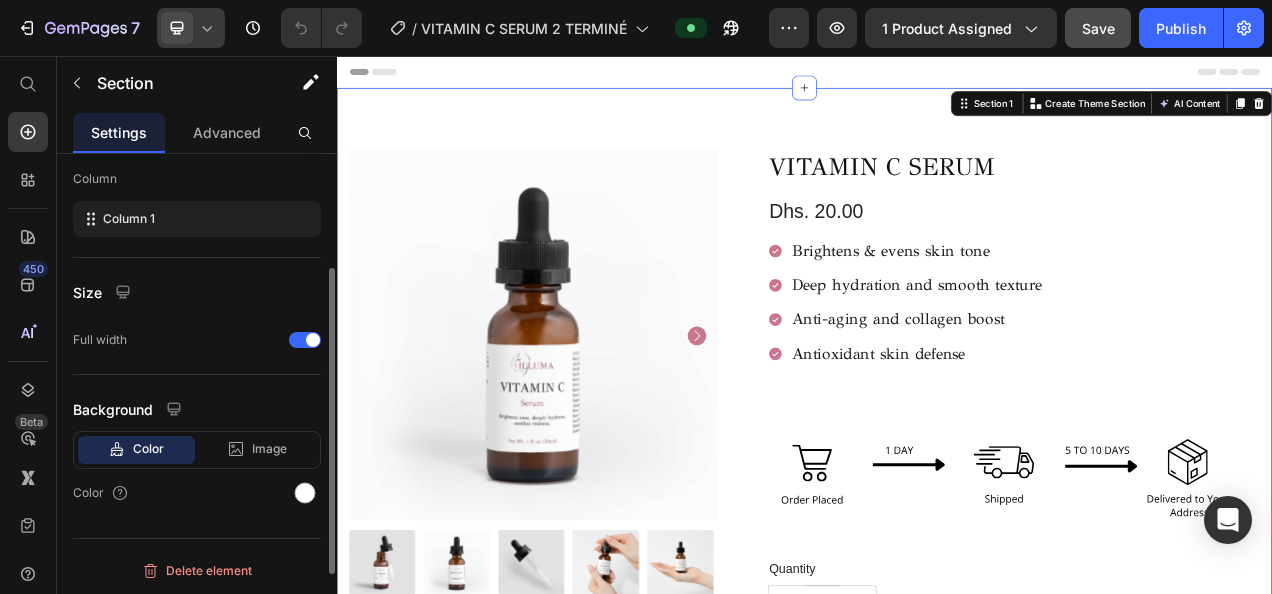 scroll, scrollTop: 0, scrollLeft: 0, axis: both 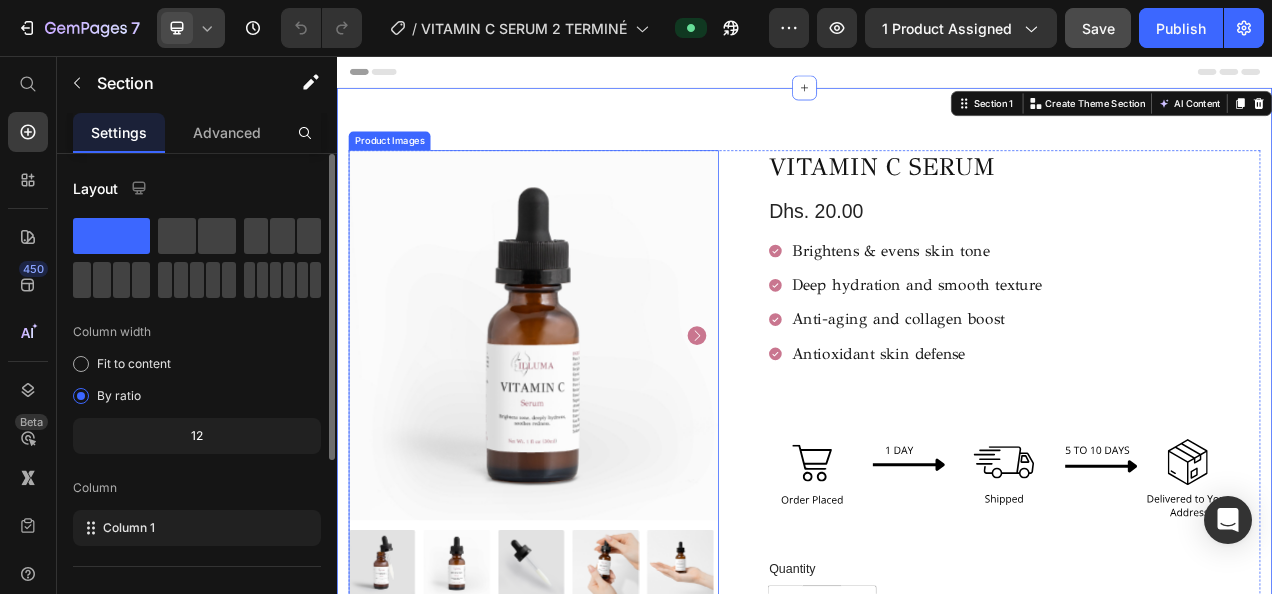 click at bounding box center (589, 414) 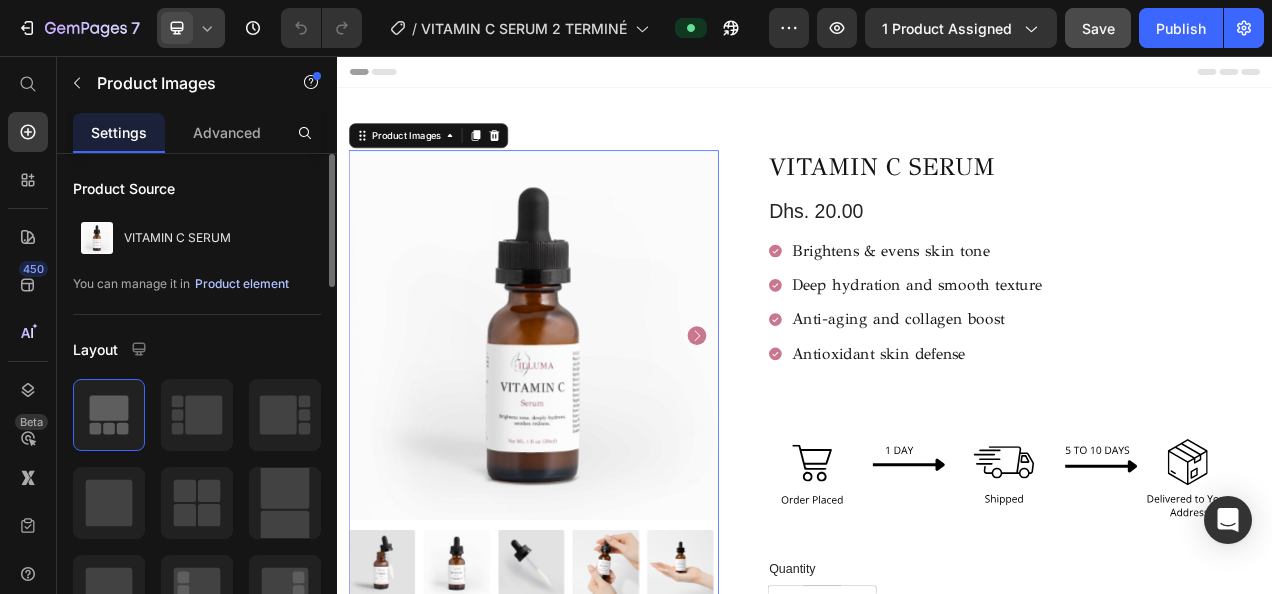 click on "Product element" at bounding box center (242, 284) 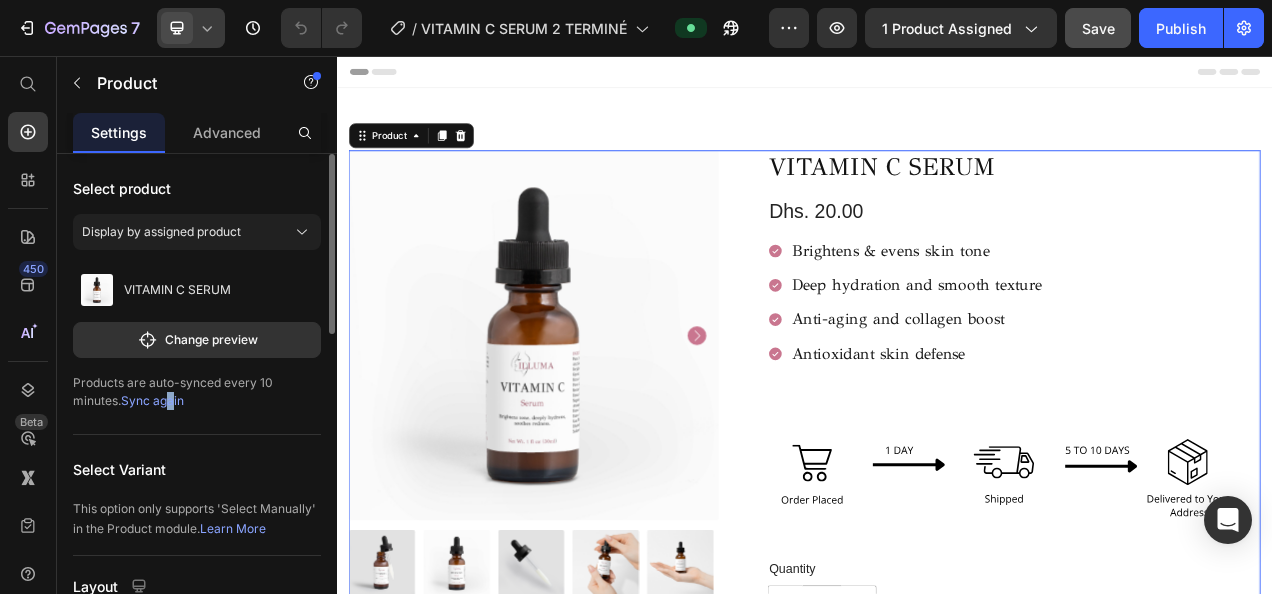 click on "Sync again" at bounding box center [152, 400] 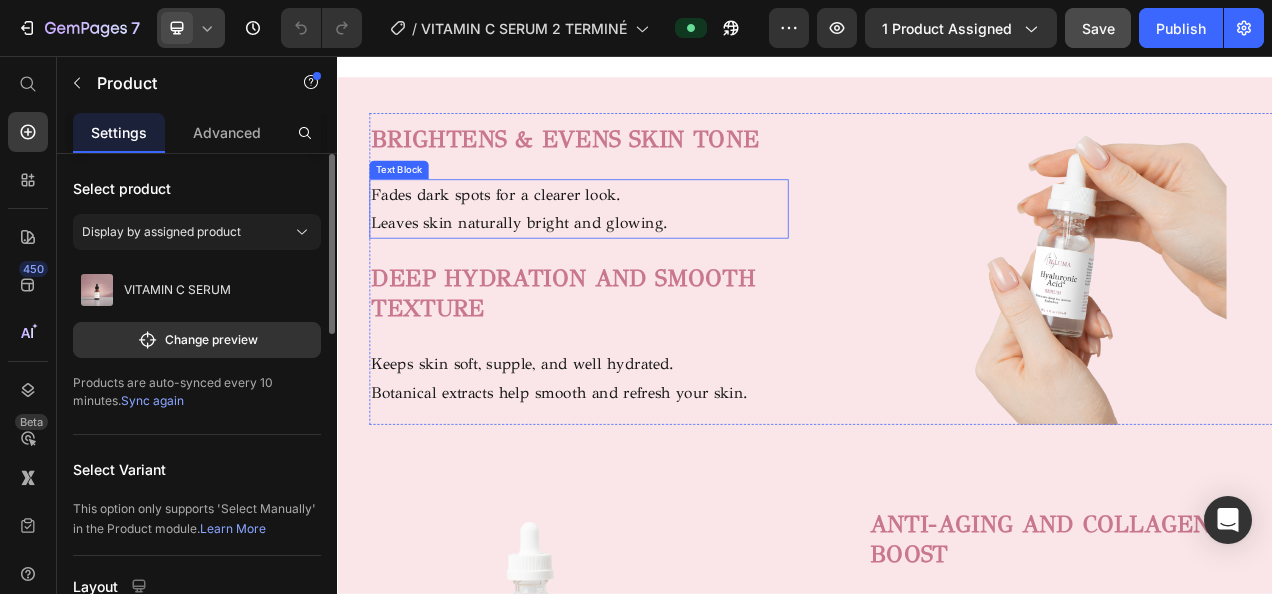 scroll, scrollTop: 1299, scrollLeft: 0, axis: vertical 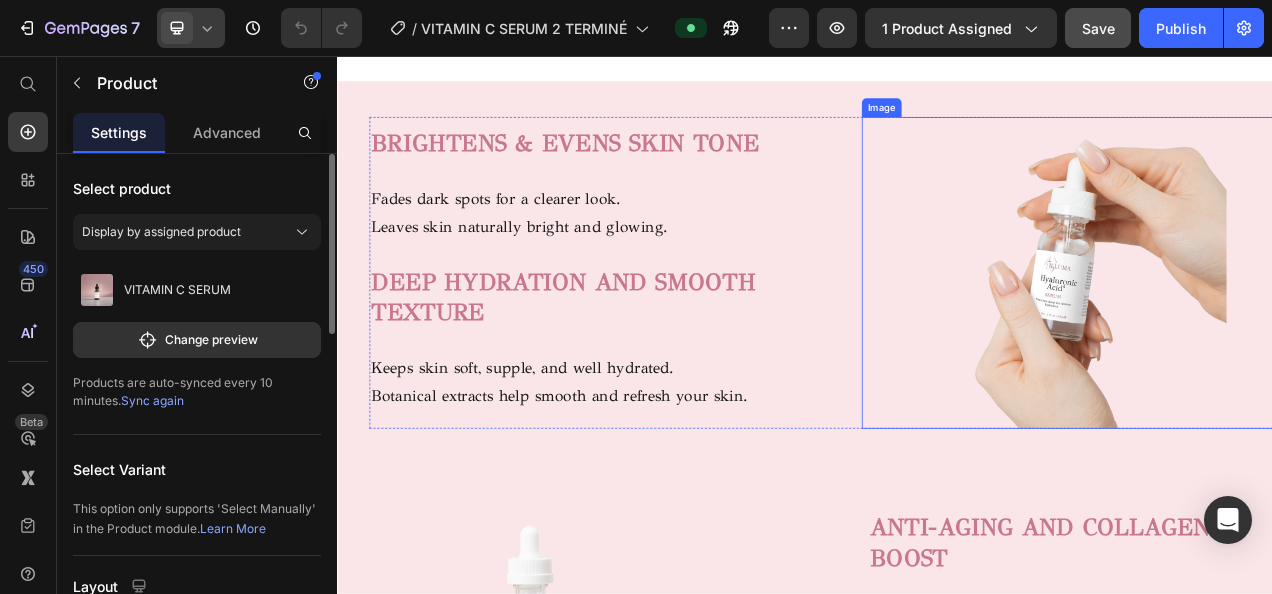 click at bounding box center (1279, 334) 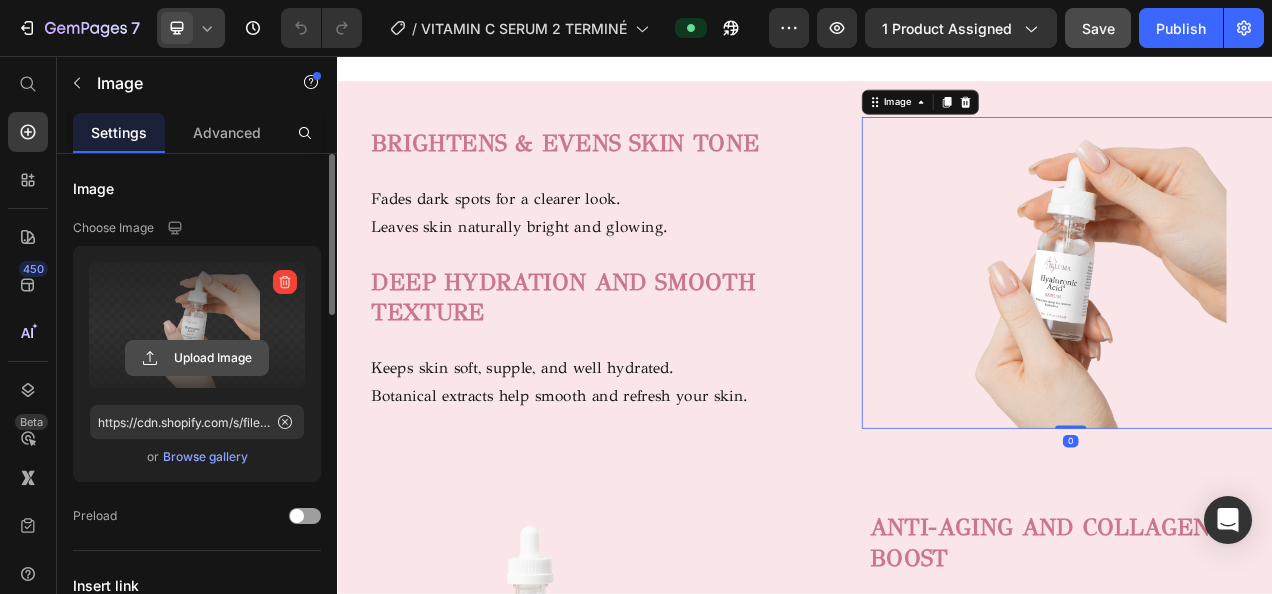 click 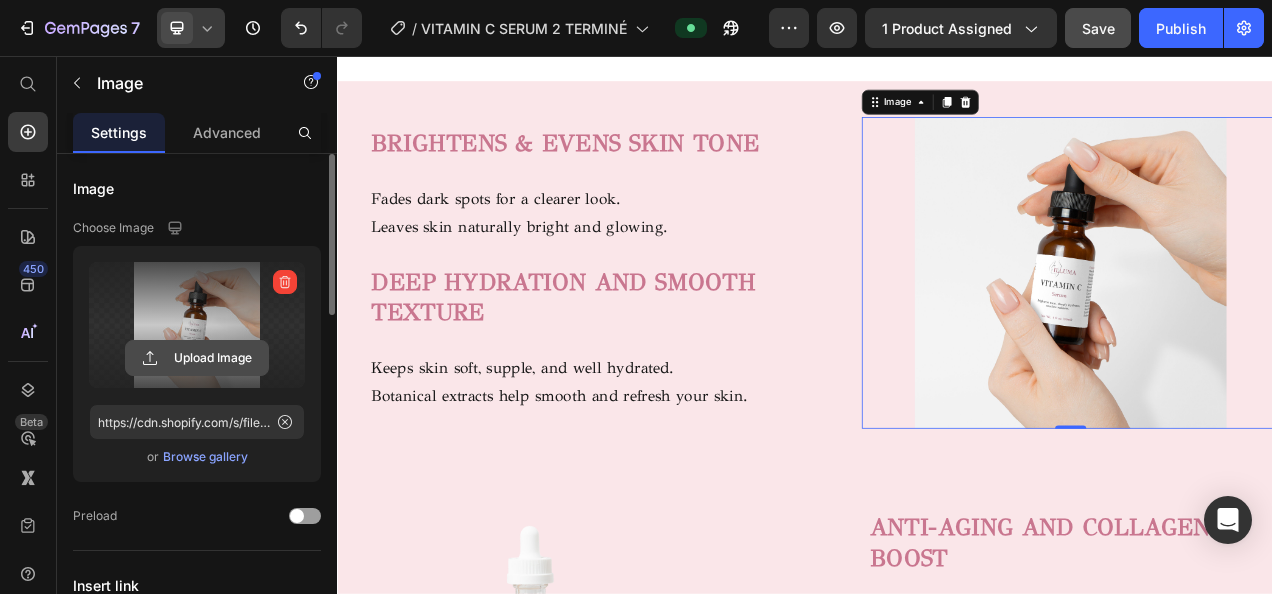 click 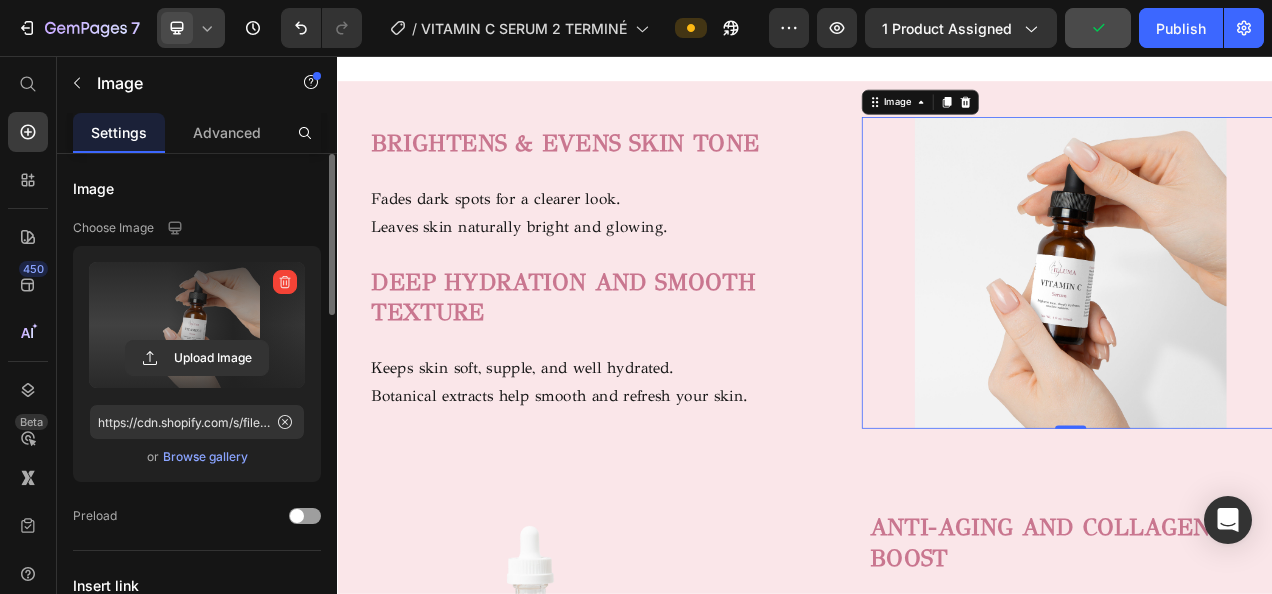 type on "https://cdn.shopify.com/s/files/1/0716/5673/4966/files/gempages_570221152178275200-a00dbd51-2be9-435b-899b-9fef7de4d9a7.png" 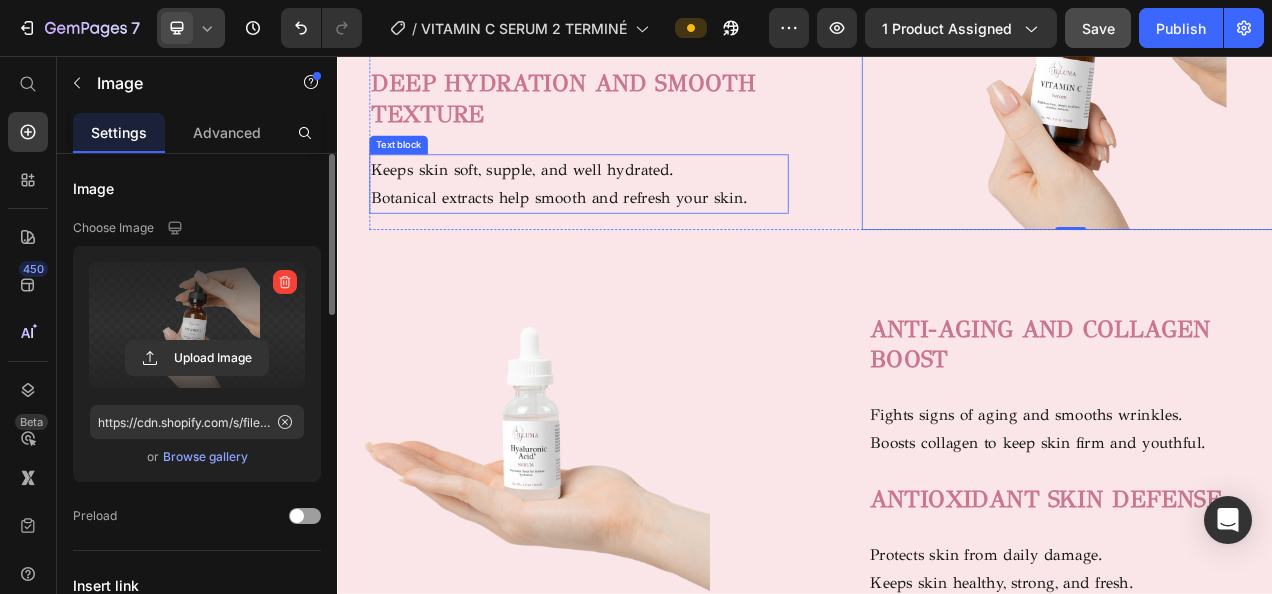 scroll, scrollTop: 1555, scrollLeft: 0, axis: vertical 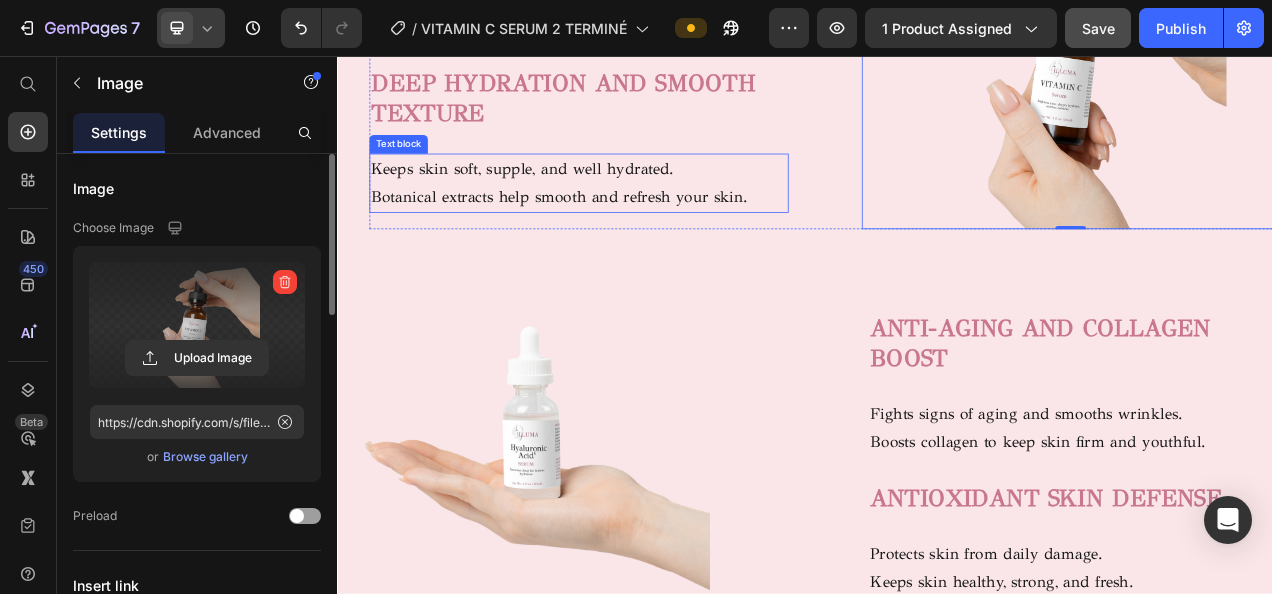 click at bounding box center [583, 555] 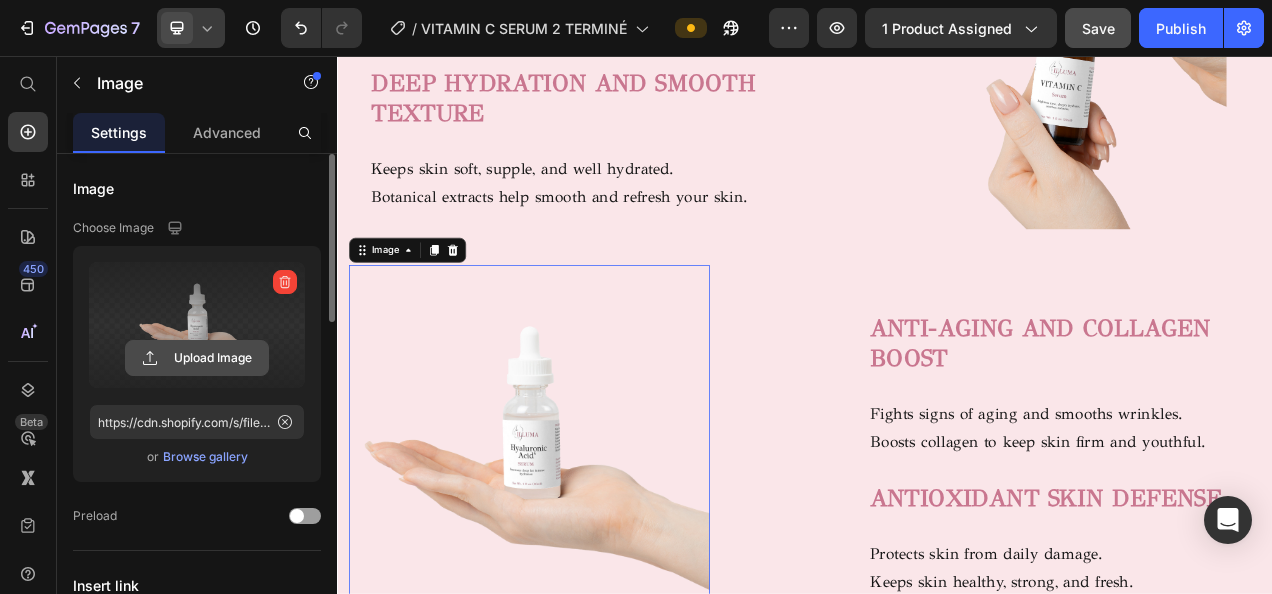 click 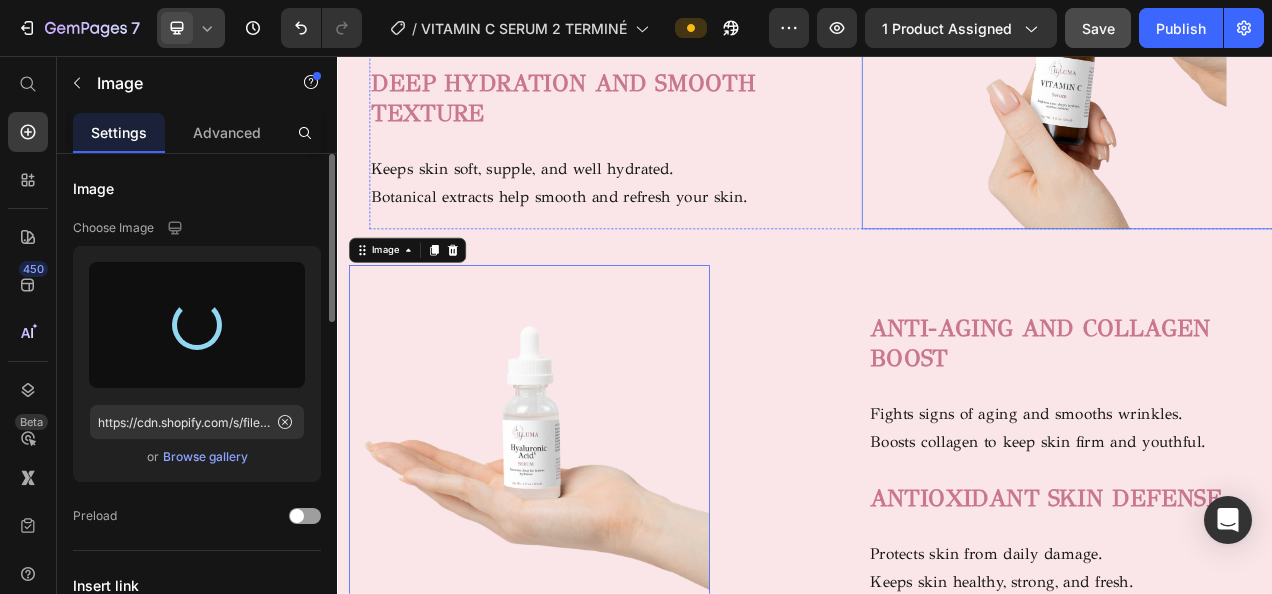 type on "https://cdn.shopify.com/s/files/1/0716/5673/4966/files/gempages_570221152178275200-85264efd-8394-4e0b-a4b2-5e6e2ca82f07.png" 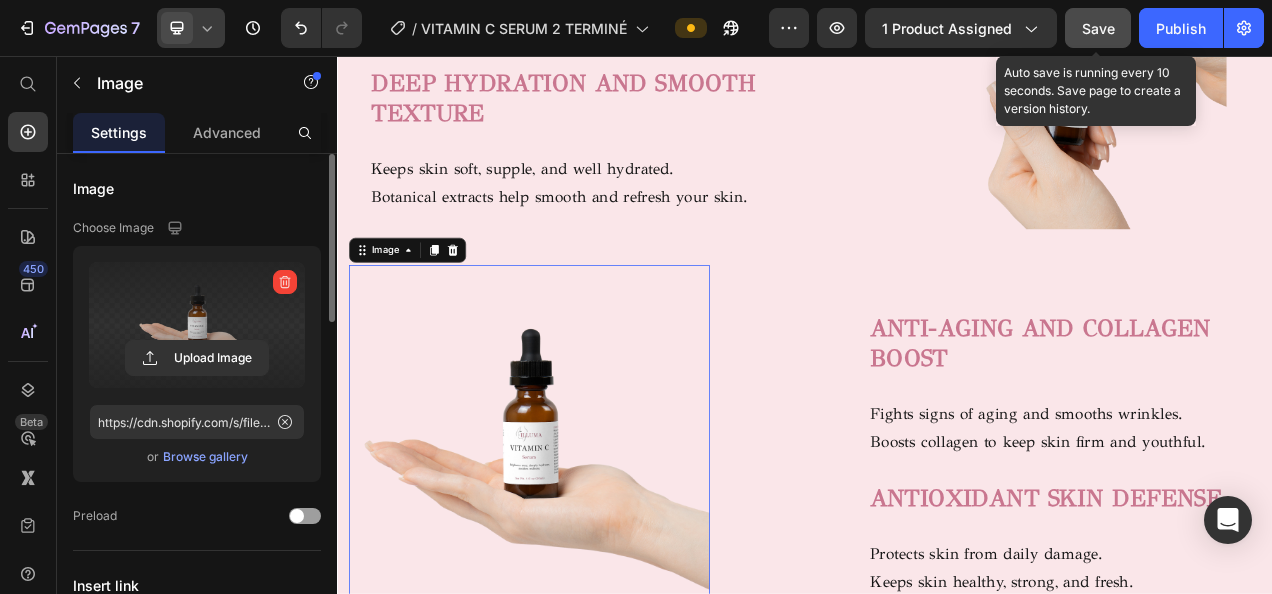 click on "Save" 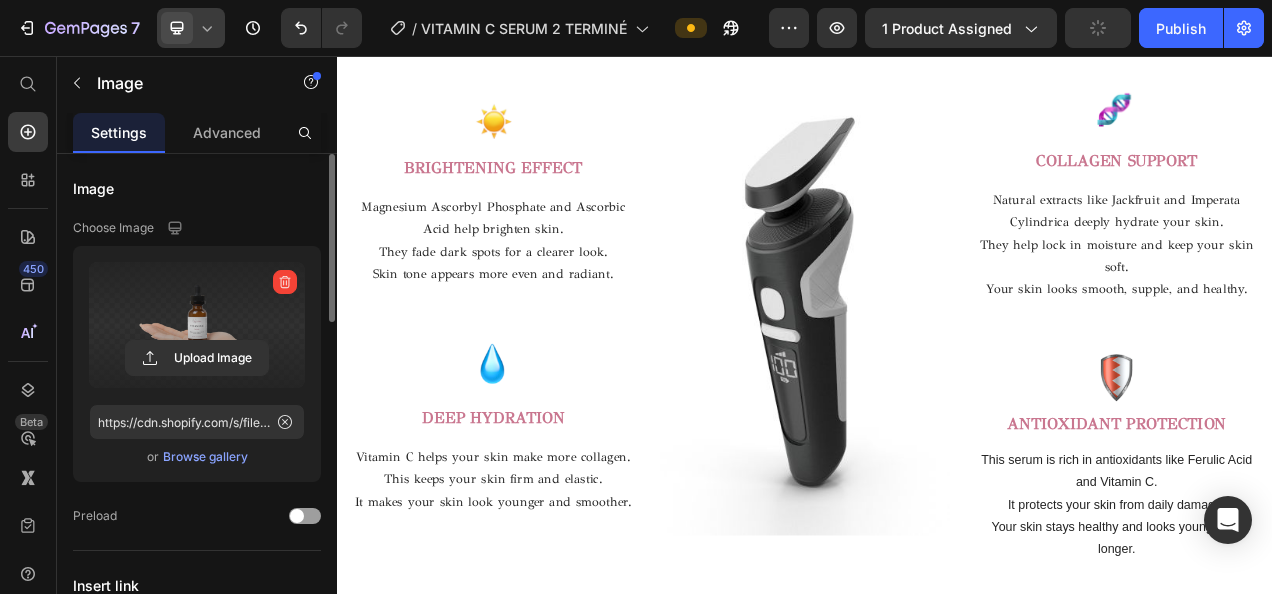 scroll, scrollTop: 2538, scrollLeft: 0, axis: vertical 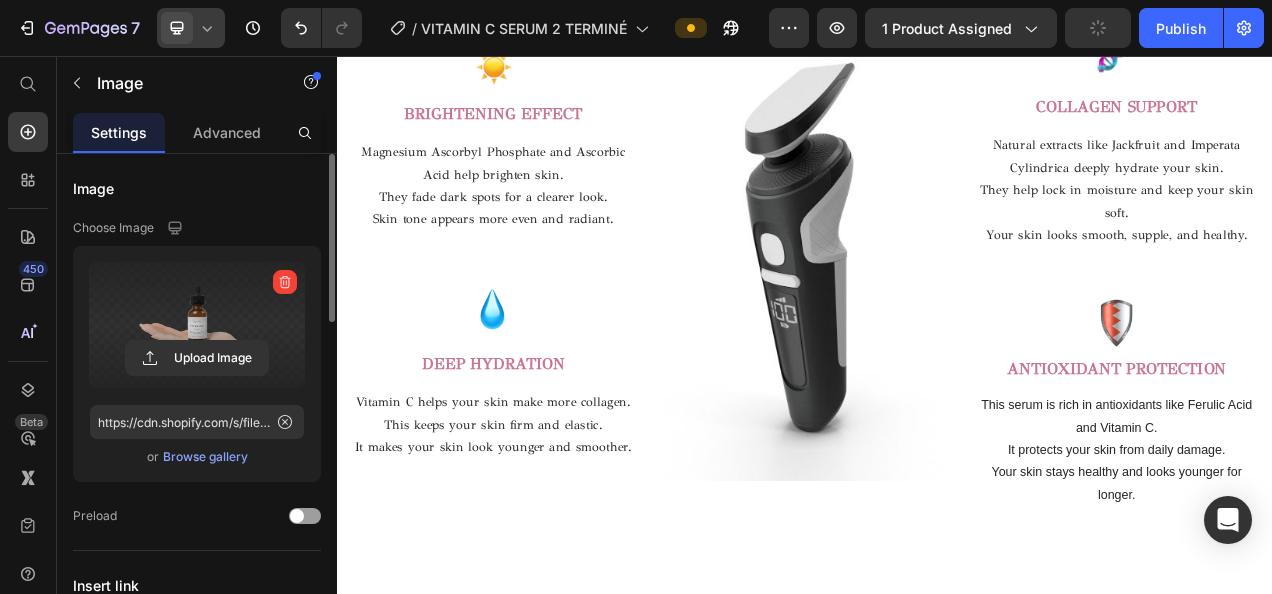 click at bounding box center [937, 307] 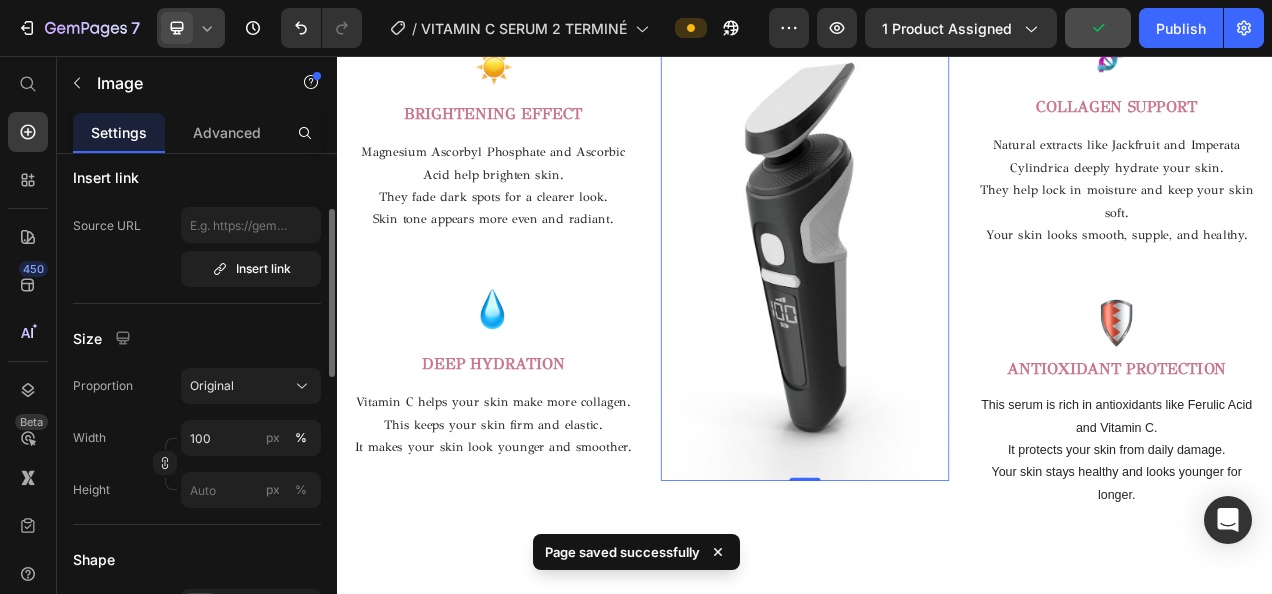scroll, scrollTop: 416, scrollLeft: 0, axis: vertical 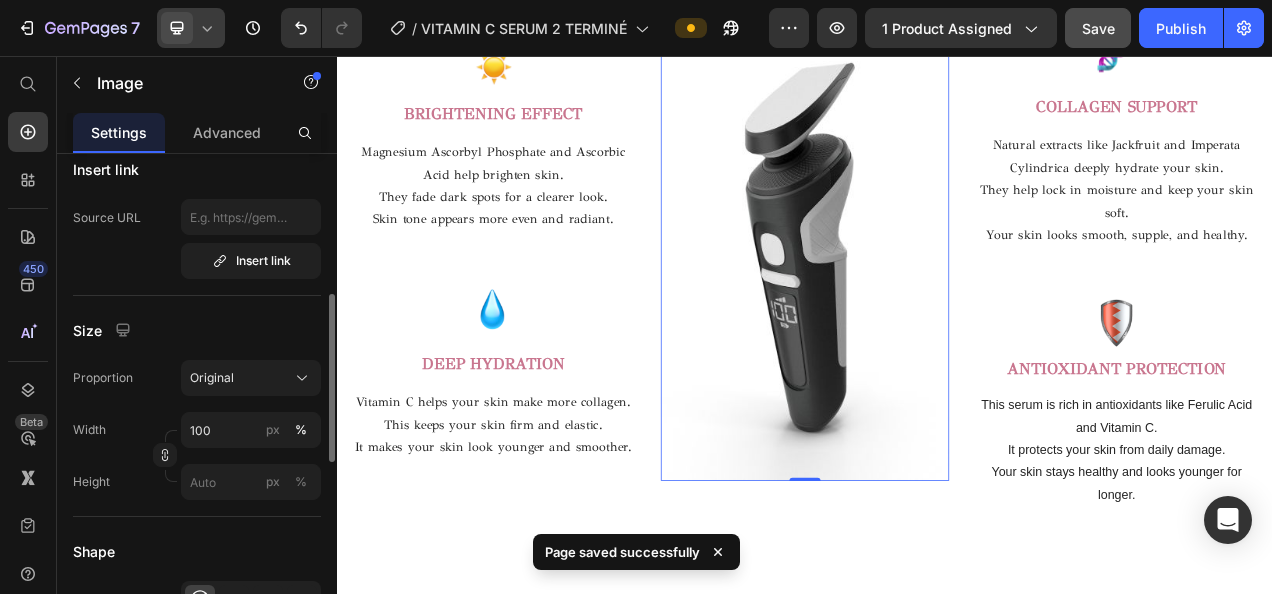 click on "Proportion Original Width 100 px % Height px %" at bounding box center (197, 430) 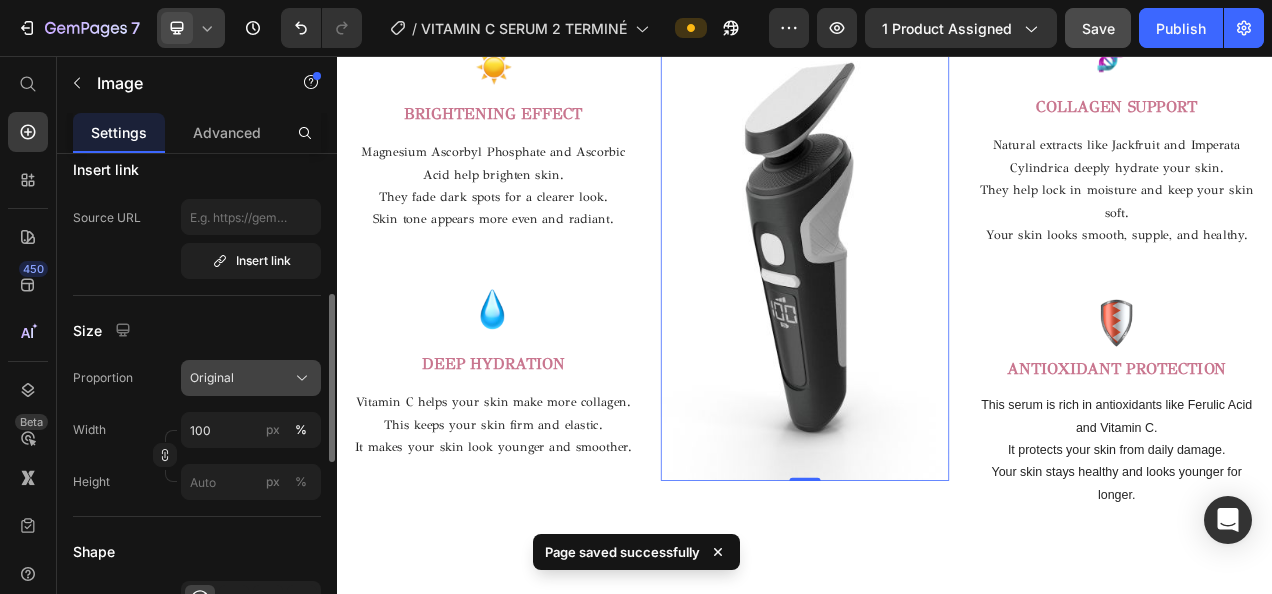 click on "Original" at bounding box center (251, 378) 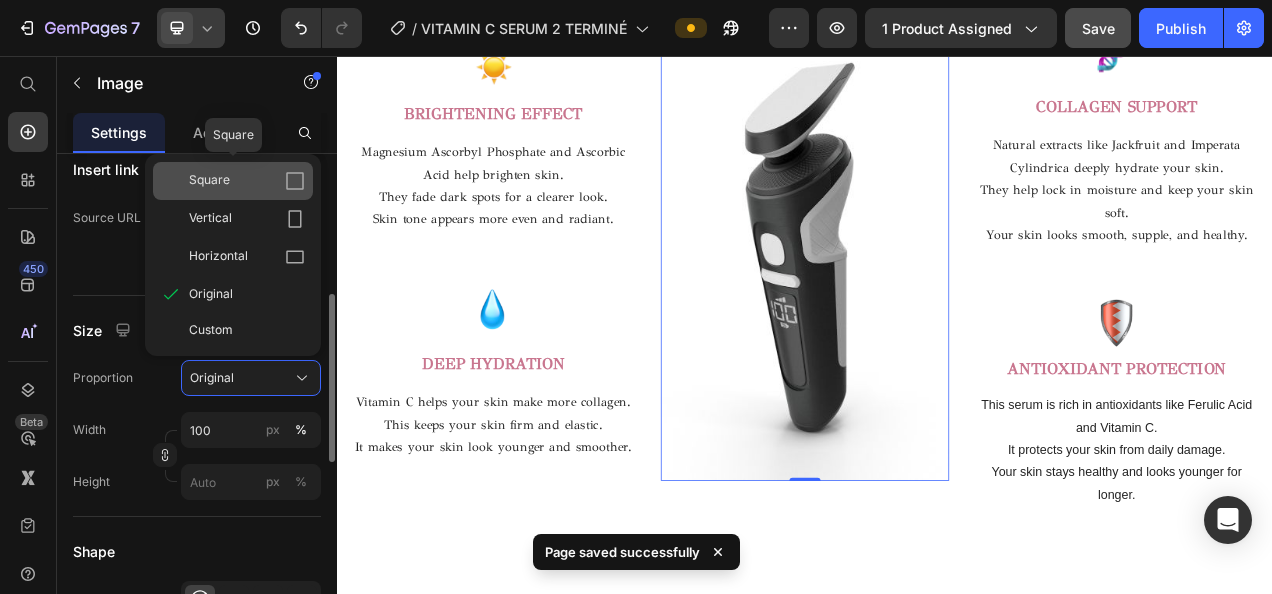 click on "Square" at bounding box center [247, 181] 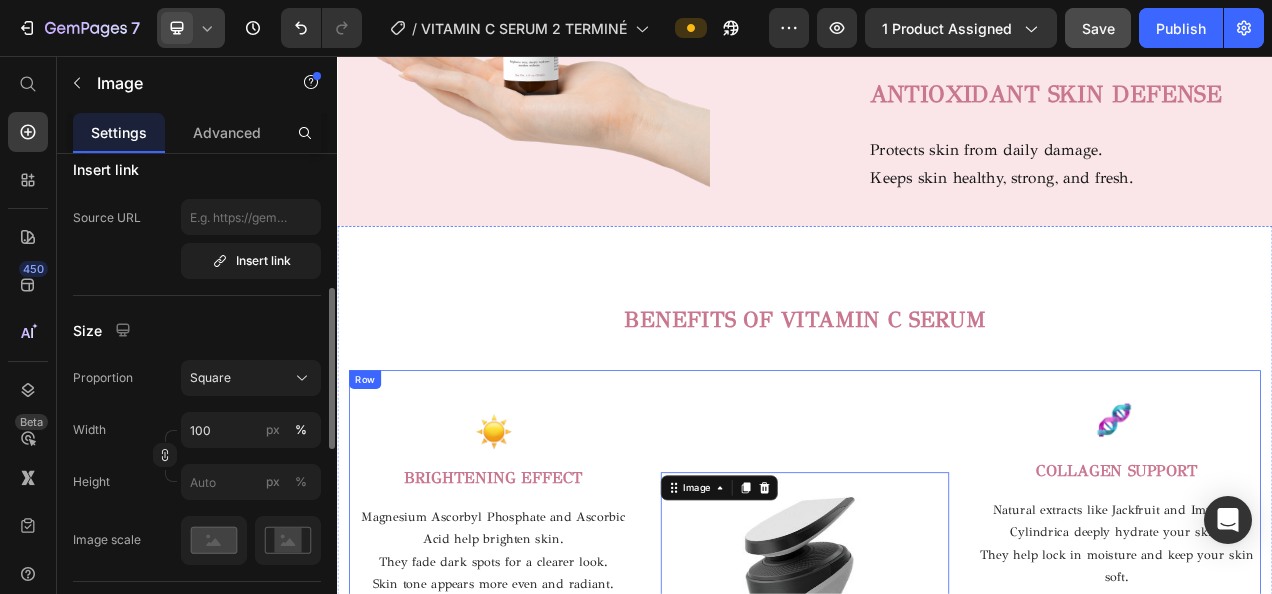 scroll, scrollTop: 2003, scrollLeft: 0, axis: vertical 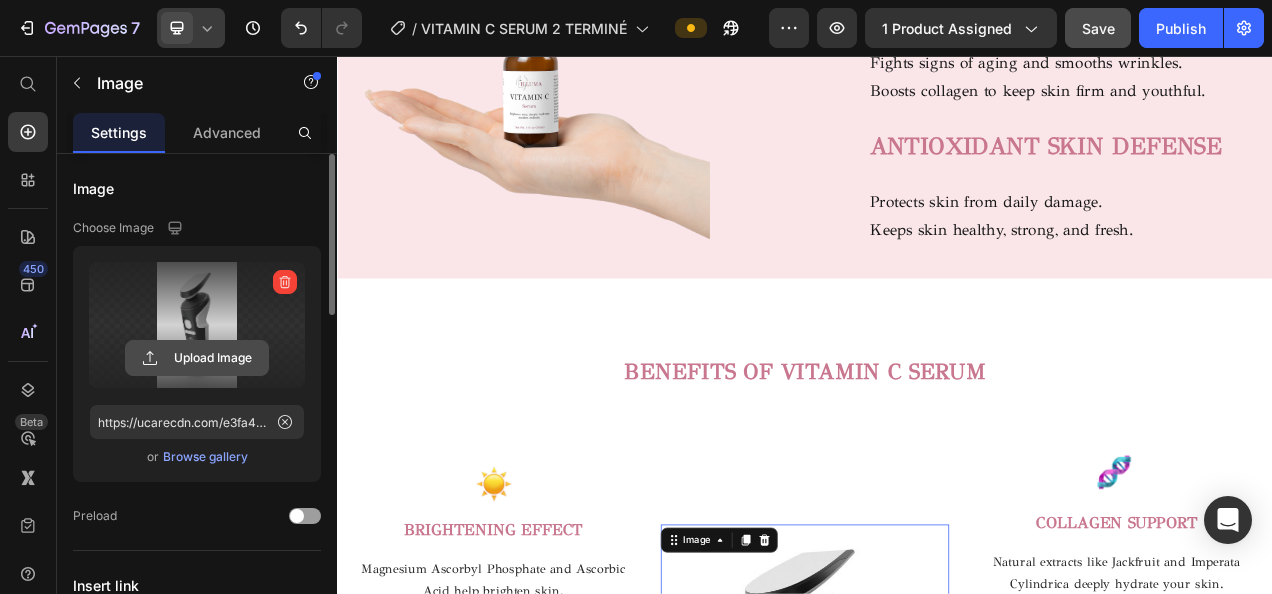 click 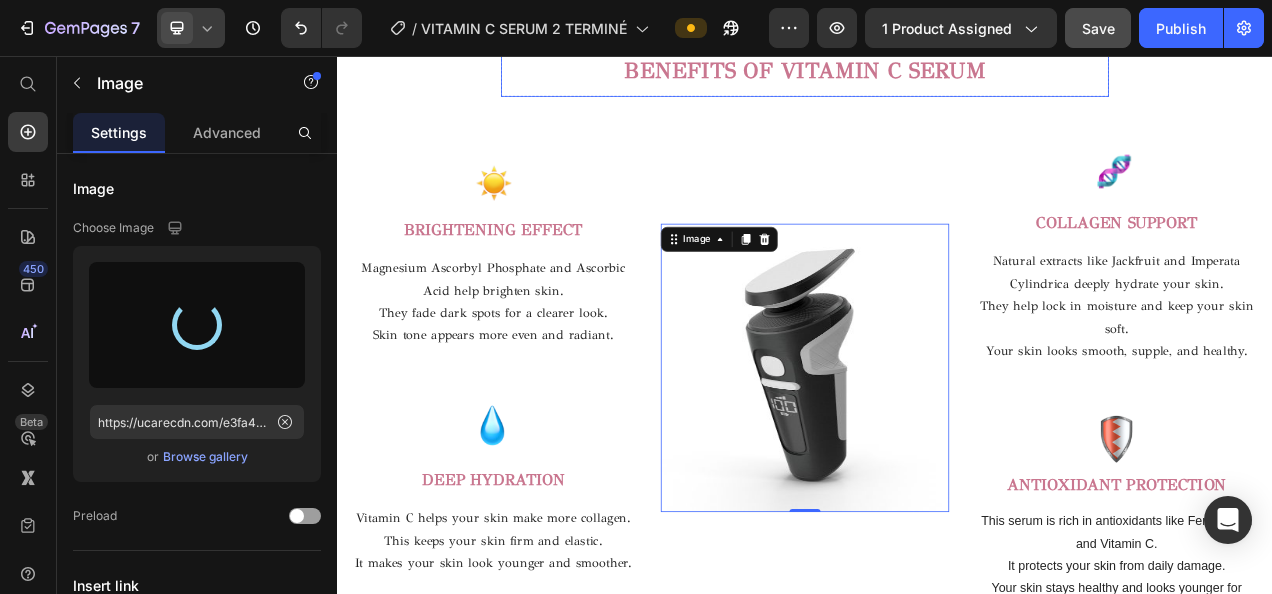 scroll, scrollTop: 2390, scrollLeft: 0, axis: vertical 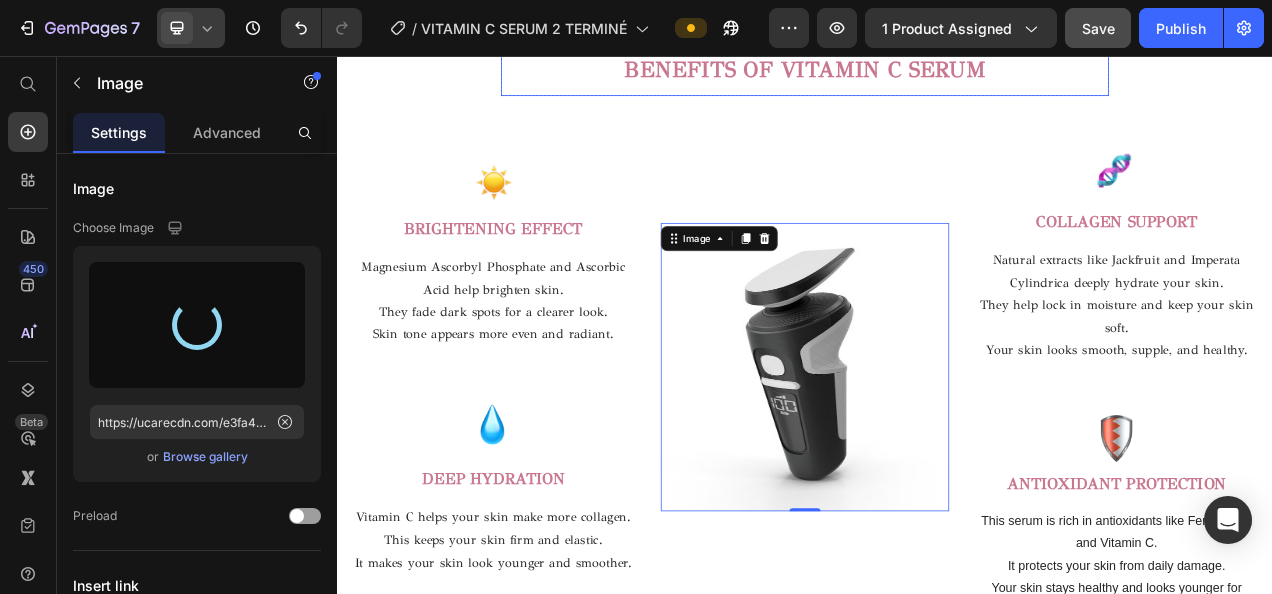 type on "https://cdn.shopify.com/s/files/1/0716/5673/4966/files/gempages_570221152178275200-df955207-25e8-41d9-91cc-80e7e0502d92.png" 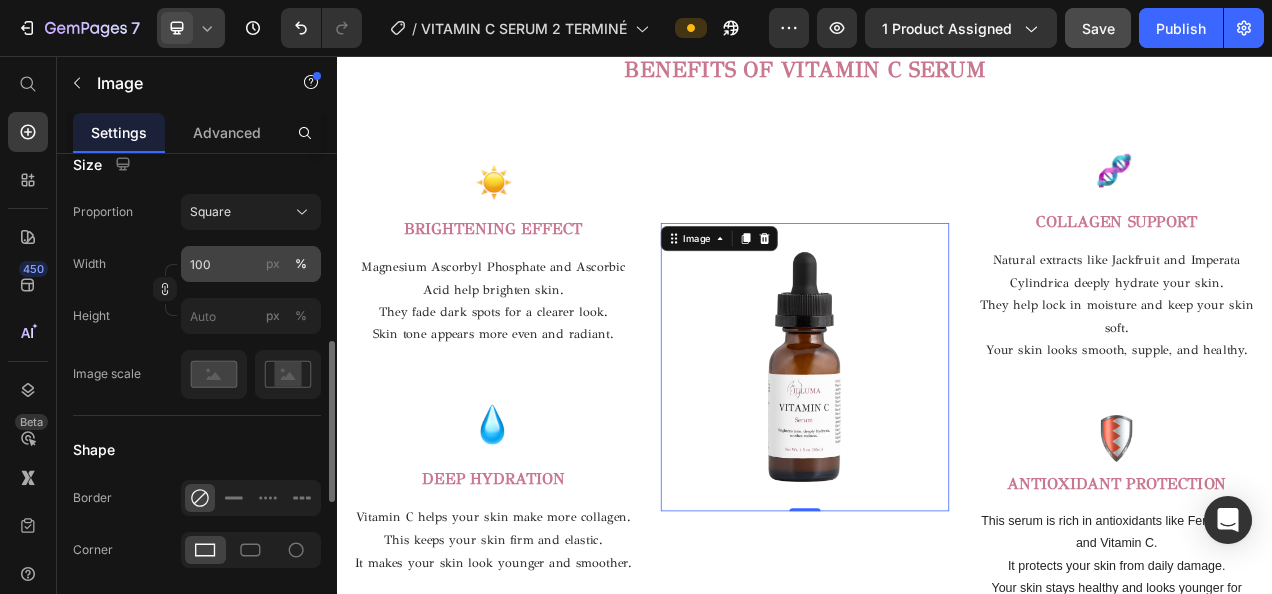 scroll, scrollTop: 584, scrollLeft: 0, axis: vertical 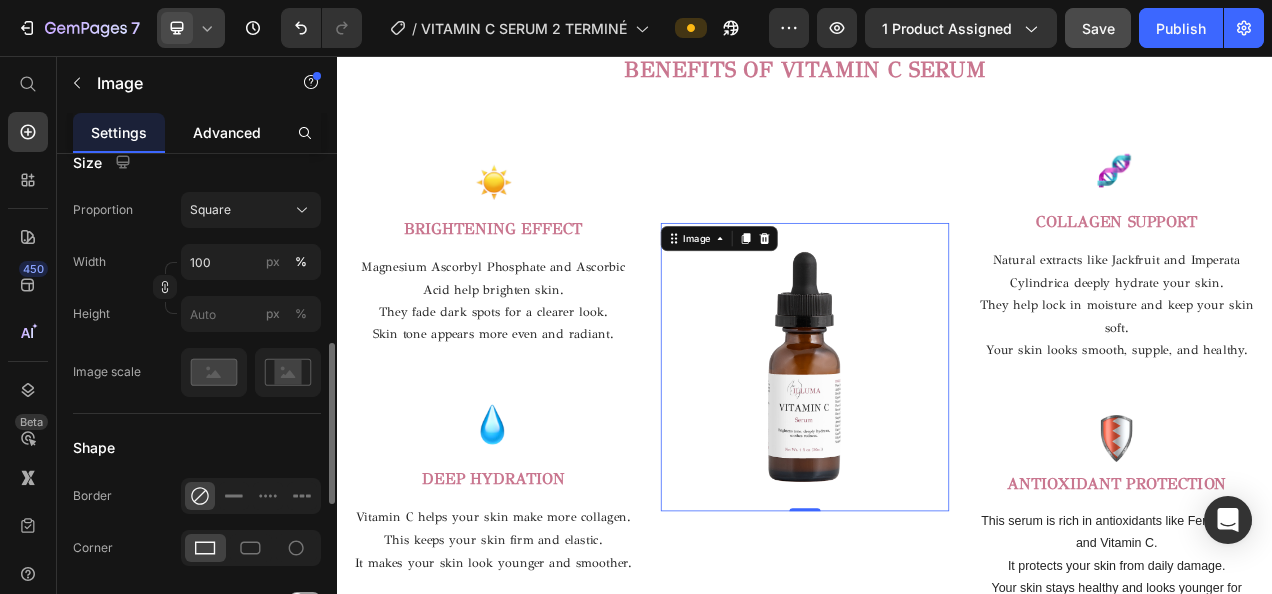 click on "Advanced" at bounding box center [227, 132] 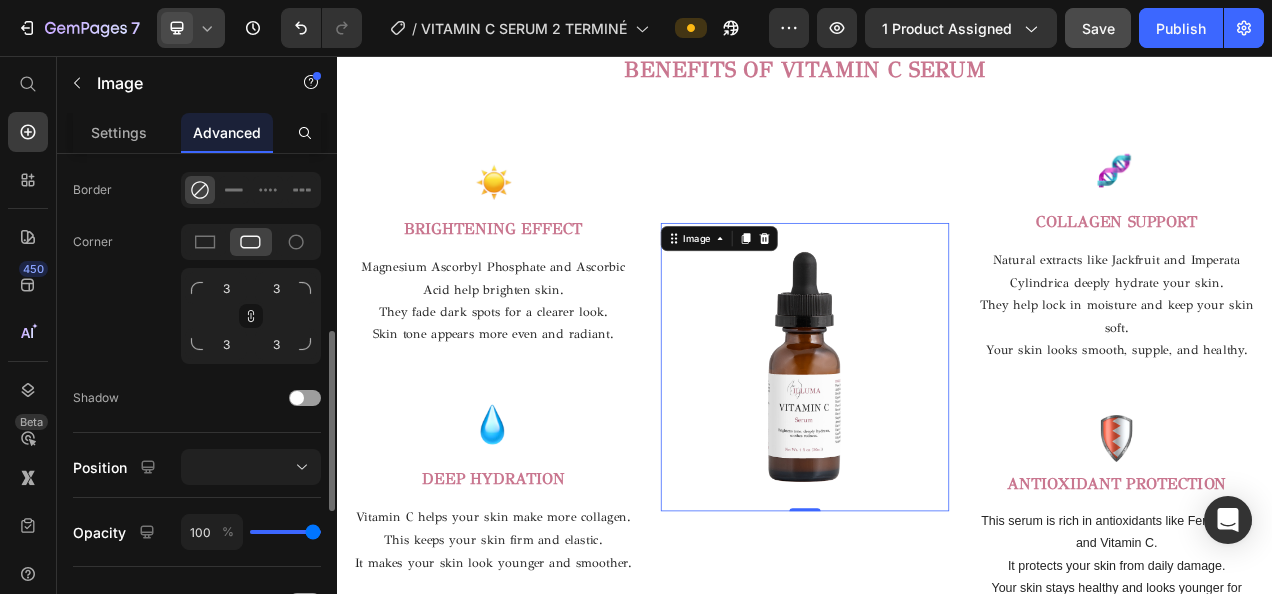 scroll, scrollTop: 547, scrollLeft: 0, axis: vertical 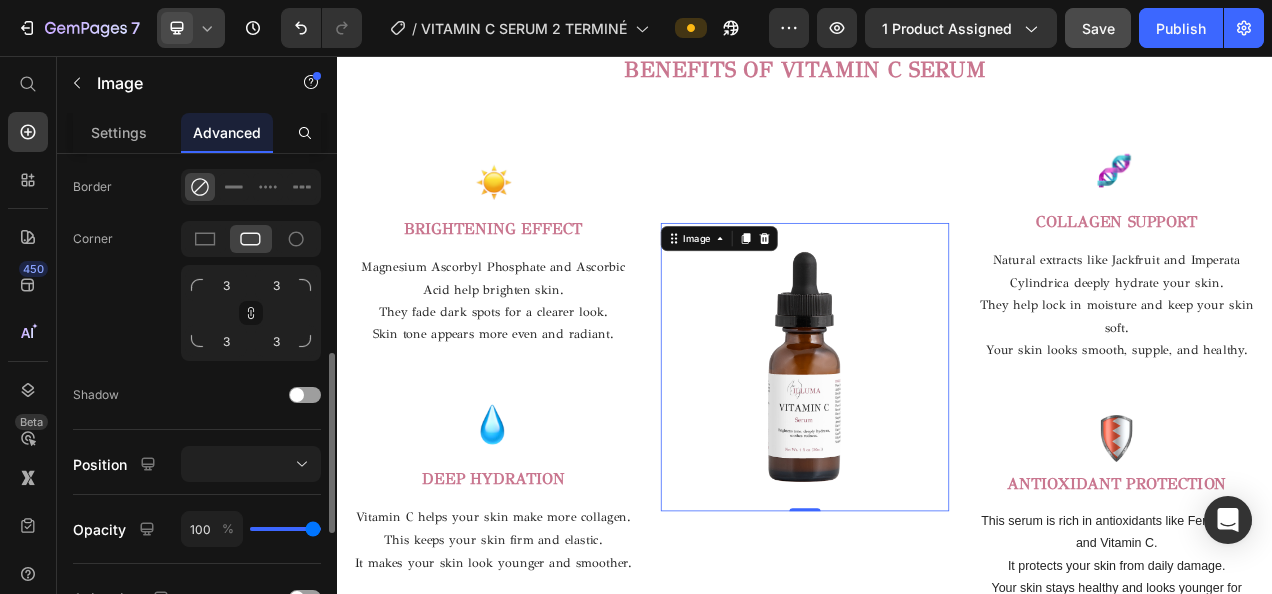 click on "Display on Desktop Tablet Mobile Spacing (px) 0 0 0 0 0 0 0 0 Shape Border Corner 3 3 3 3 Shadow Position Opacity 100 % Animation Interaction Trigger 0 interaction Create CSS class" at bounding box center [197, 242] 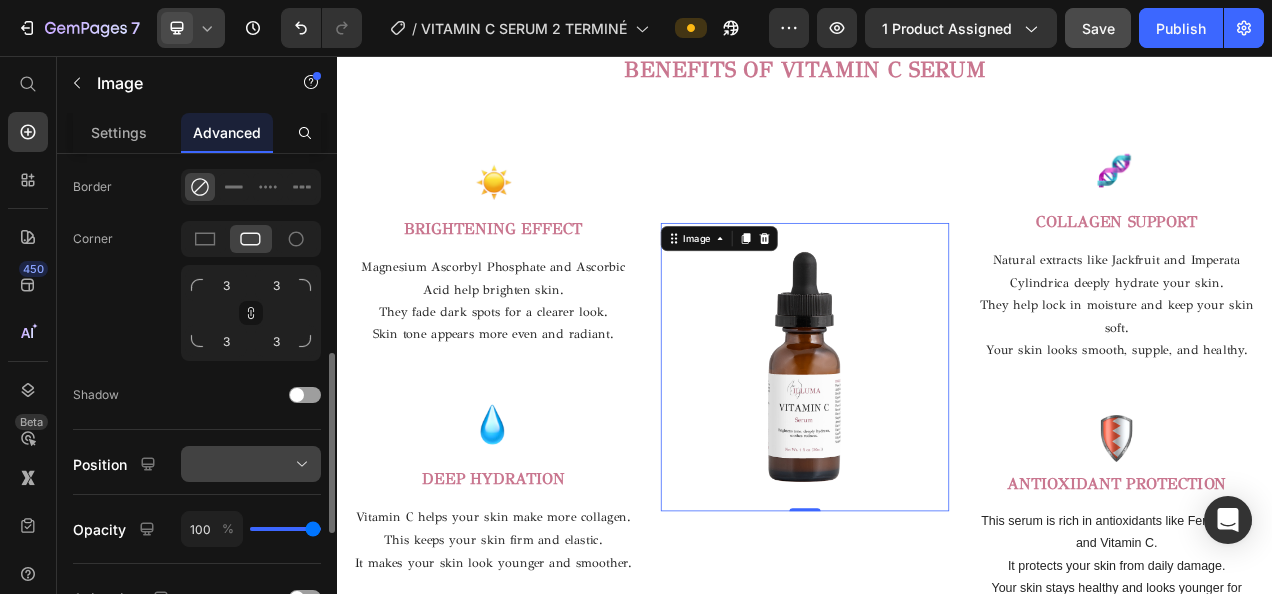 click at bounding box center [251, 464] 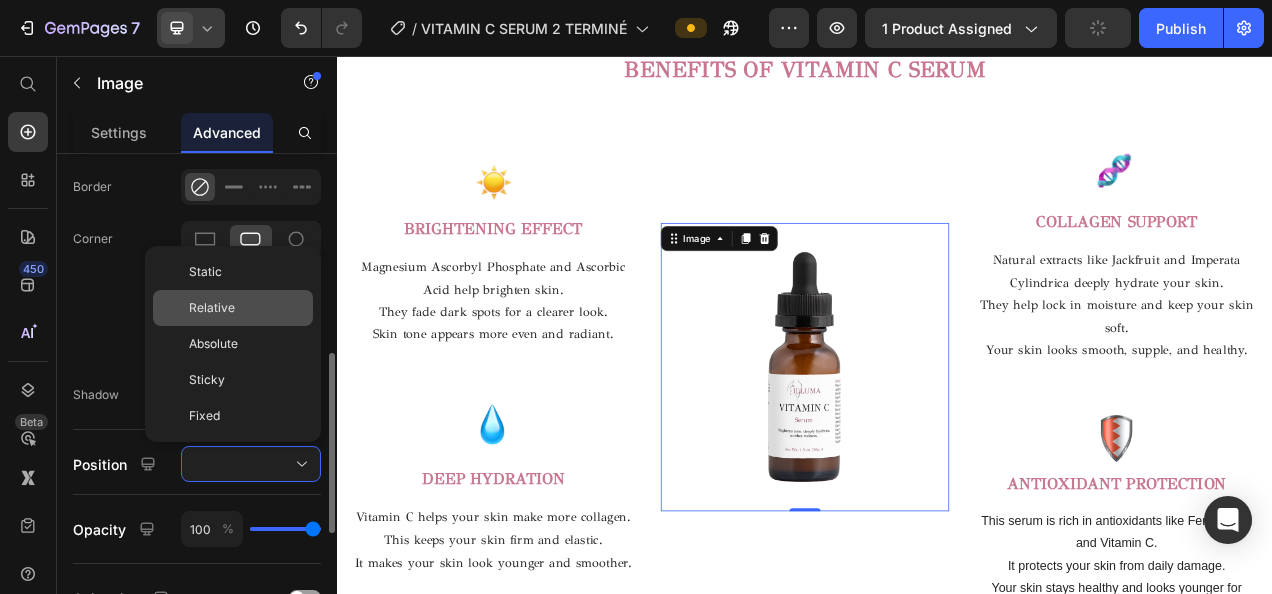 click on "Relative" 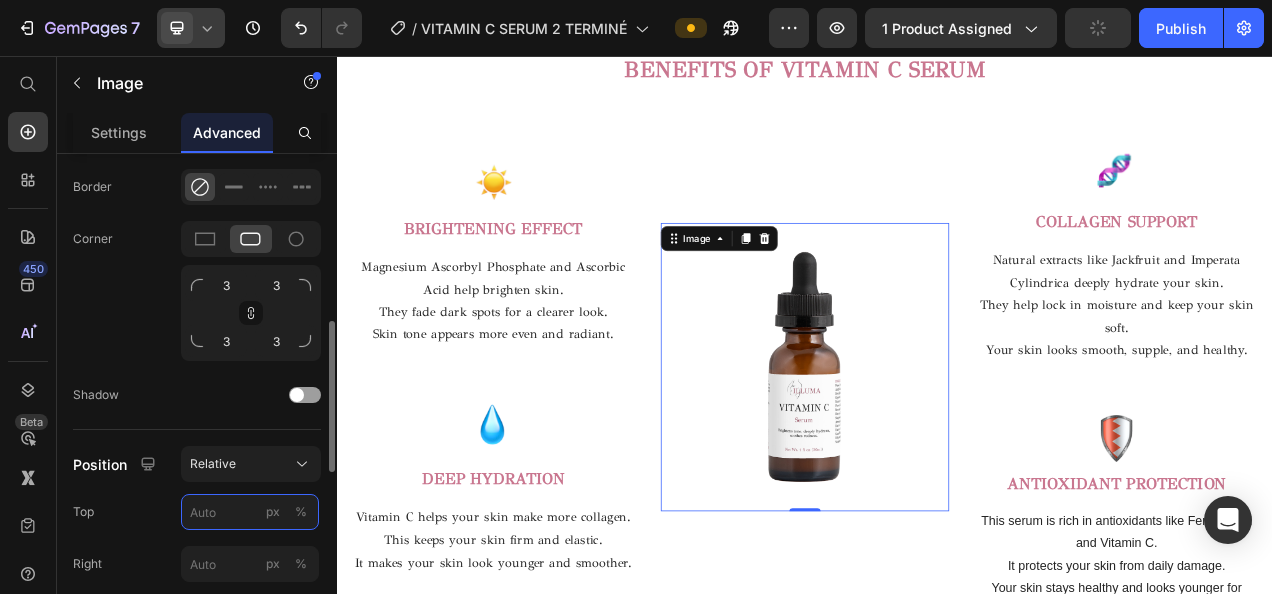 click on "px %" at bounding box center [250, 512] 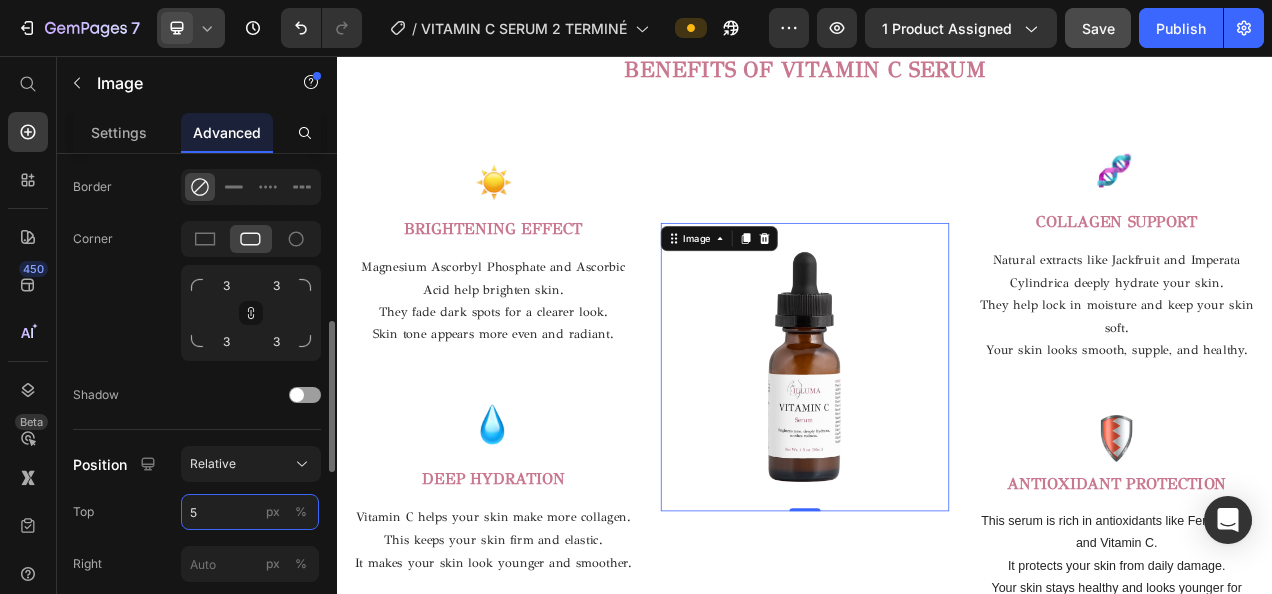 type on "50" 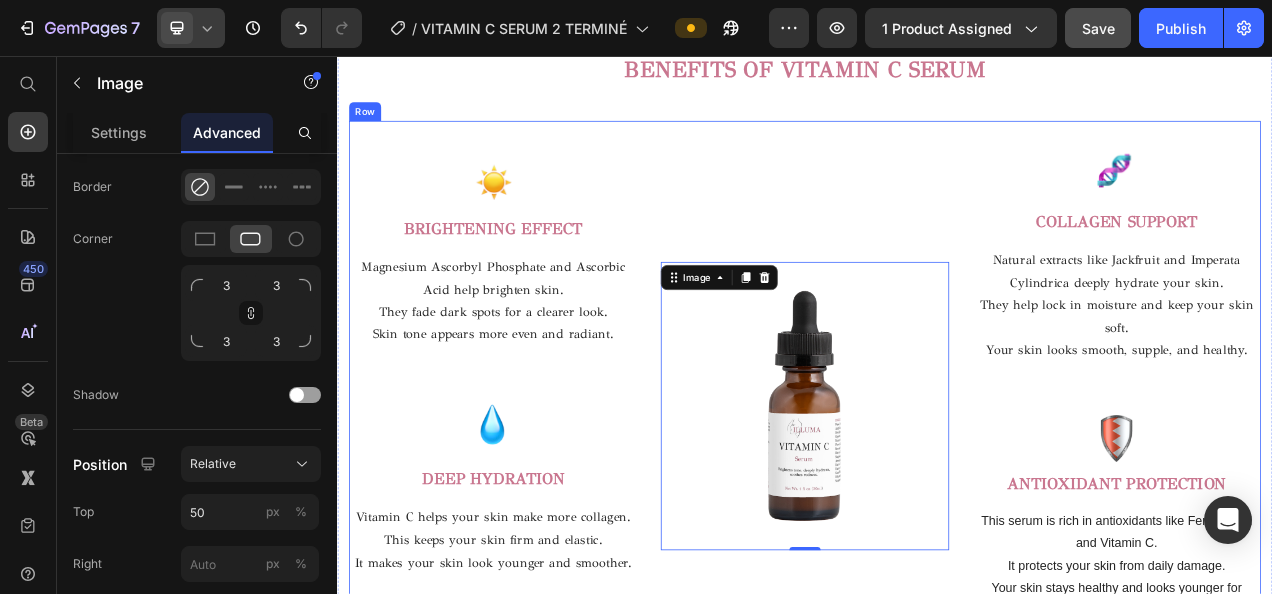 click on "Image   0" at bounding box center (937, 455) 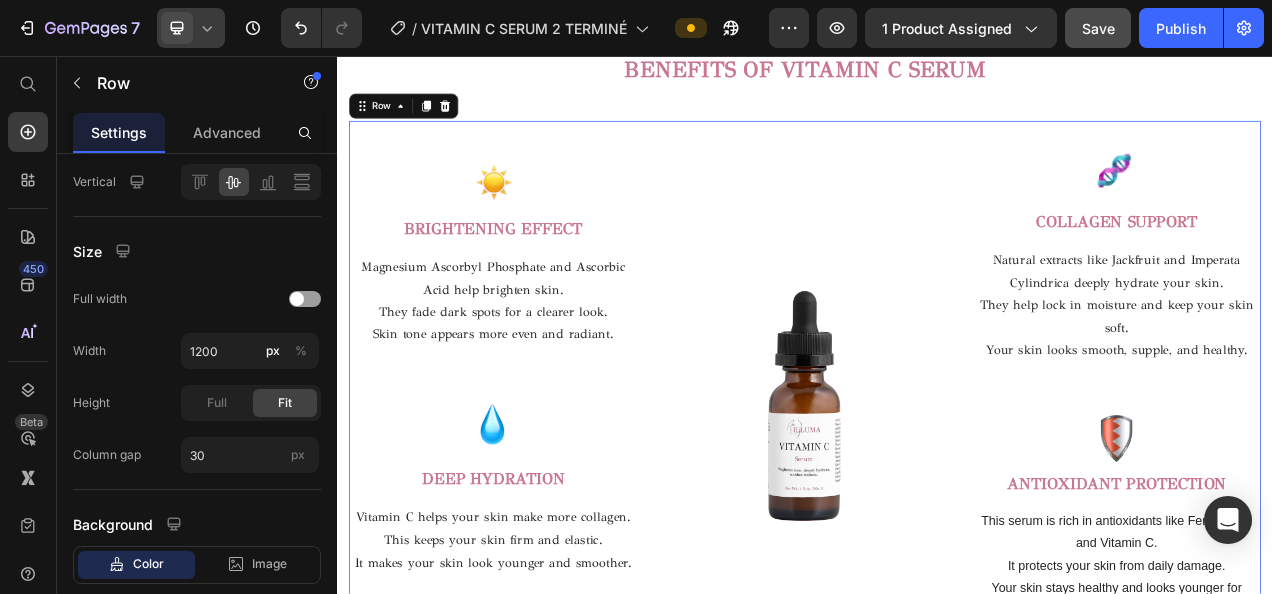 scroll, scrollTop: 0, scrollLeft: 0, axis: both 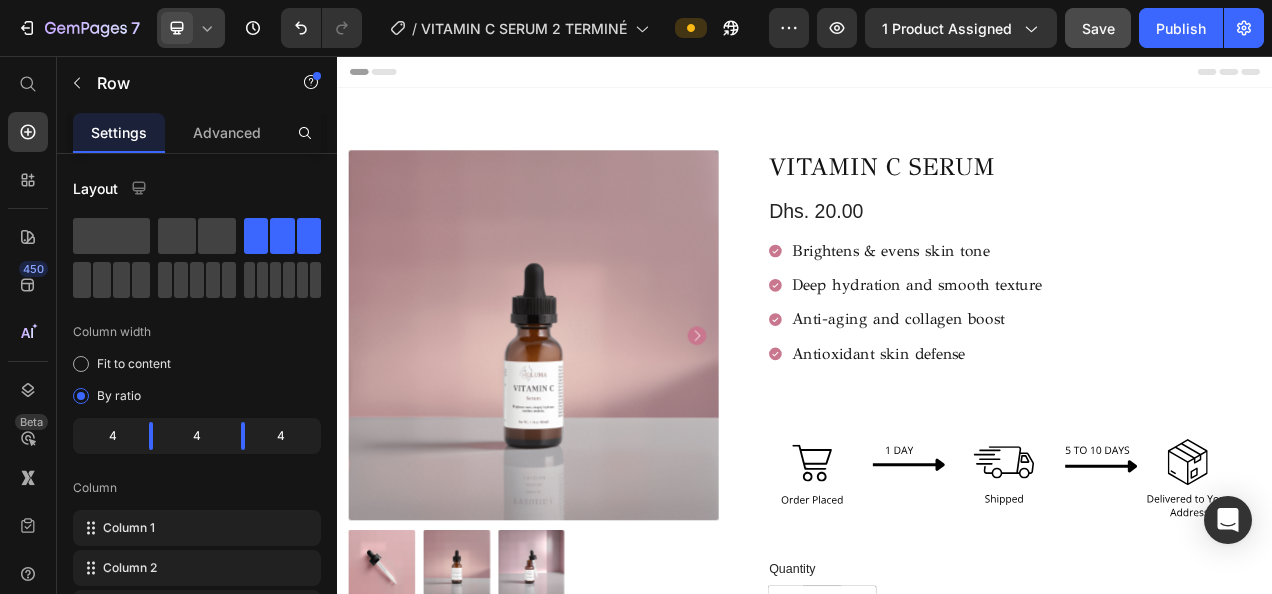 click 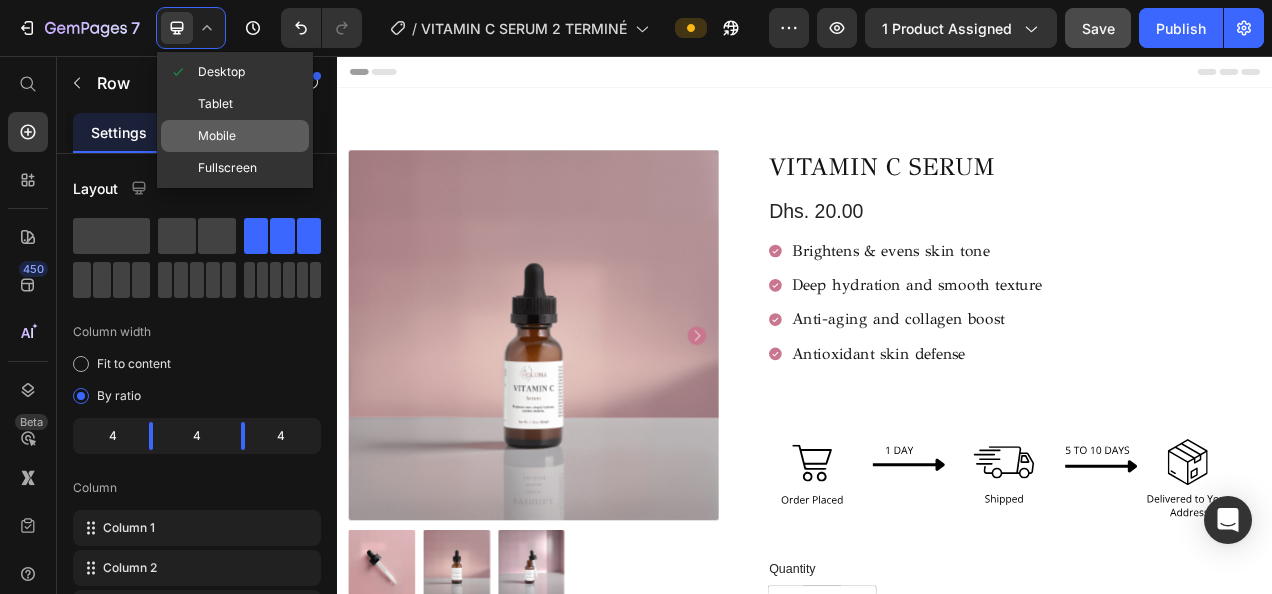 click on "Mobile" at bounding box center [217, 136] 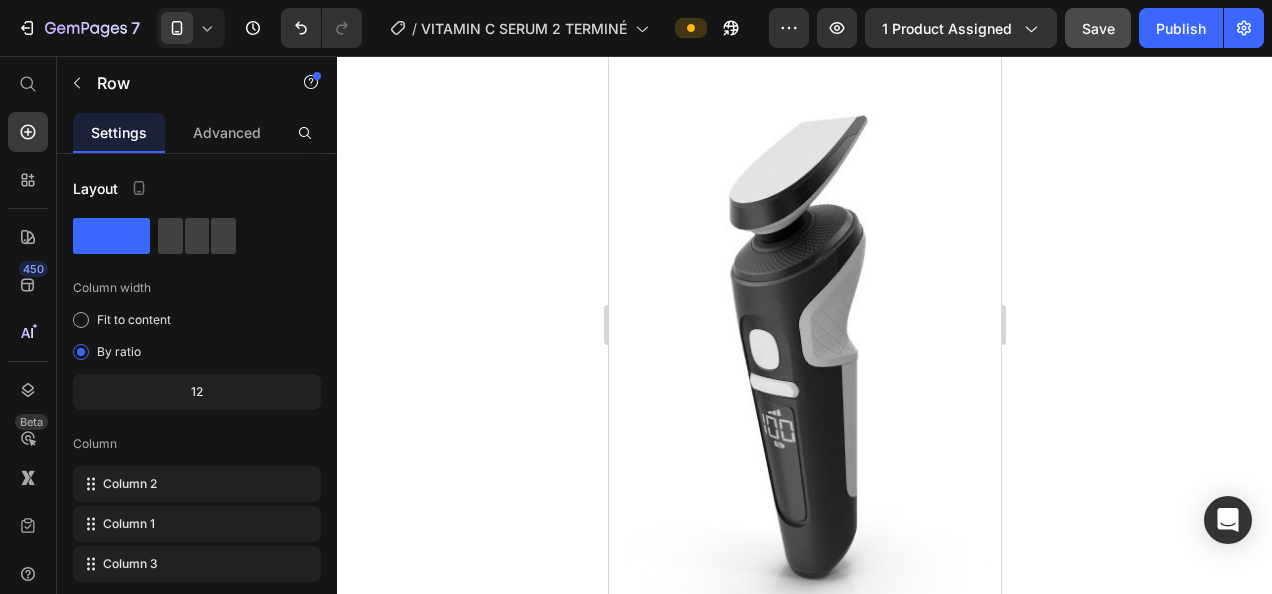 scroll, scrollTop: 2278, scrollLeft: 0, axis: vertical 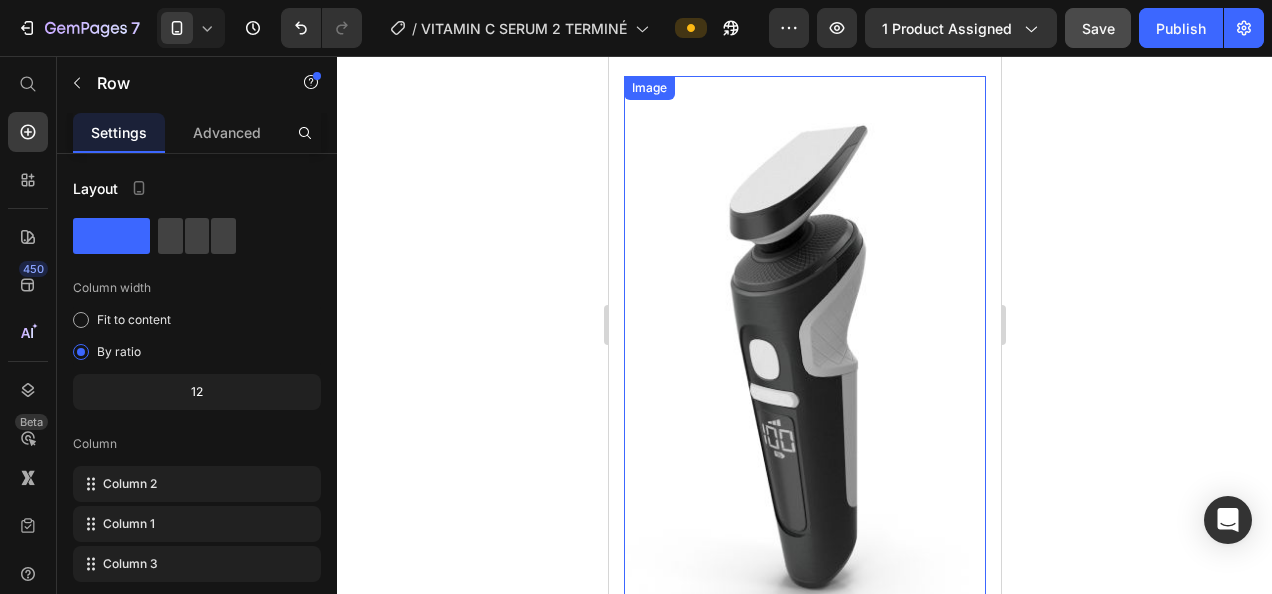 click at bounding box center (804, 363) 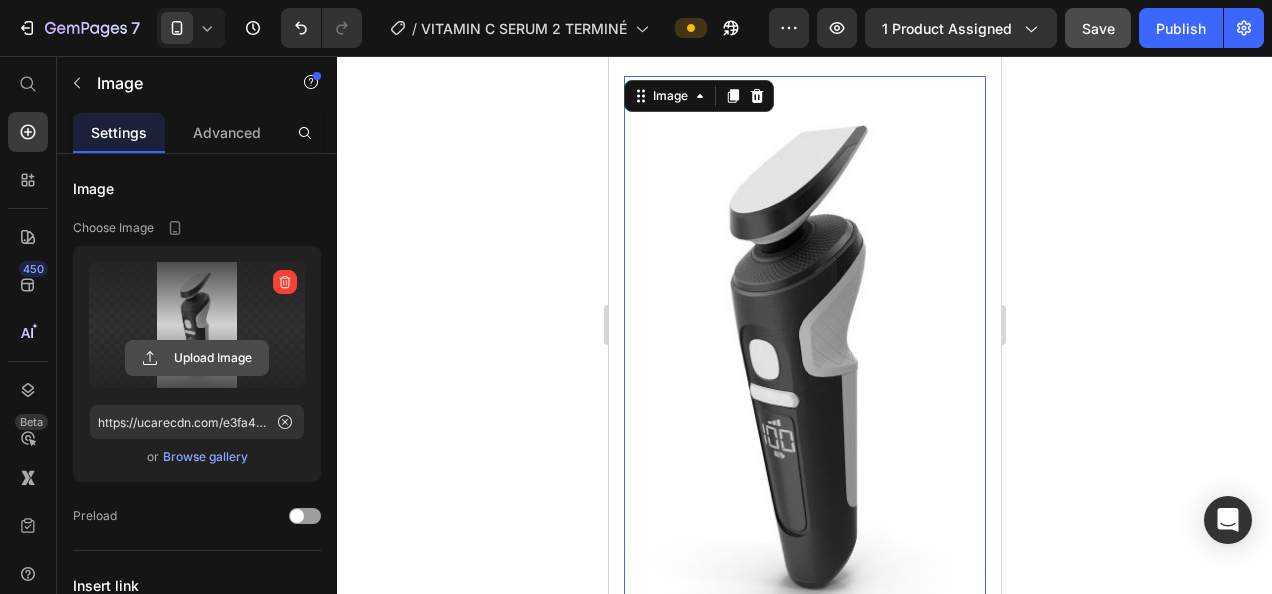 click 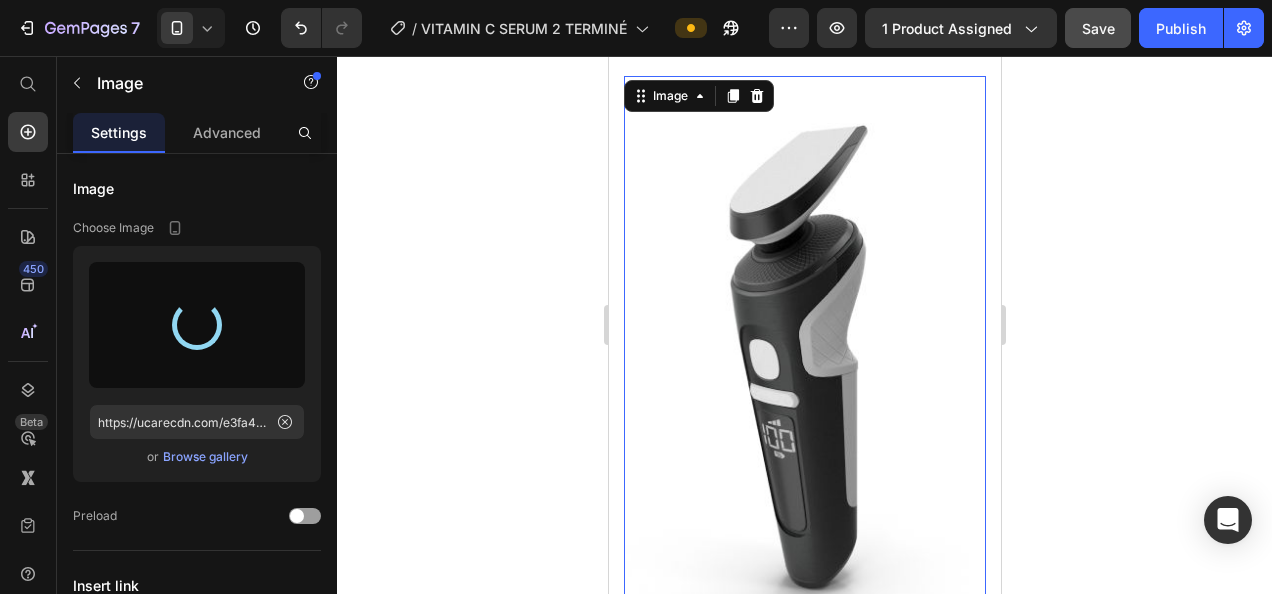 type on "https://cdn.shopify.com/s/files/1/0716/5673/4966/files/gempages_570221152178275200-df955207-25e8-41d9-91cc-80e7e0502d92.png" 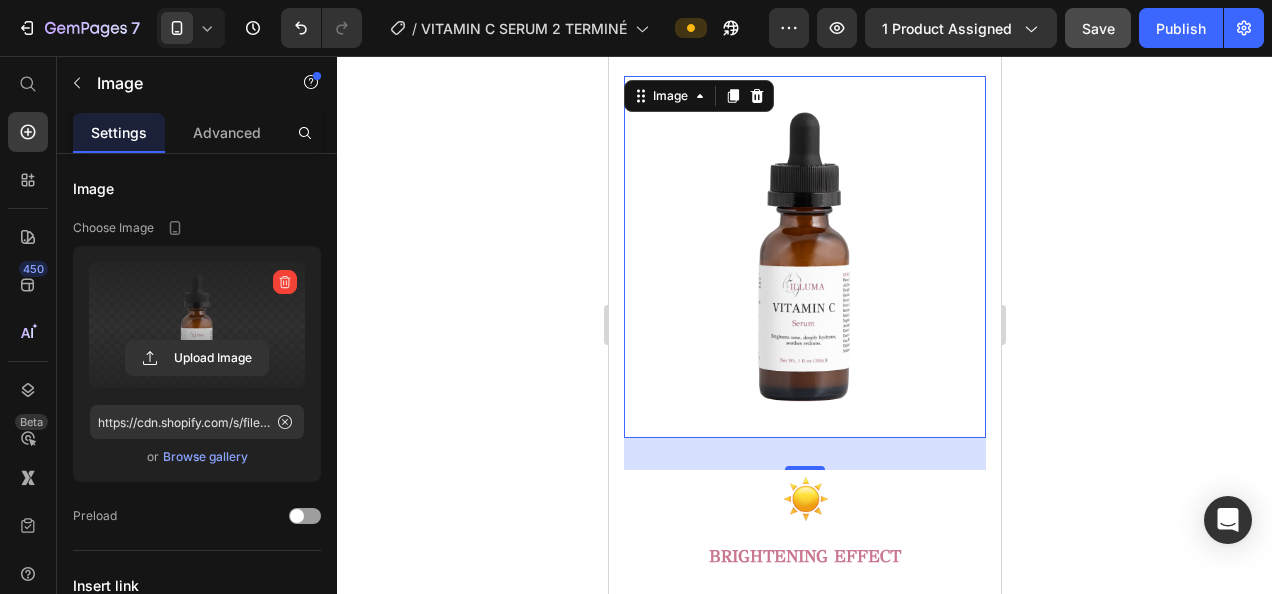 click 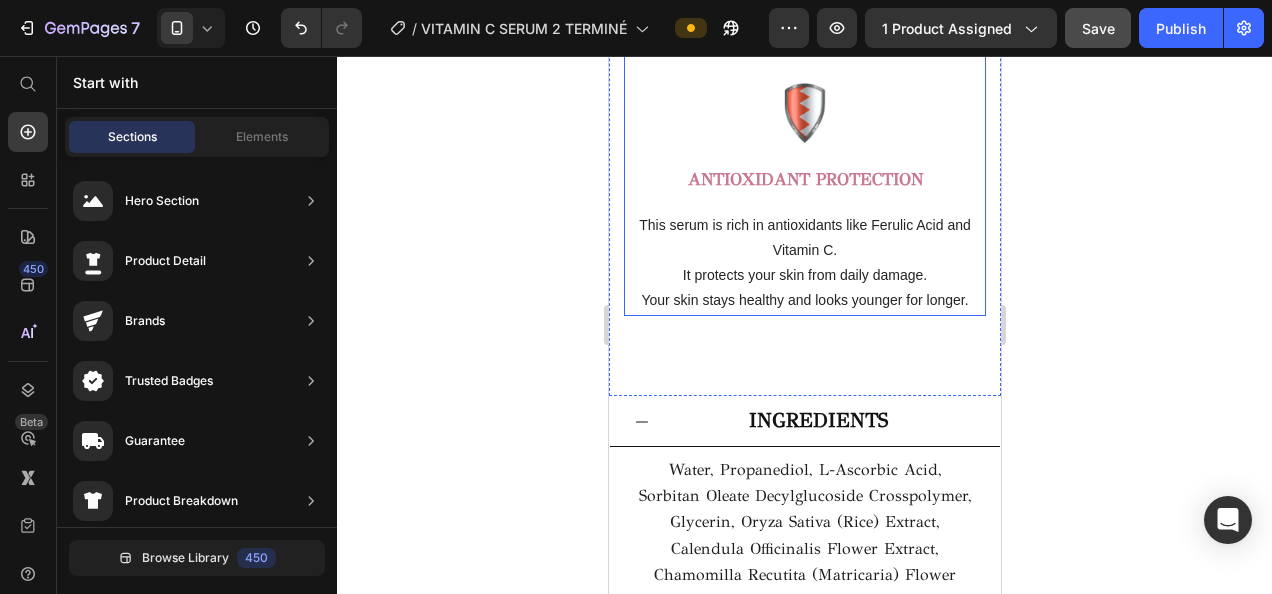 scroll, scrollTop: 3602, scrollLeft: 0, axis: vertical 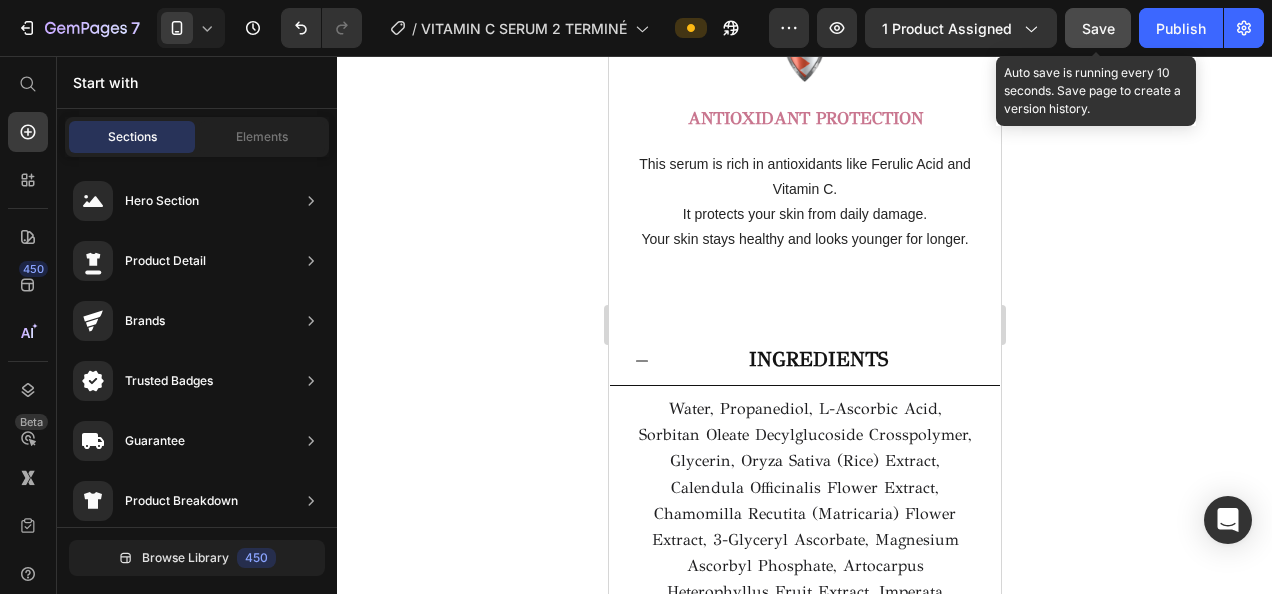 click on "Save" at bounding box center [1098, 28] 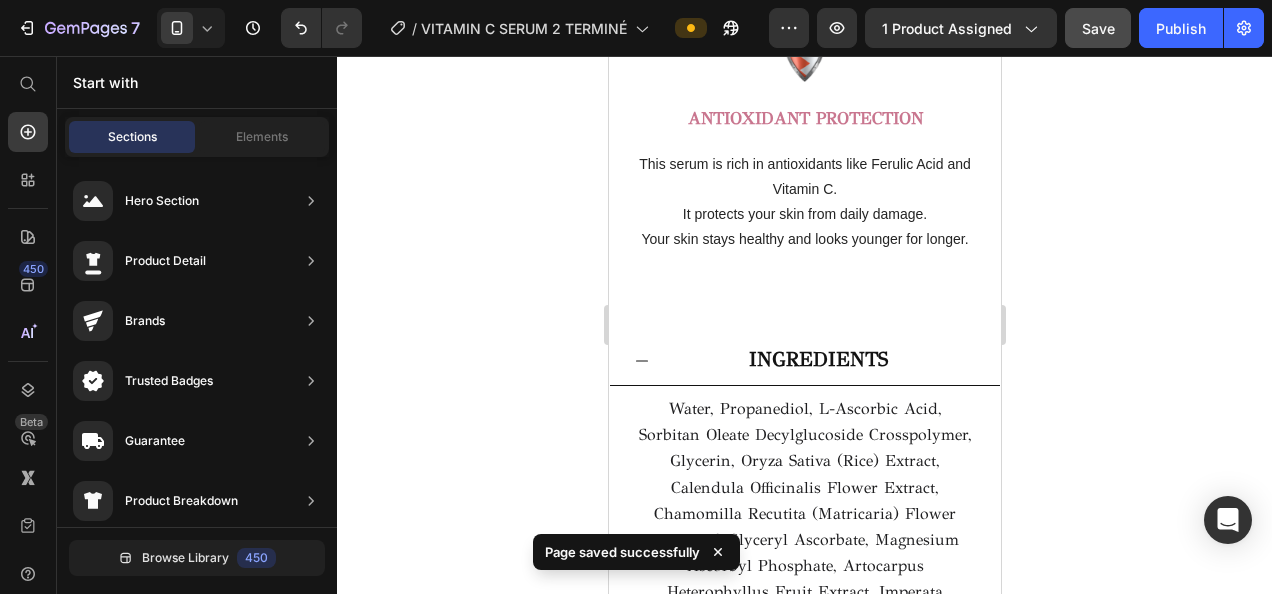 click 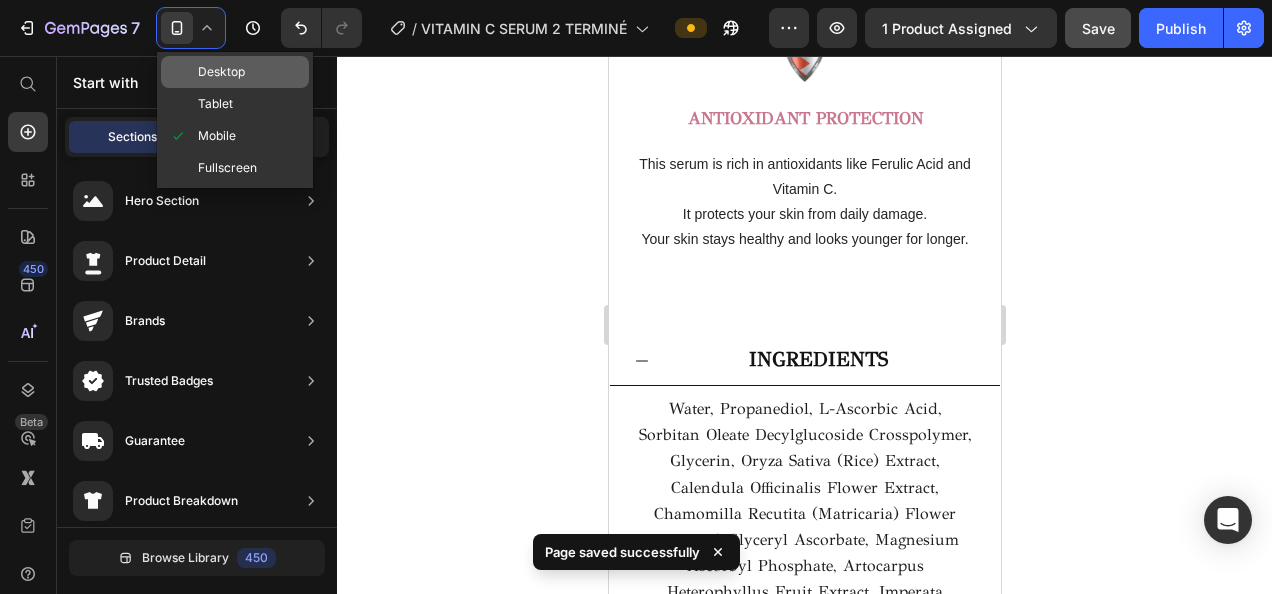 click on "Desktop" 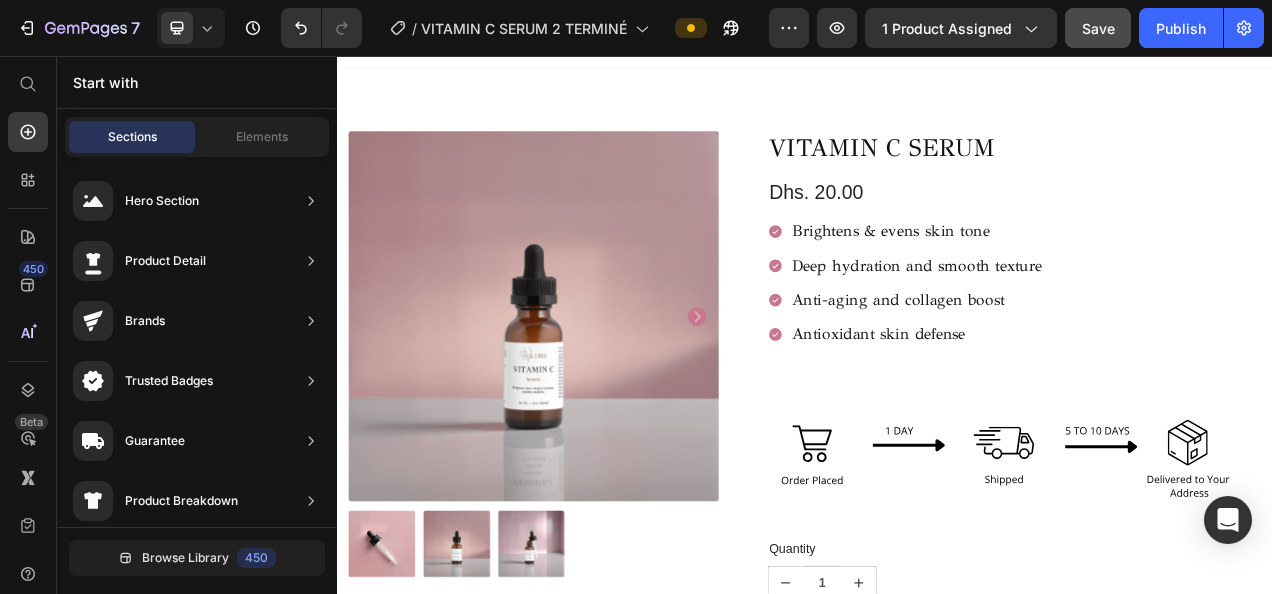 scroll, scrollTop: 24, scrollLeft: 0, axis: vertical 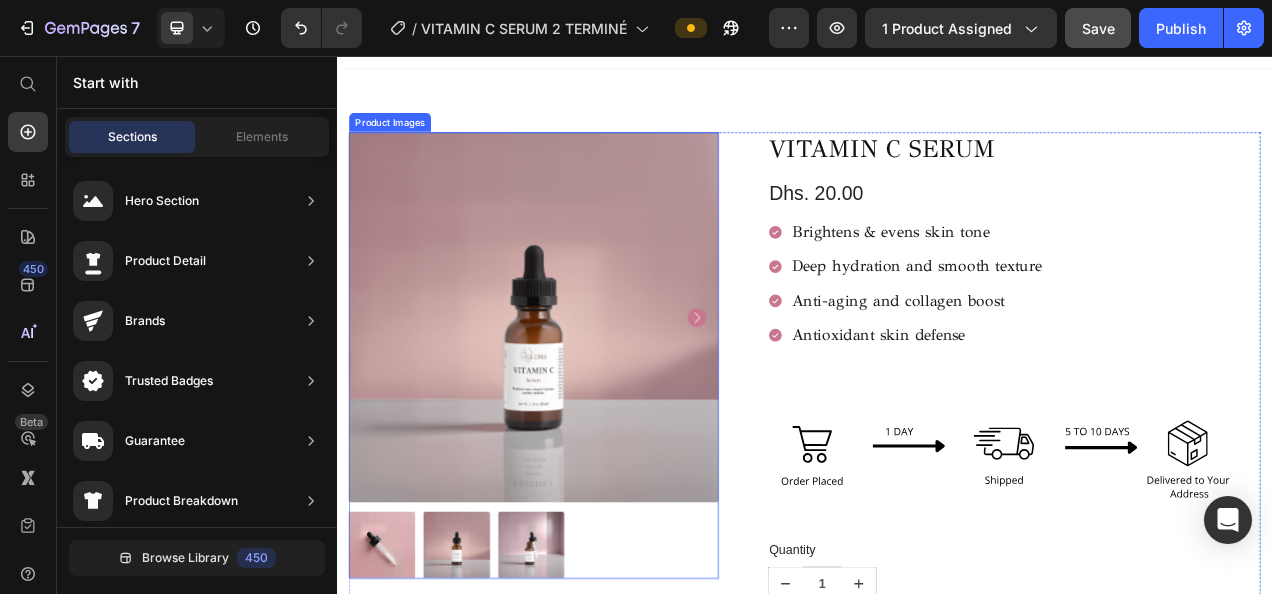 click at bounding box center [589, 390] 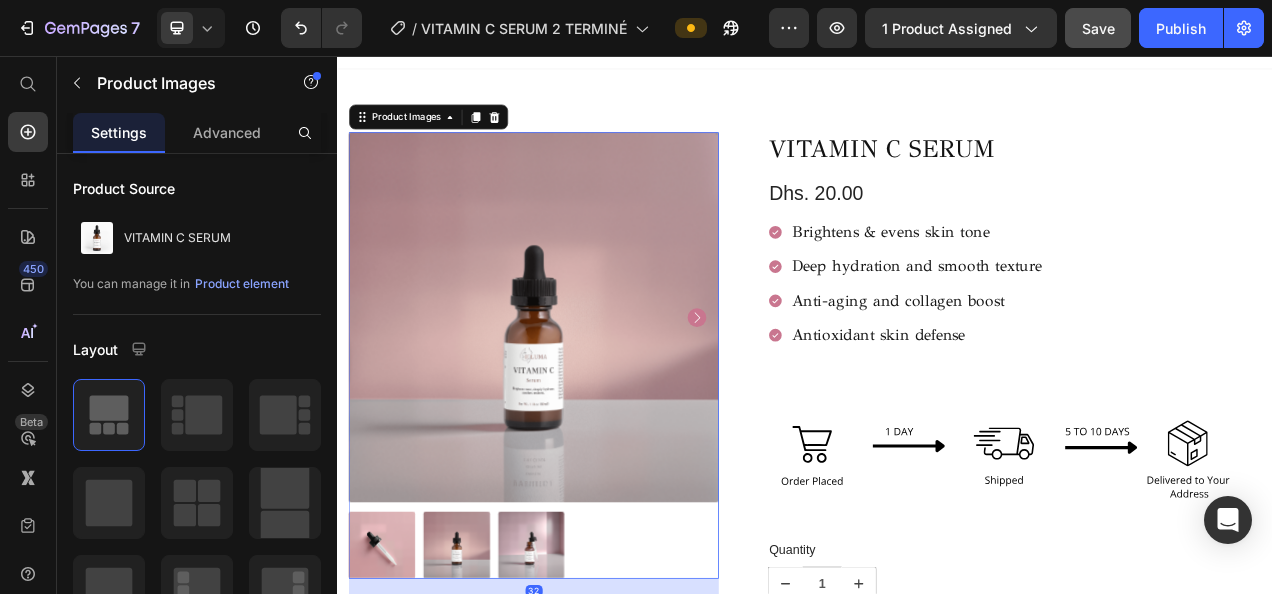 click at bounding box center (589, 390) 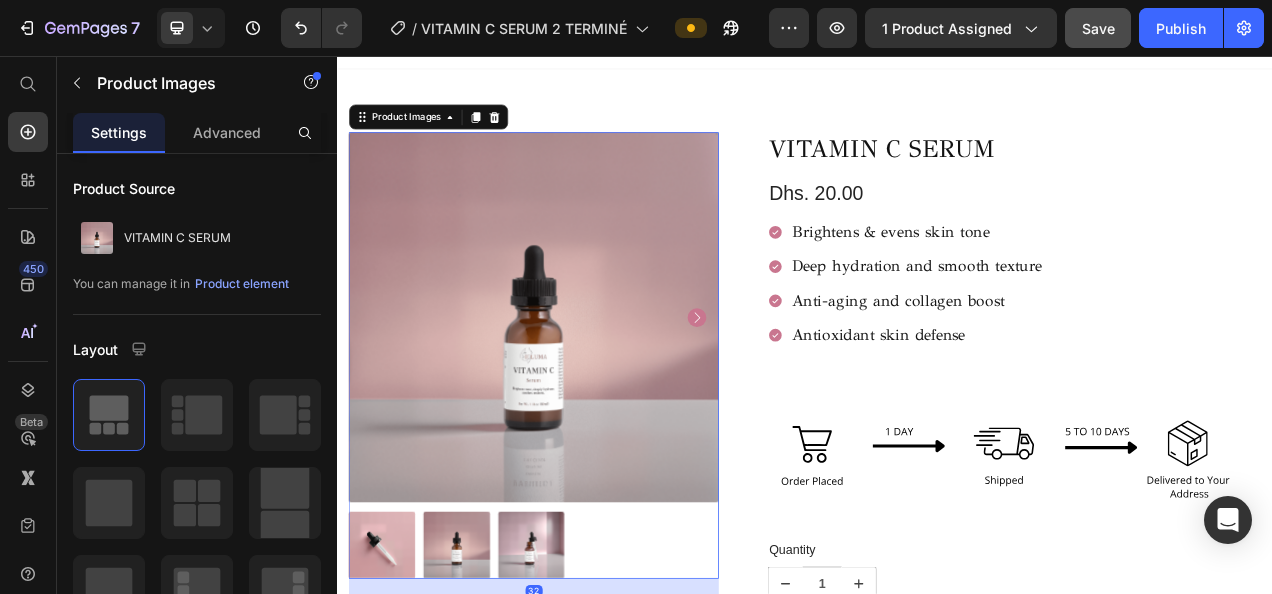 click 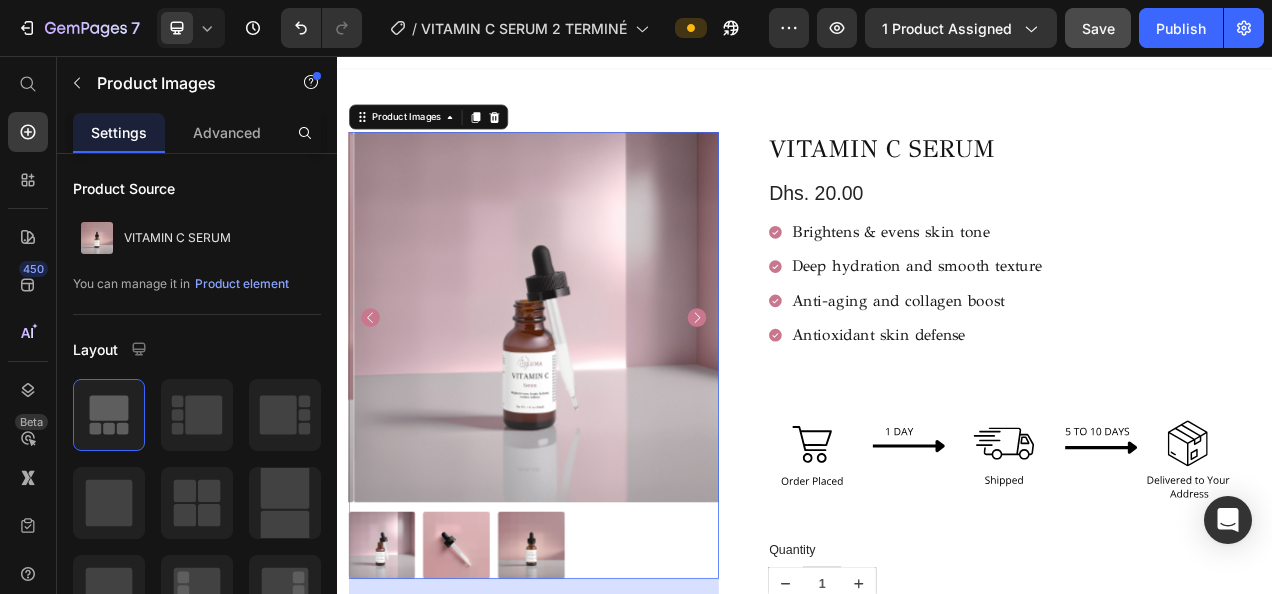 click 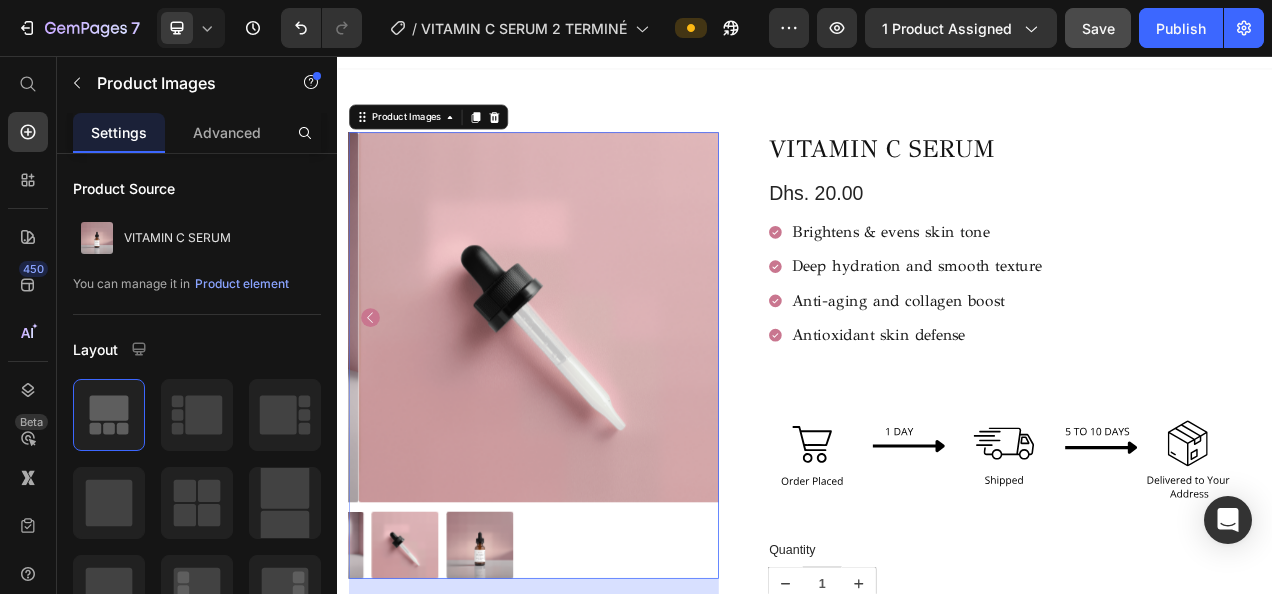click at bounding box center [602, 390] 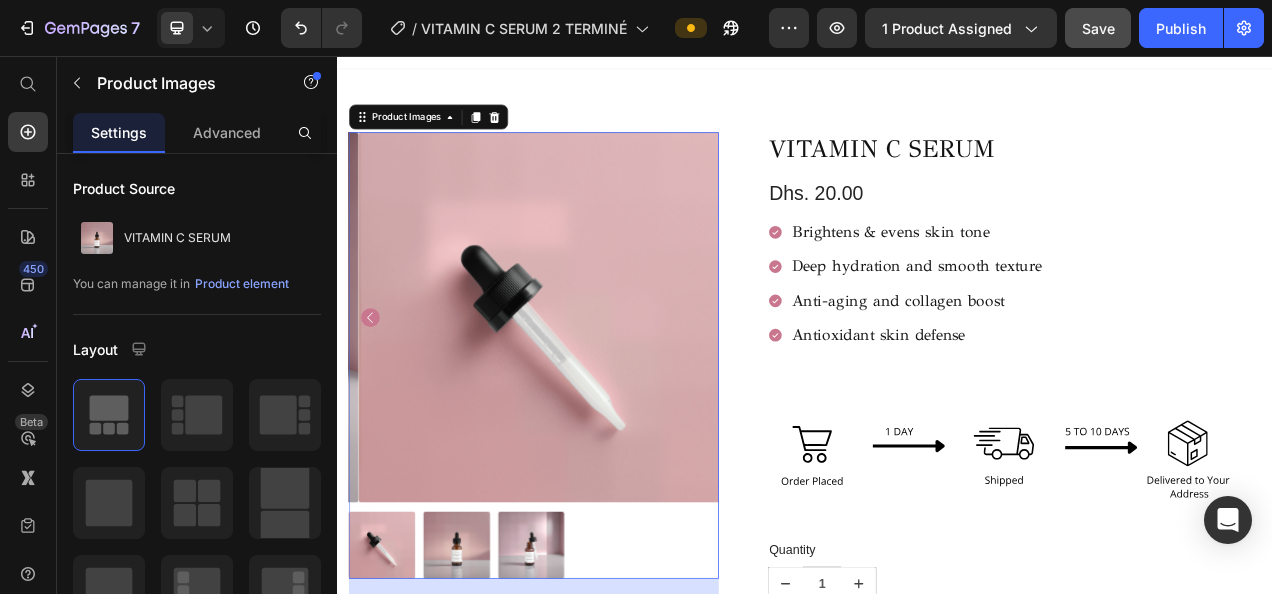 click at bounding box center (602, 390) 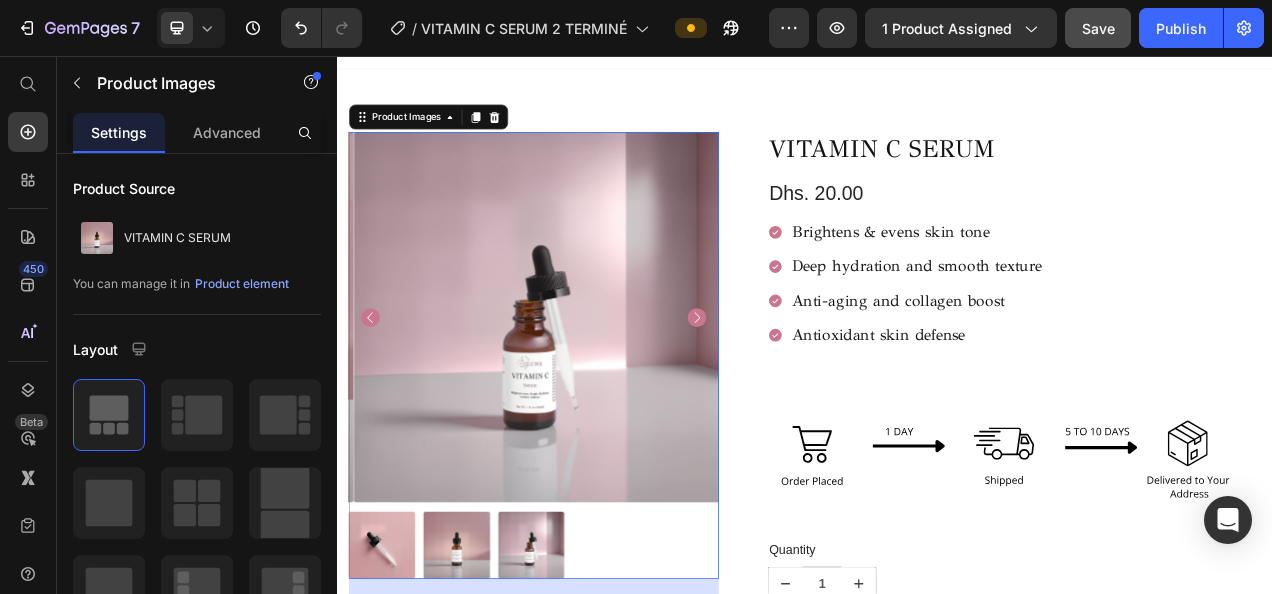 click 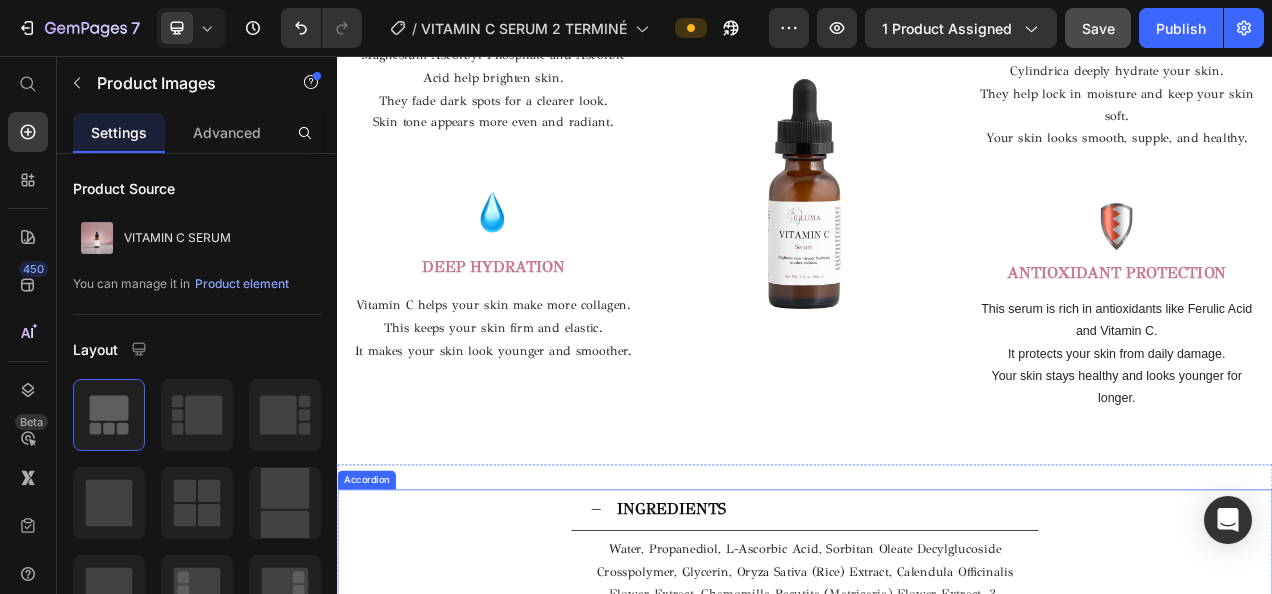 scroll, scrollTop: 2462, scrollLeft: 0, axis: vertical 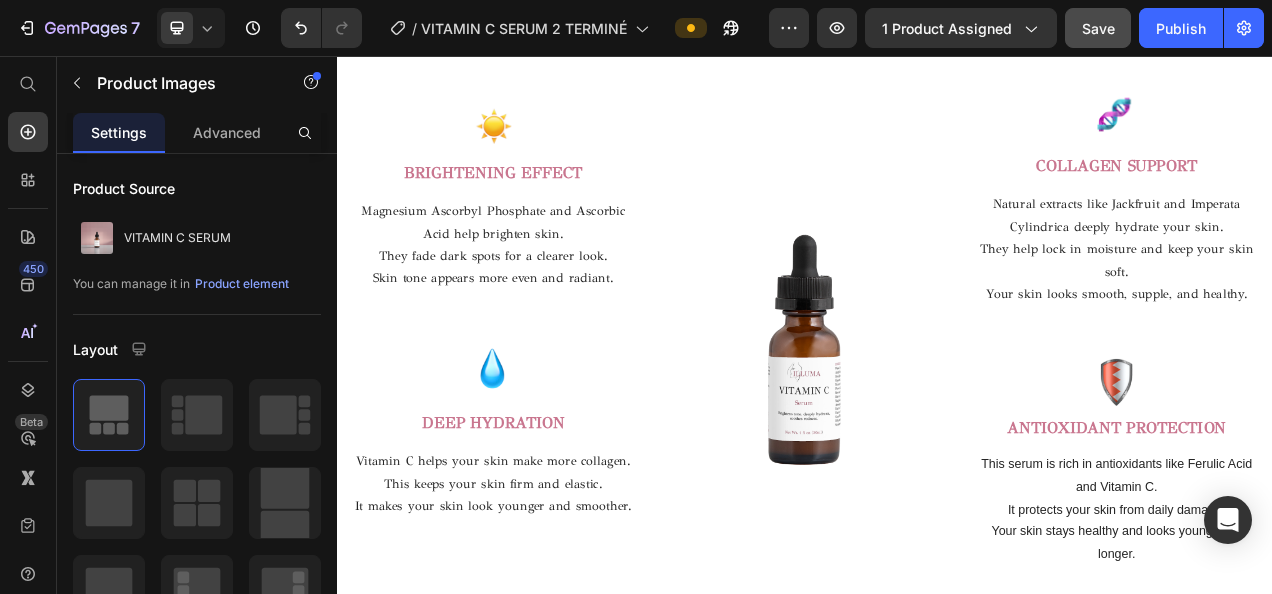click 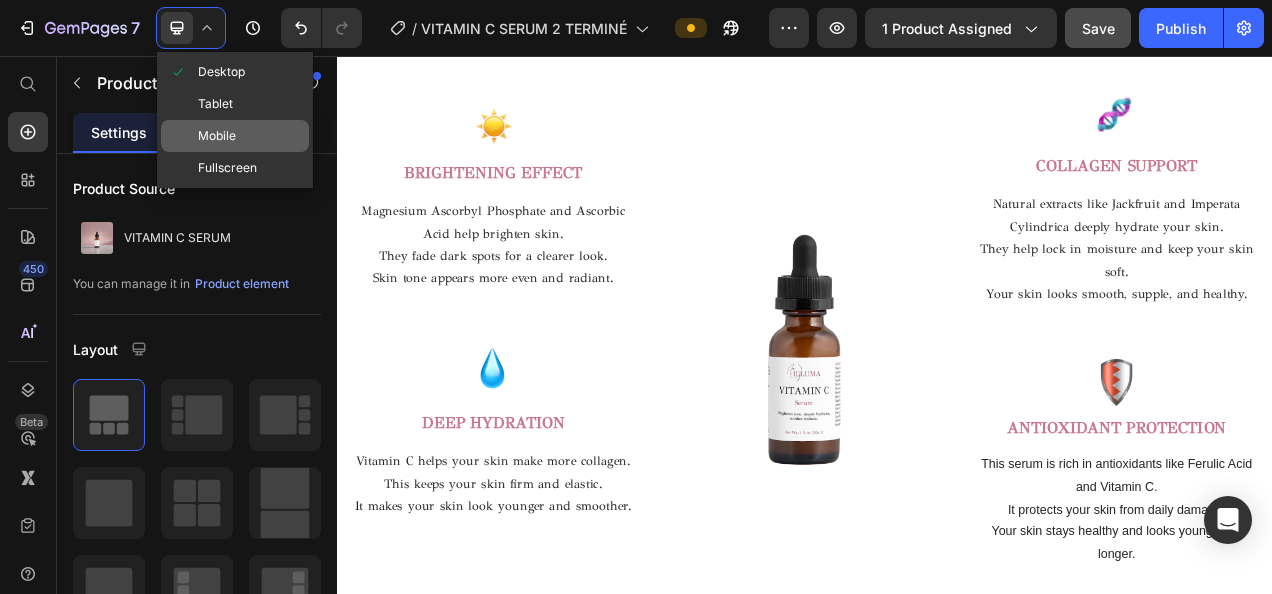 click on "Mobile" 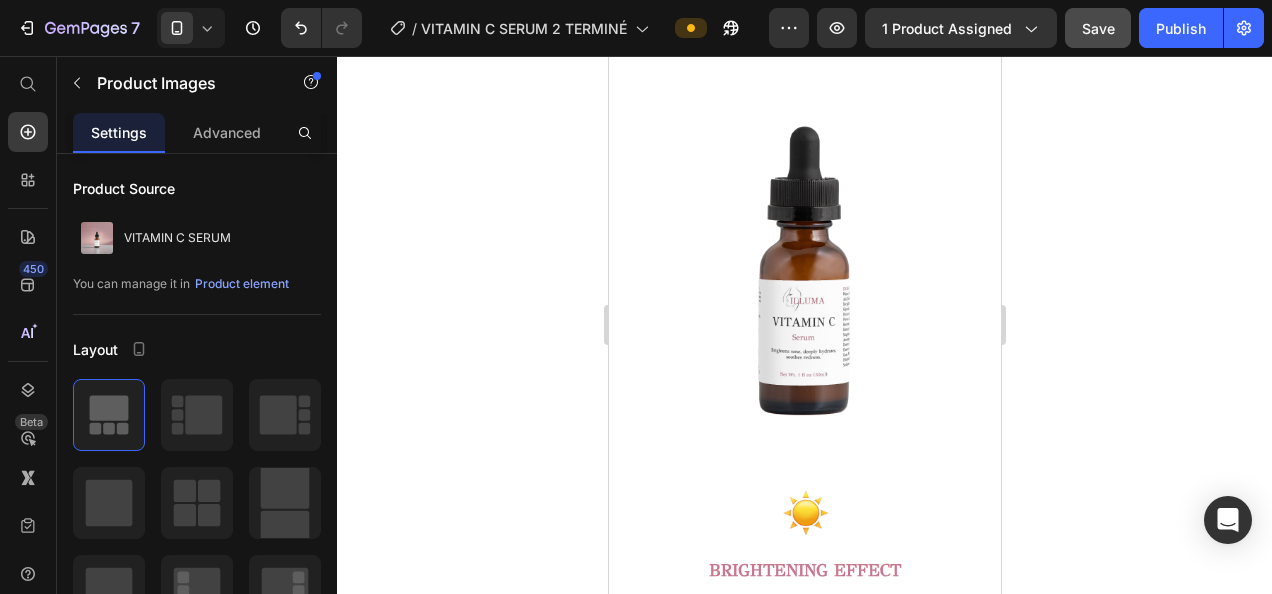 scroll, scrollTop: 2147, scrollLeft: 0, axis: vertical 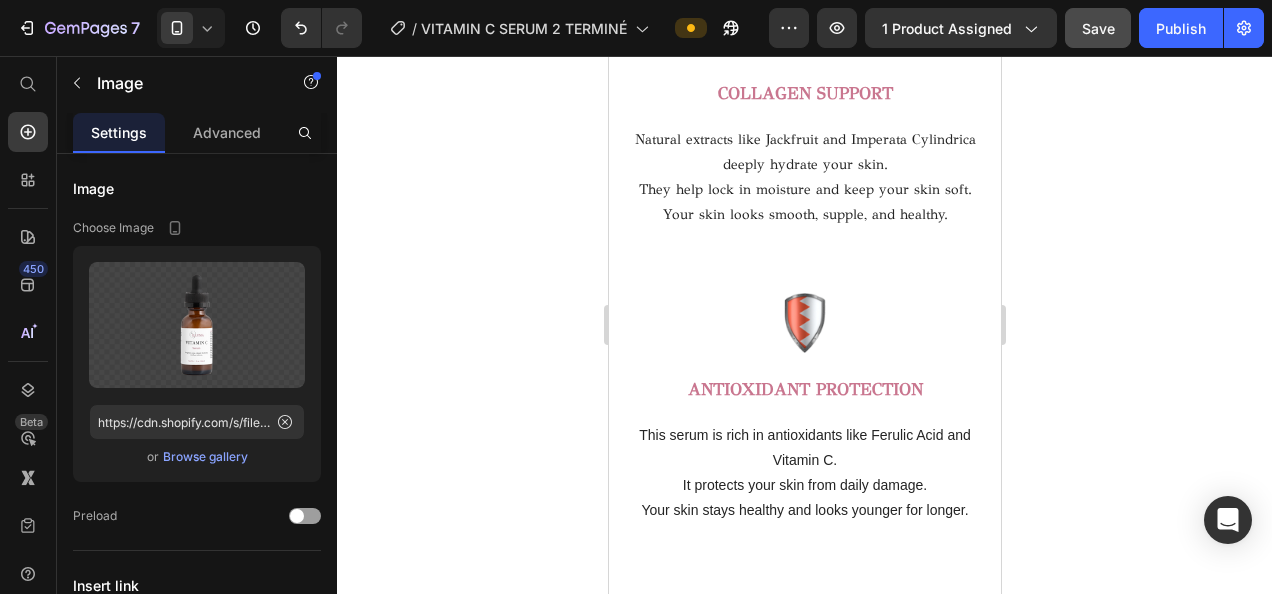 click 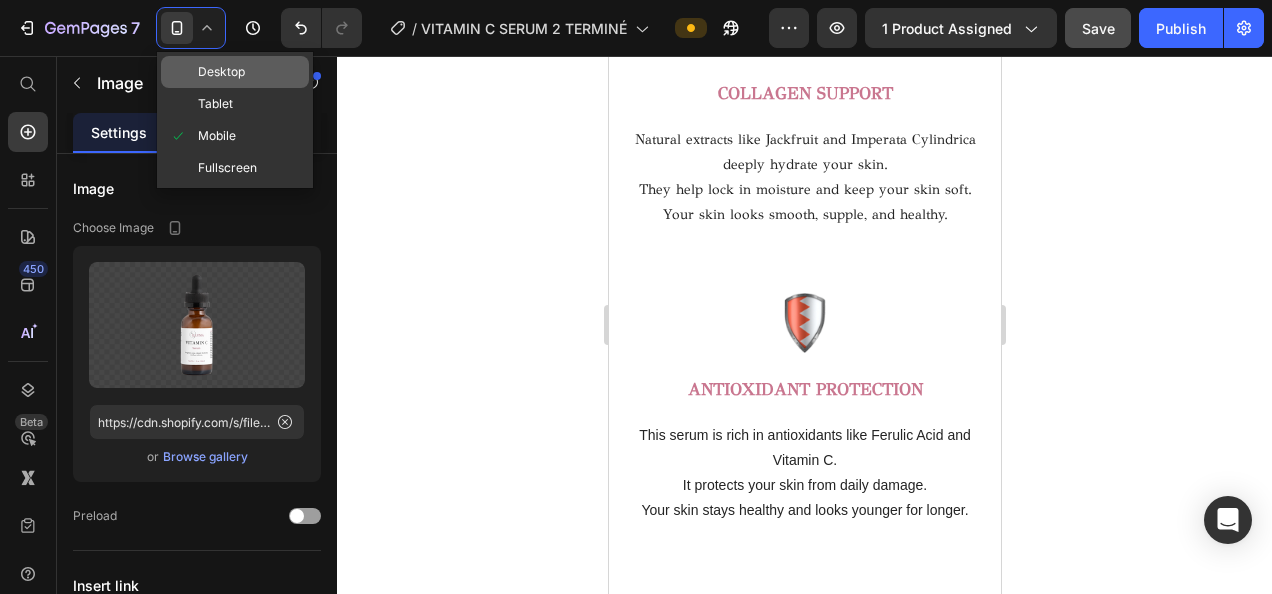 click on "Desktop" 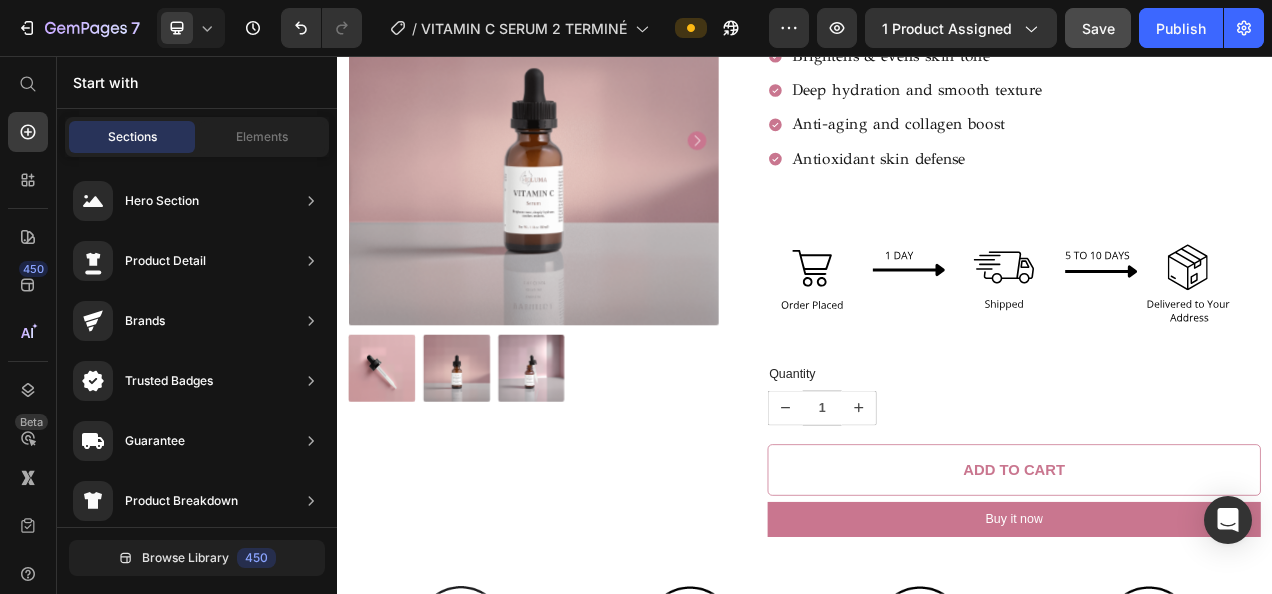 scroll, scrollTop: 250, scrollLeft: 0, axis: vertical 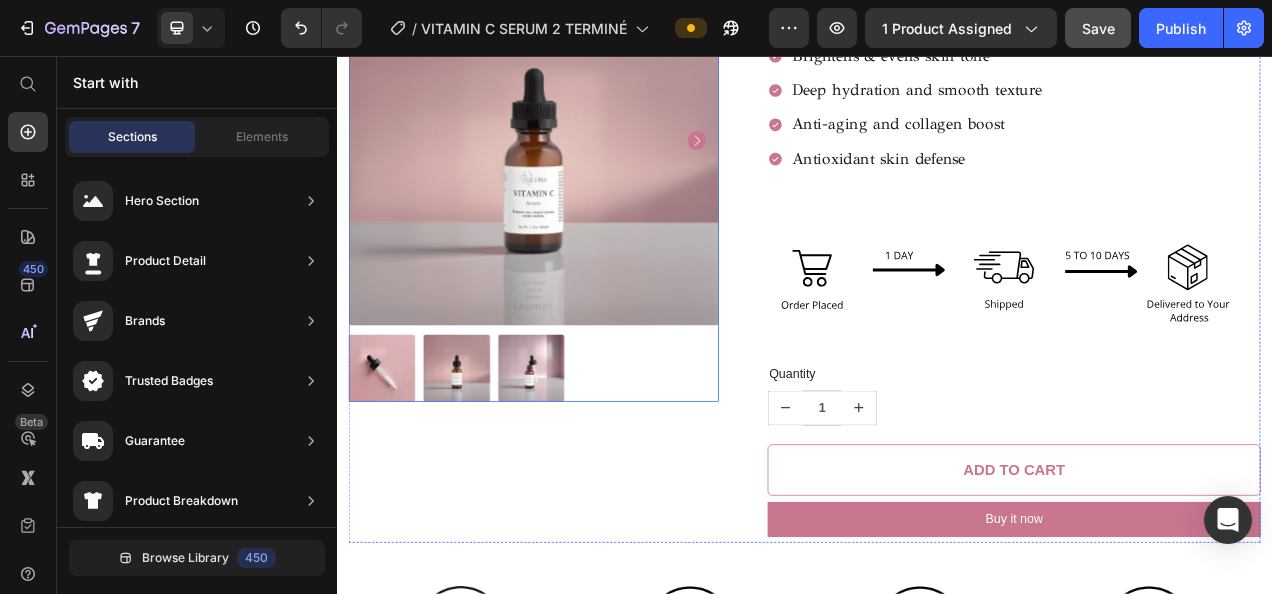 click at bounding box center [589, 164] 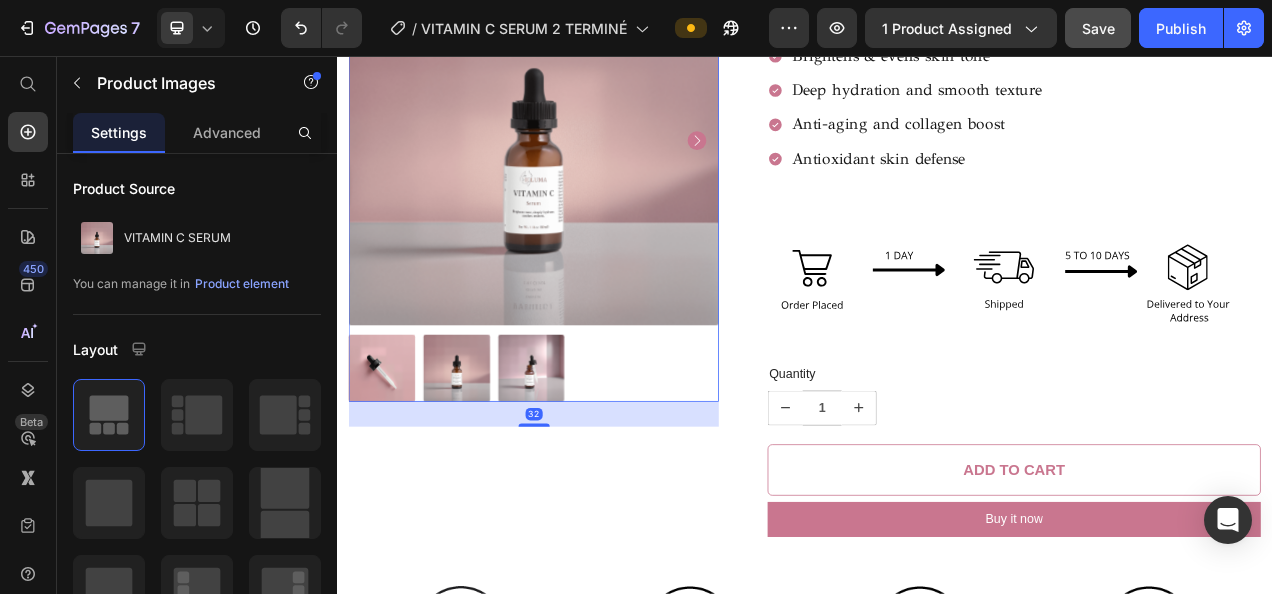 click at bounding box center (589, 164) 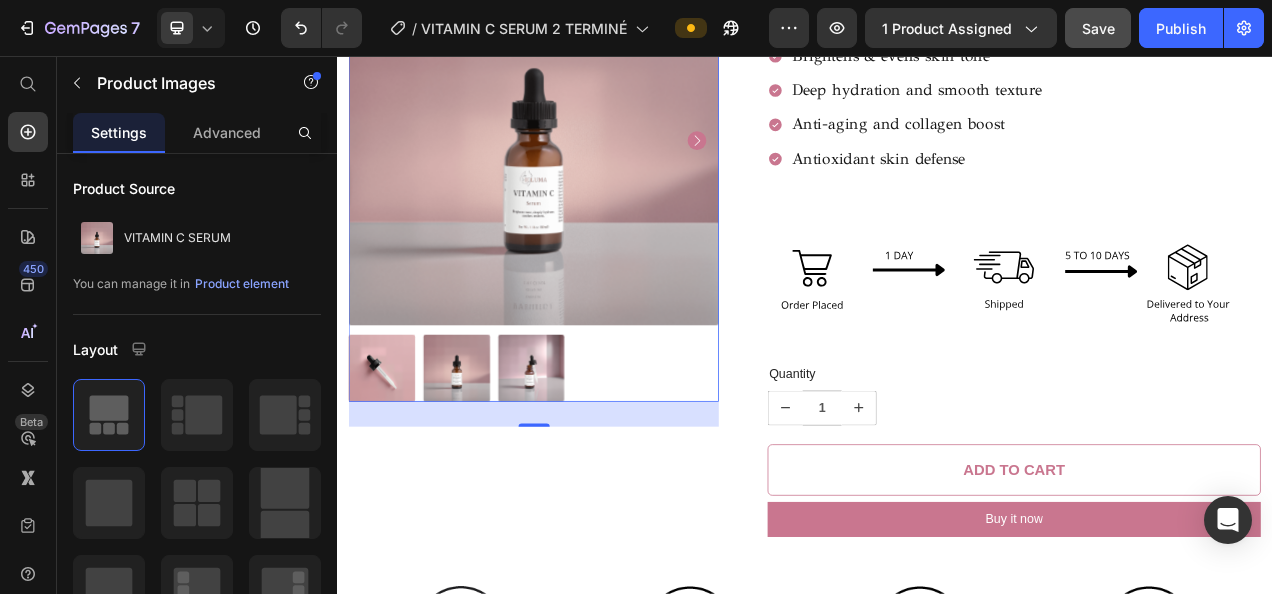 click at bounding box center [589, 164] 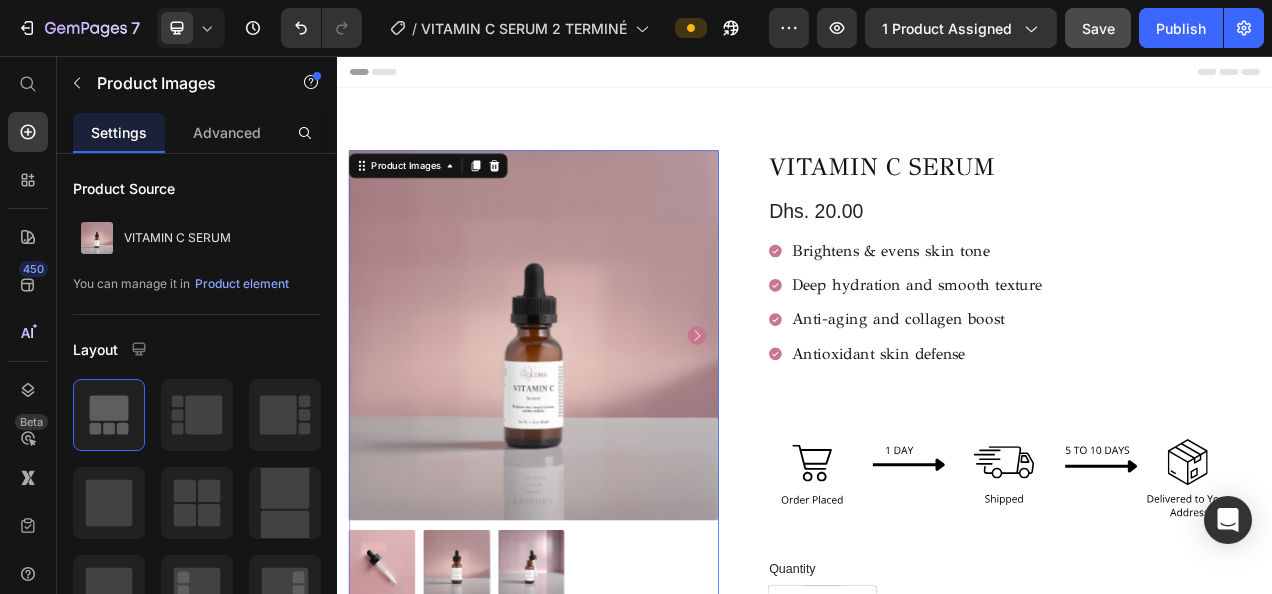 click at bounding box center [589, 414] 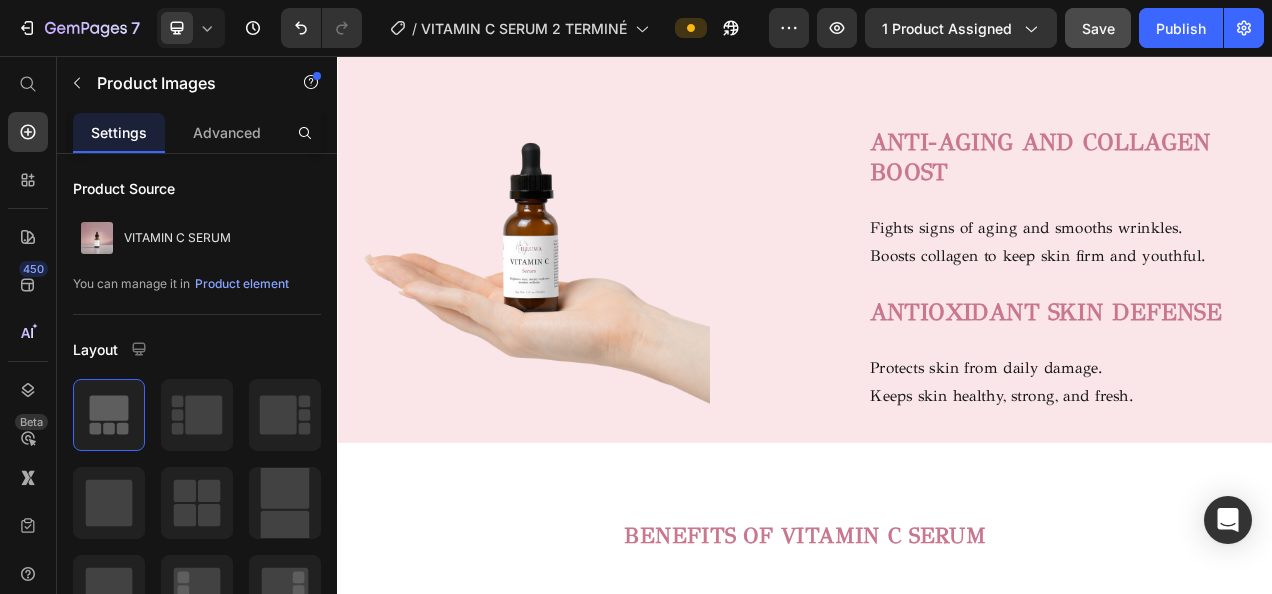 scroll, scrollTop: 1795, scrollLeft: 0, axis: vertical 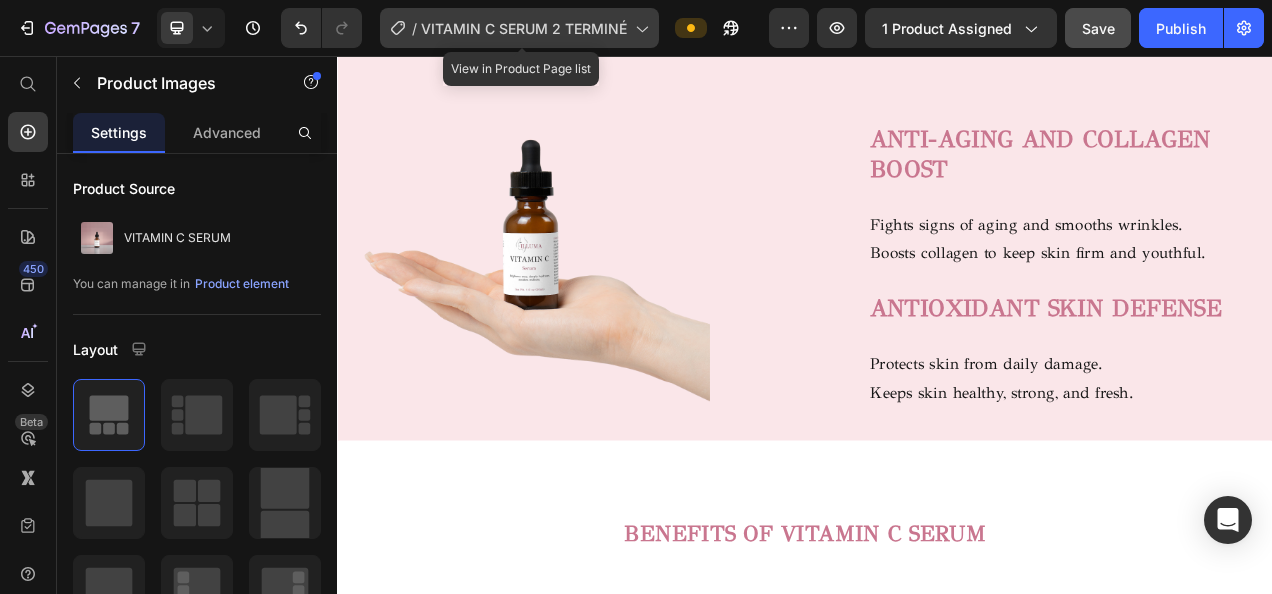 click on "/  VITAMIN C SERUM 2 TERMINÉ" 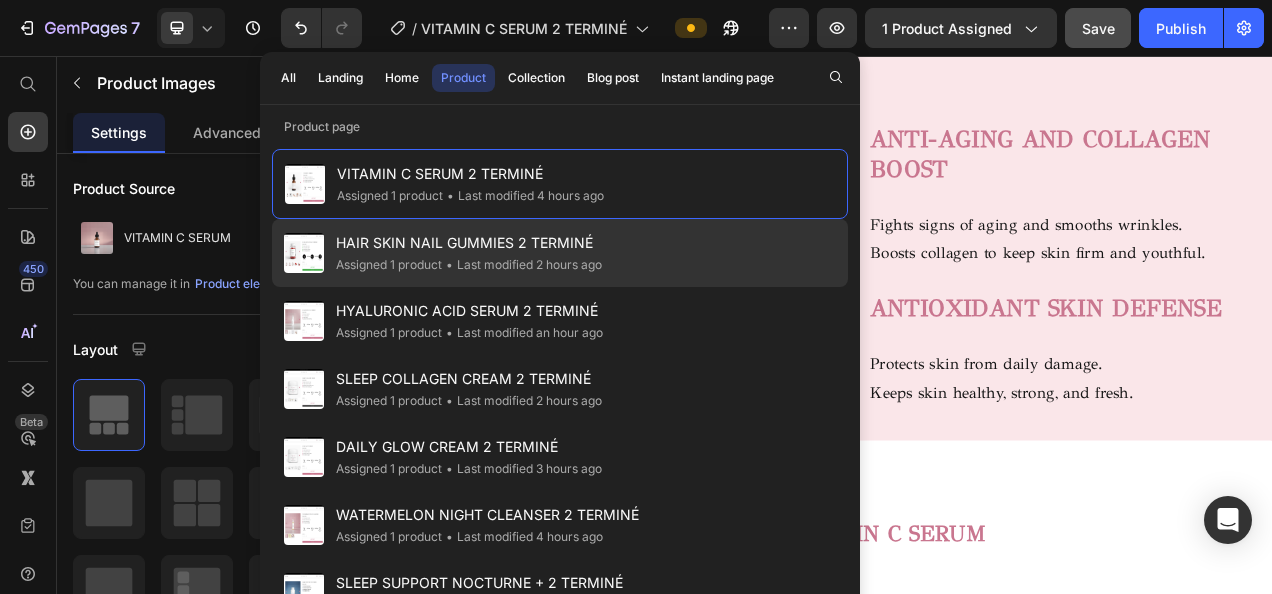 click on "HAIR SKIN NAIL GUMMIES 2 TERMINÉ" at bounding box center [469, 243] 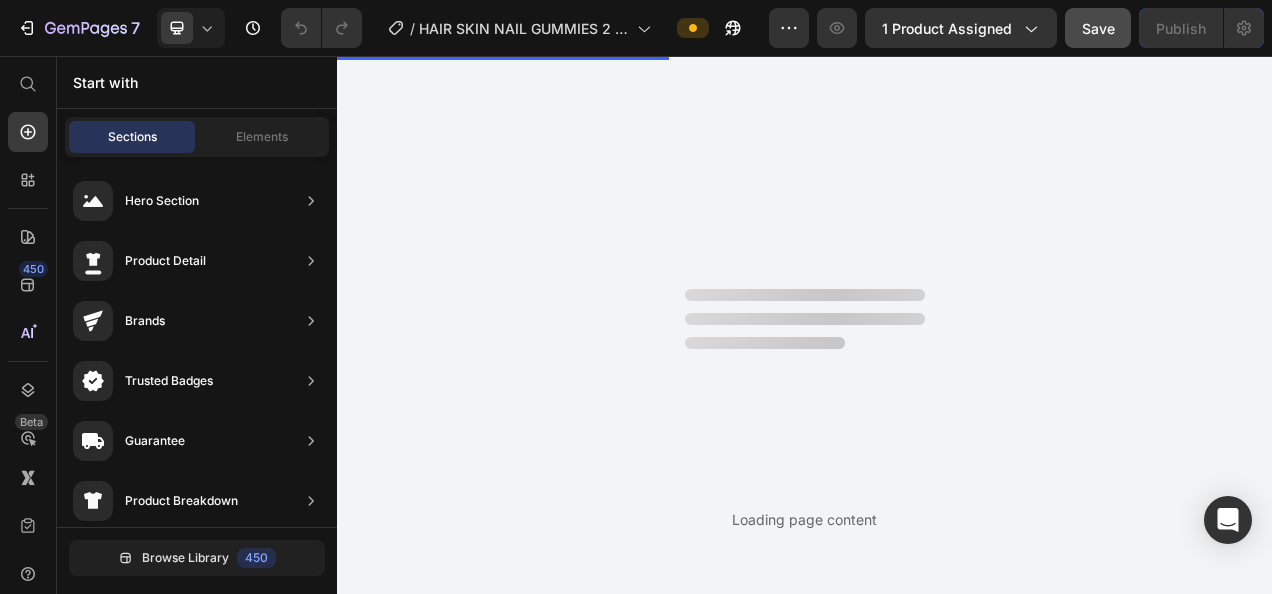scroll, scrollTop: 0, scrollLeft: 0, axis: both 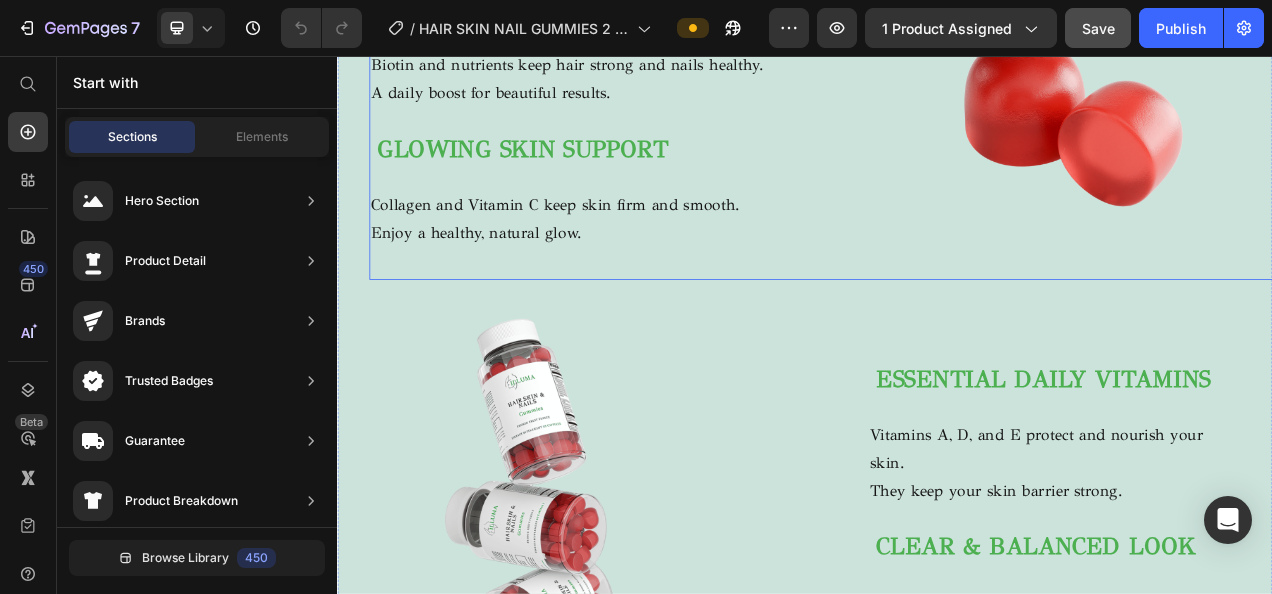 click on "STRONGER HAIR & NAILS Heading Biotin and nutrients keep hair strong and nails healthy. A daily boost for beautiful results. Text Block   GLOWING SKIN SUPPORT Heading Collagen and Vitamin C keep skin firm and smooth. Enjoy a healthy, natural glow. Text block Image Row" at bounding box center (962, 143) 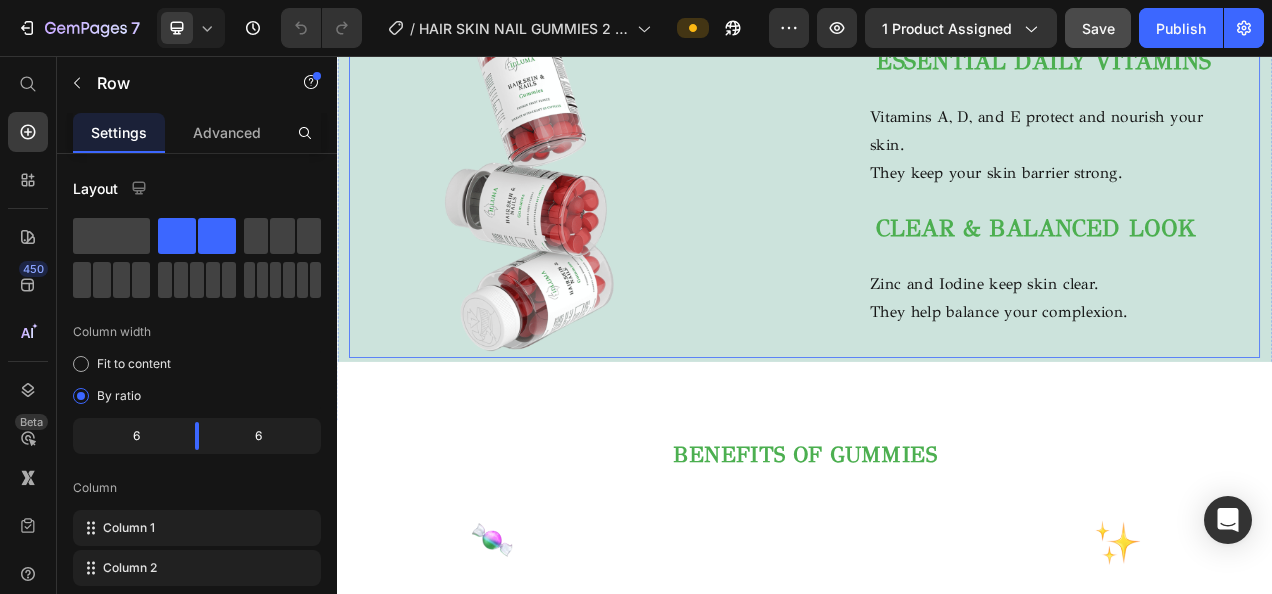 scroll, scrollTop: 2099, scrollLeft: 0, axis: vertical 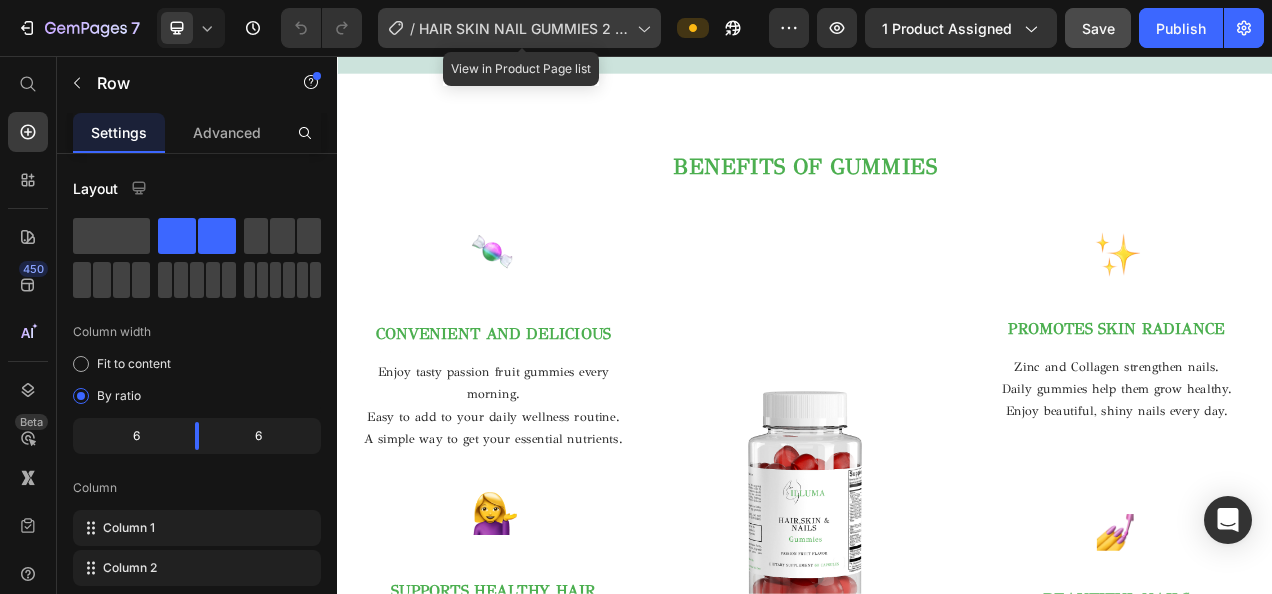 click on "HAIR SKIN NAIL GUMMIES 2 TERMINÉ" at bounding box center (524, 28) 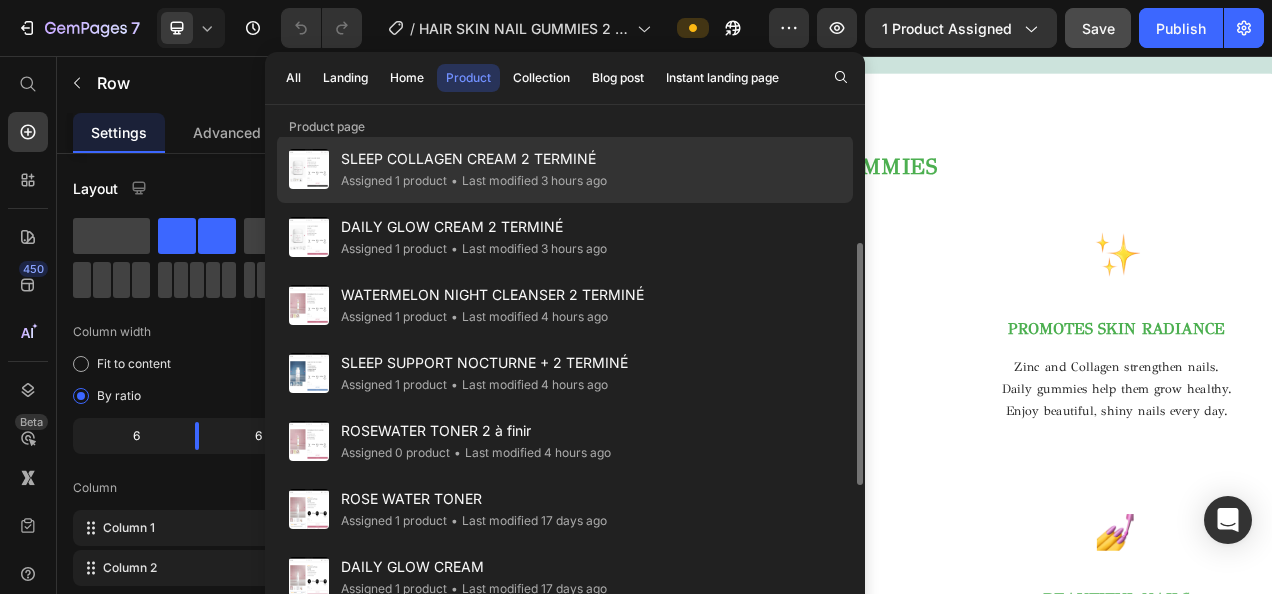 scroll, scrollTop: 220, scrollLeft: 0, axis: vertical 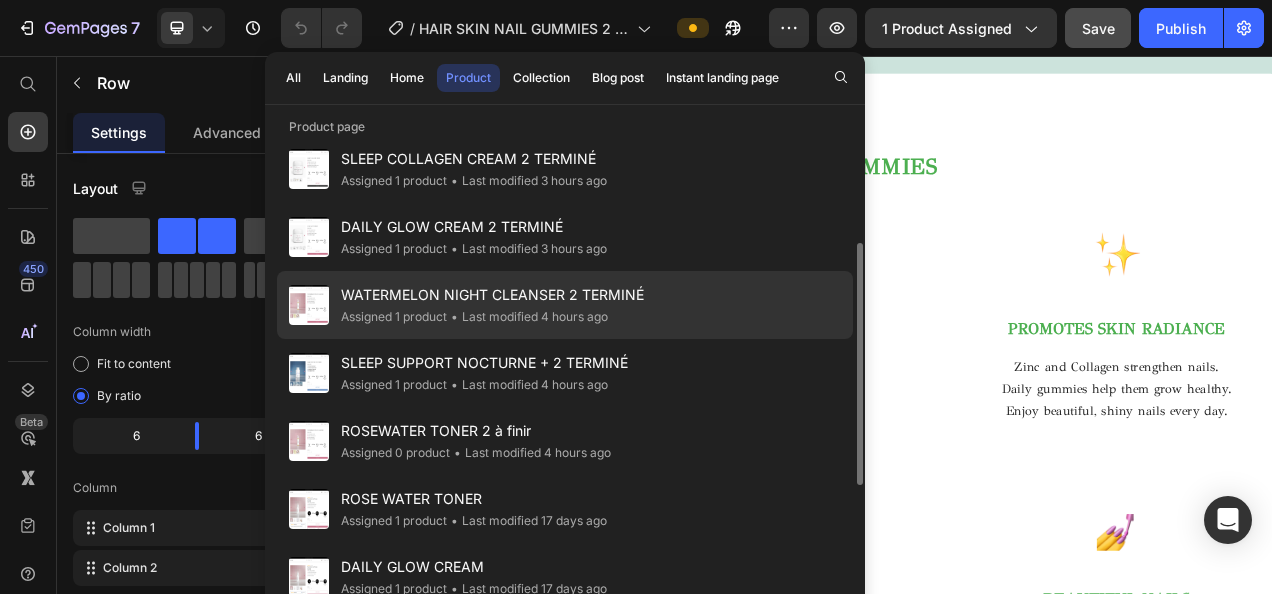 click on "Assigned 1 product" 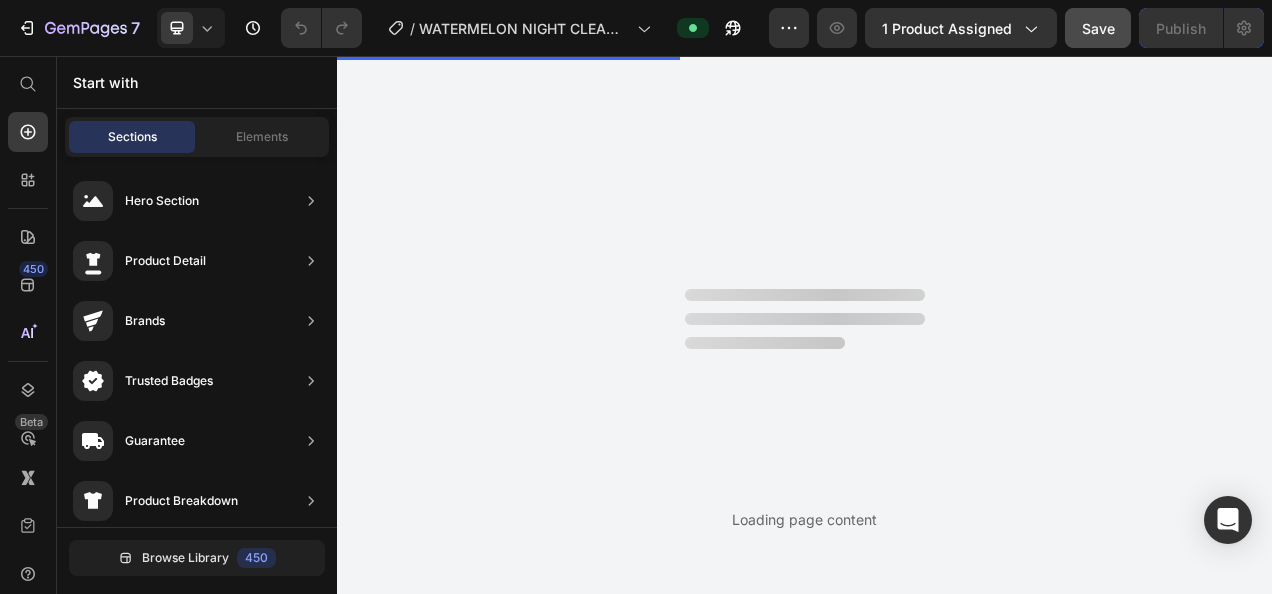 scroll, scrollTop: 0, scrollLeft: 0, axis: both 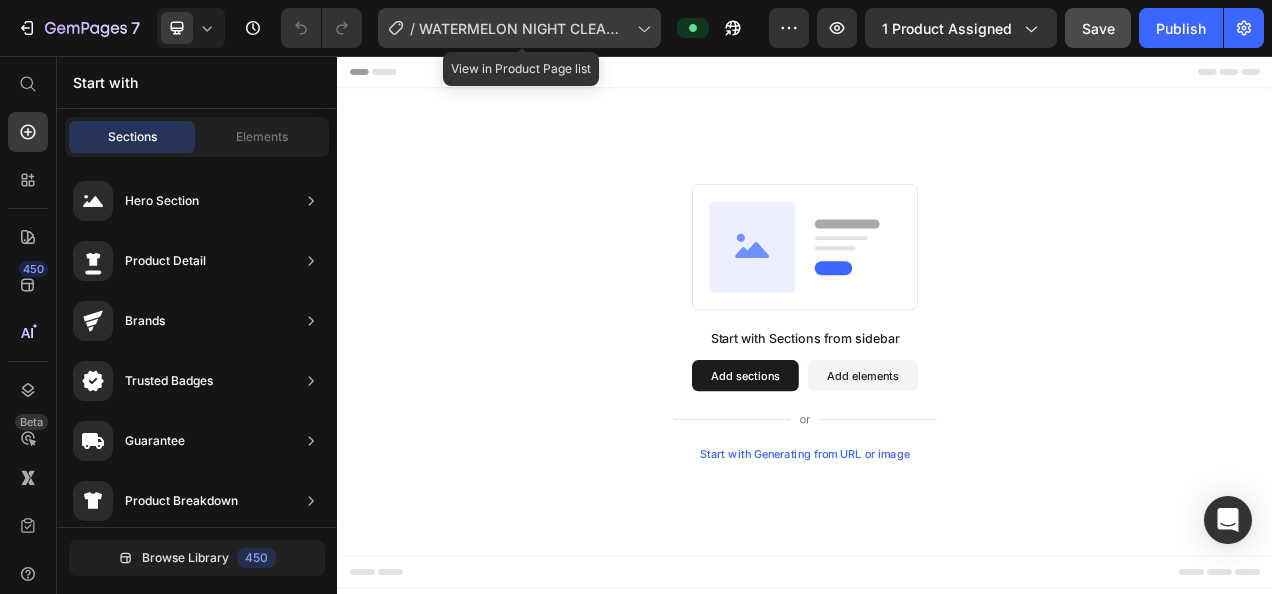 click on "WATERMELON NIGHT CLEANSER 2 TERMINÉ" at bounding box center (524, 28) 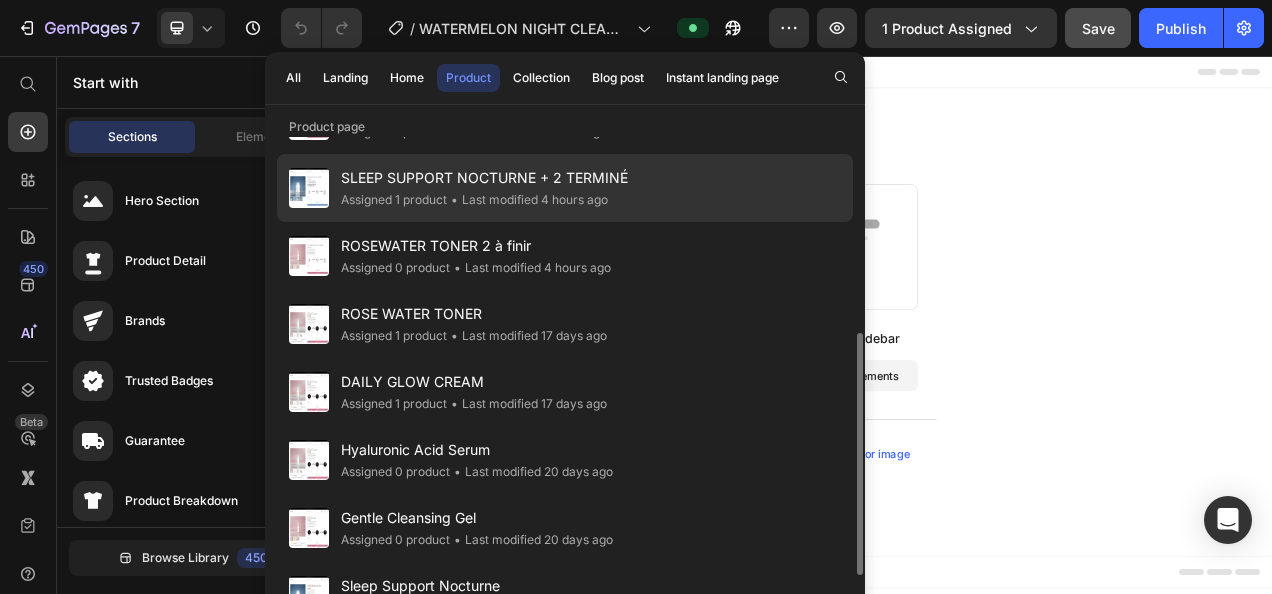 scroll, scrollTop: 533, scrollLeft: 0, axis: vertical 